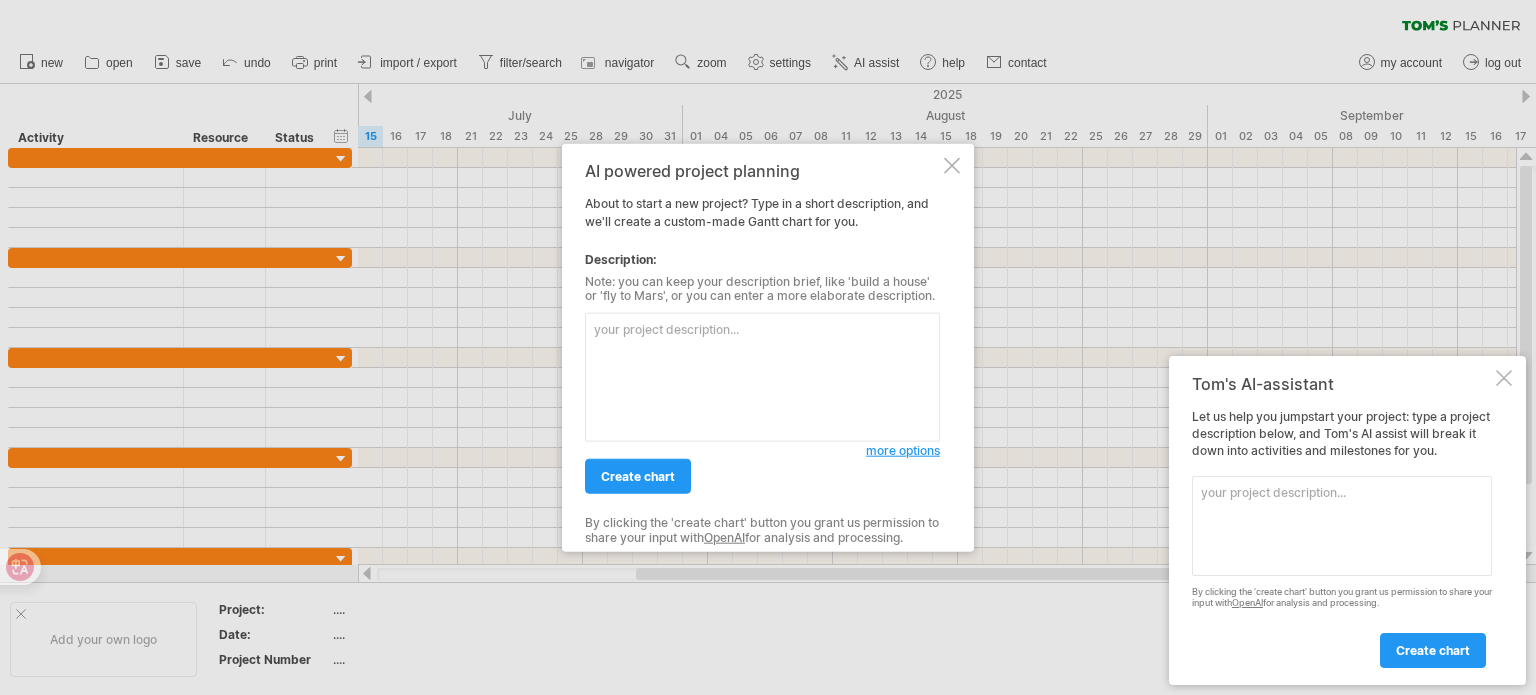 scroll, scrollTop: 0, scrollLeft: 0, axis: both 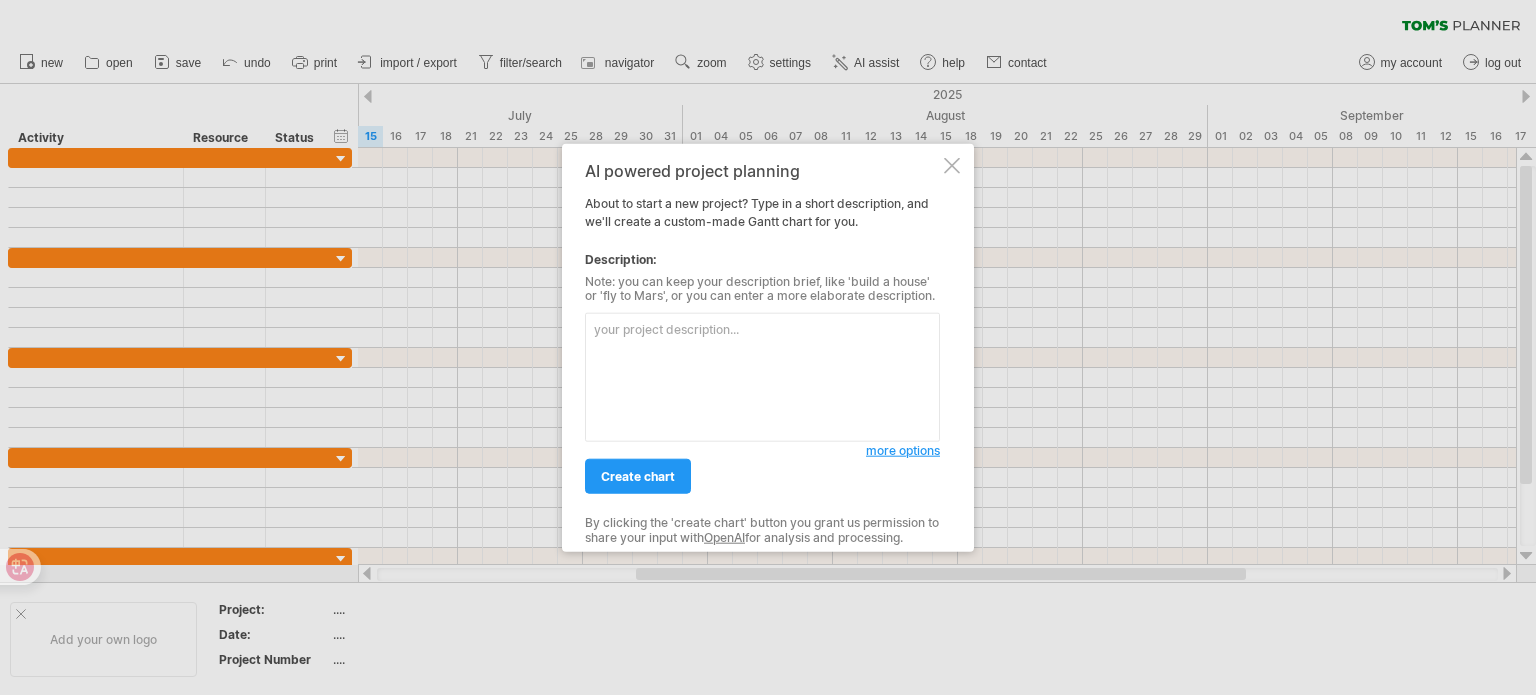 click at bounding box center (762, 377) 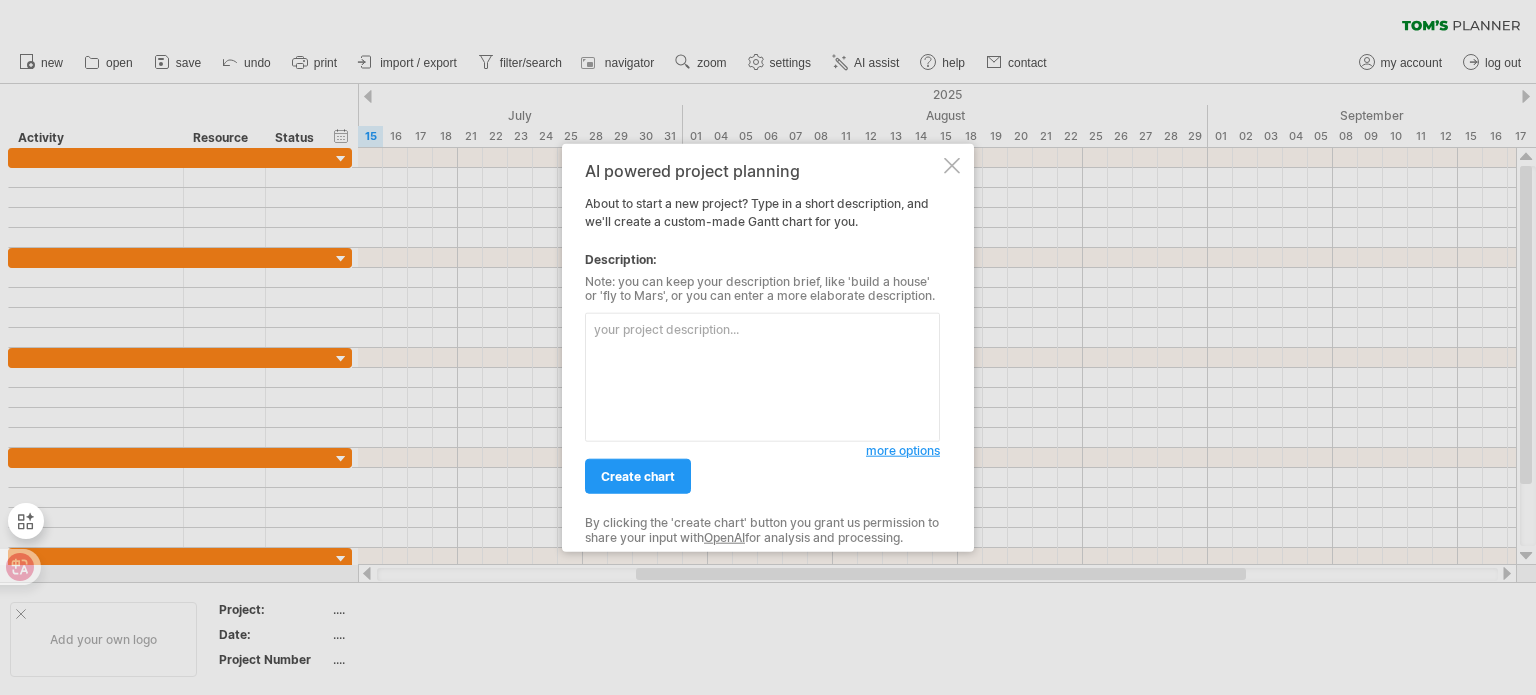 click at bounding box center (762, 377) 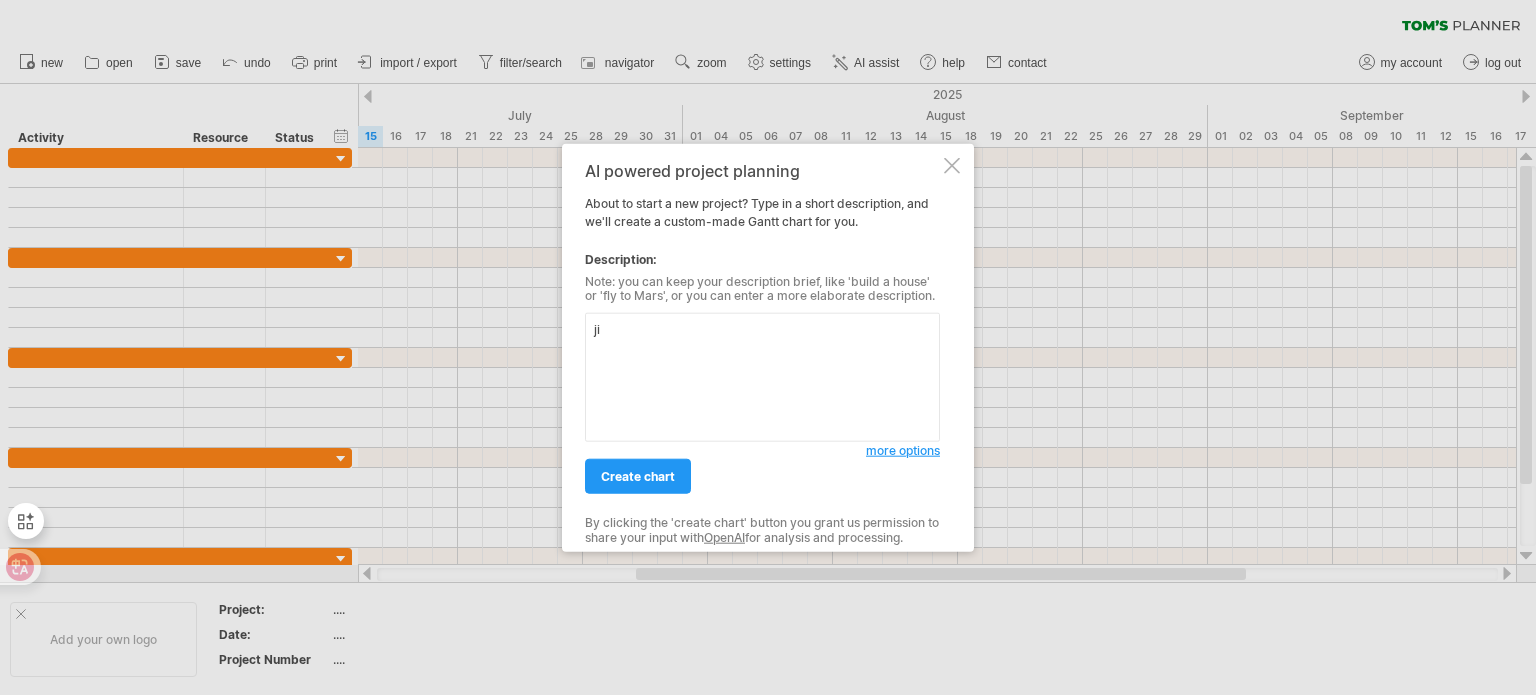 type on "j" 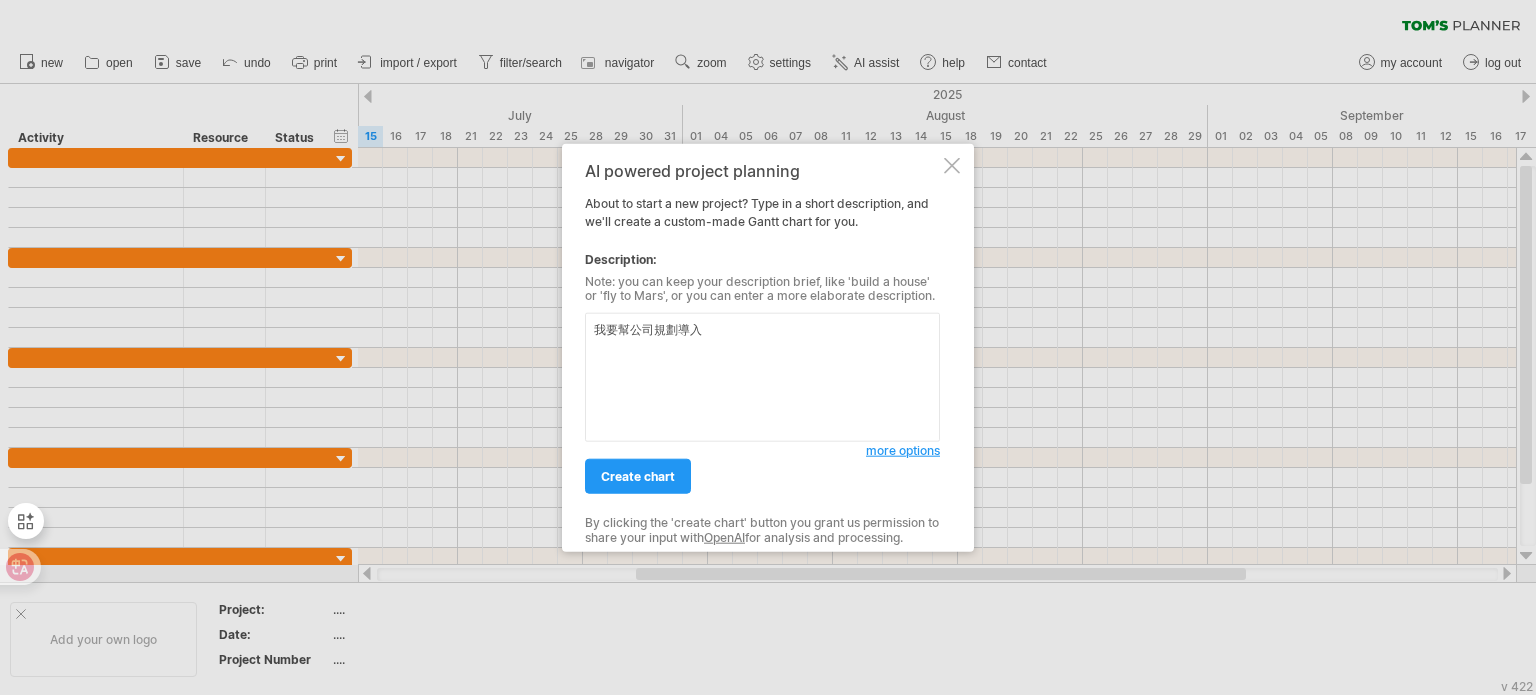 paste on "MicroSoft Purview 檔案保護功能(MIP)導入" 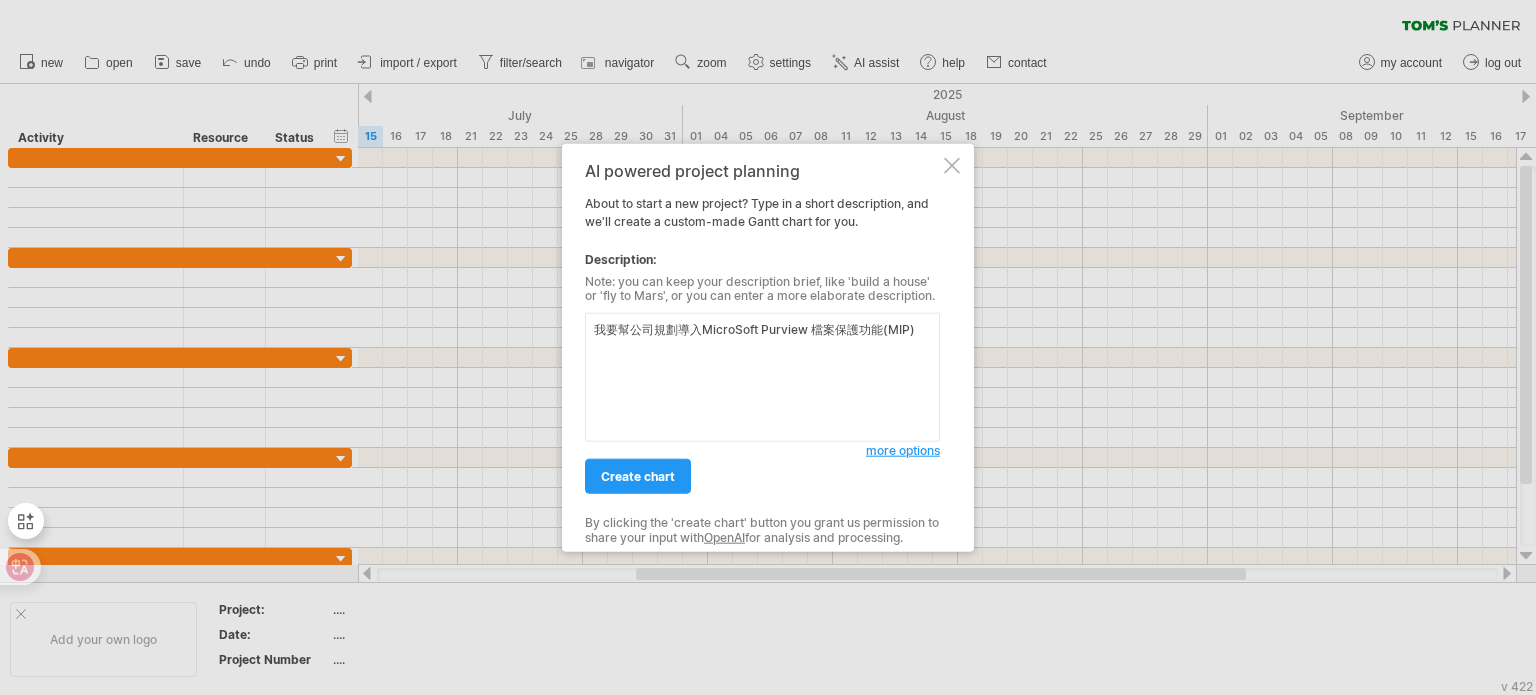 click on "我要幫公司規劃導入MicroSoft Purview 檔案保護功能(MIP)" at bounding box center (762, 377) 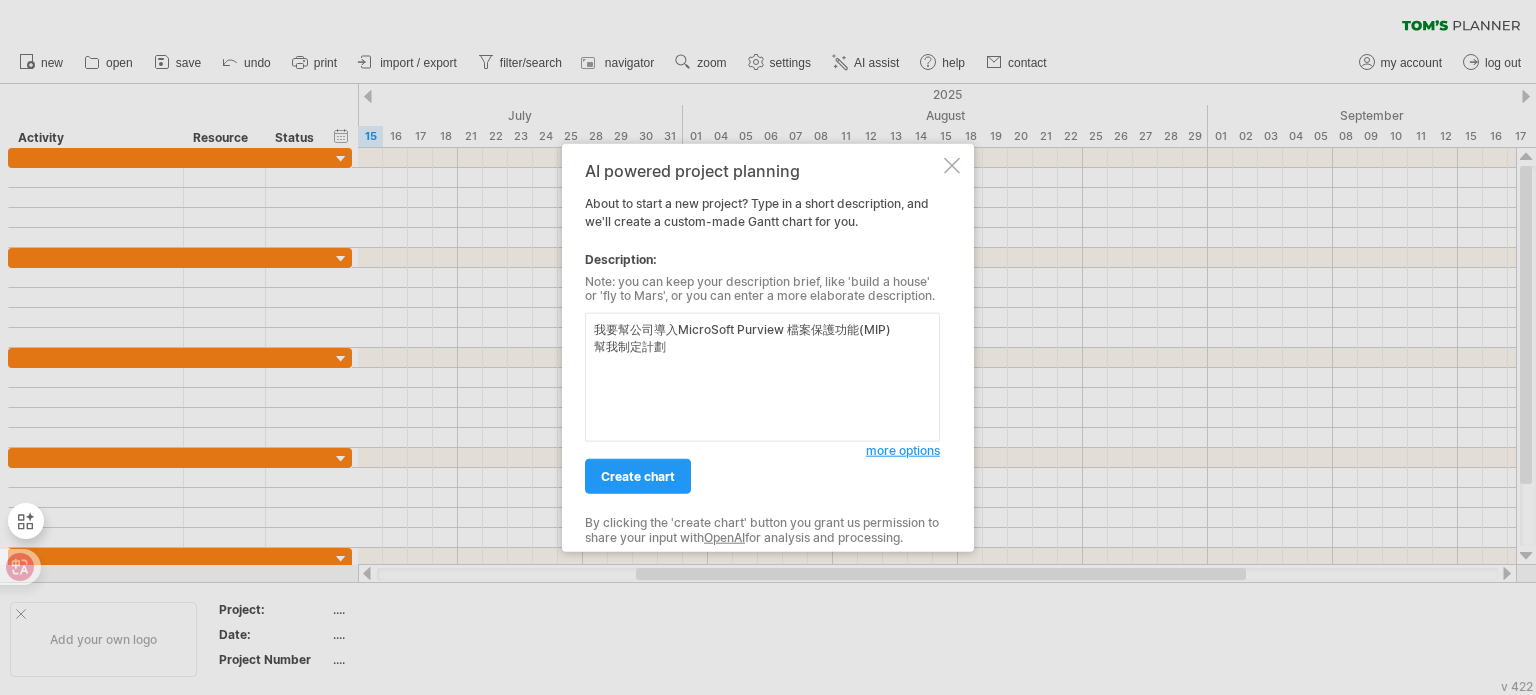 type on "我要幫公司導入MicroSoft Purview 檔案保護功能(MIP)
幫我制定計劃" 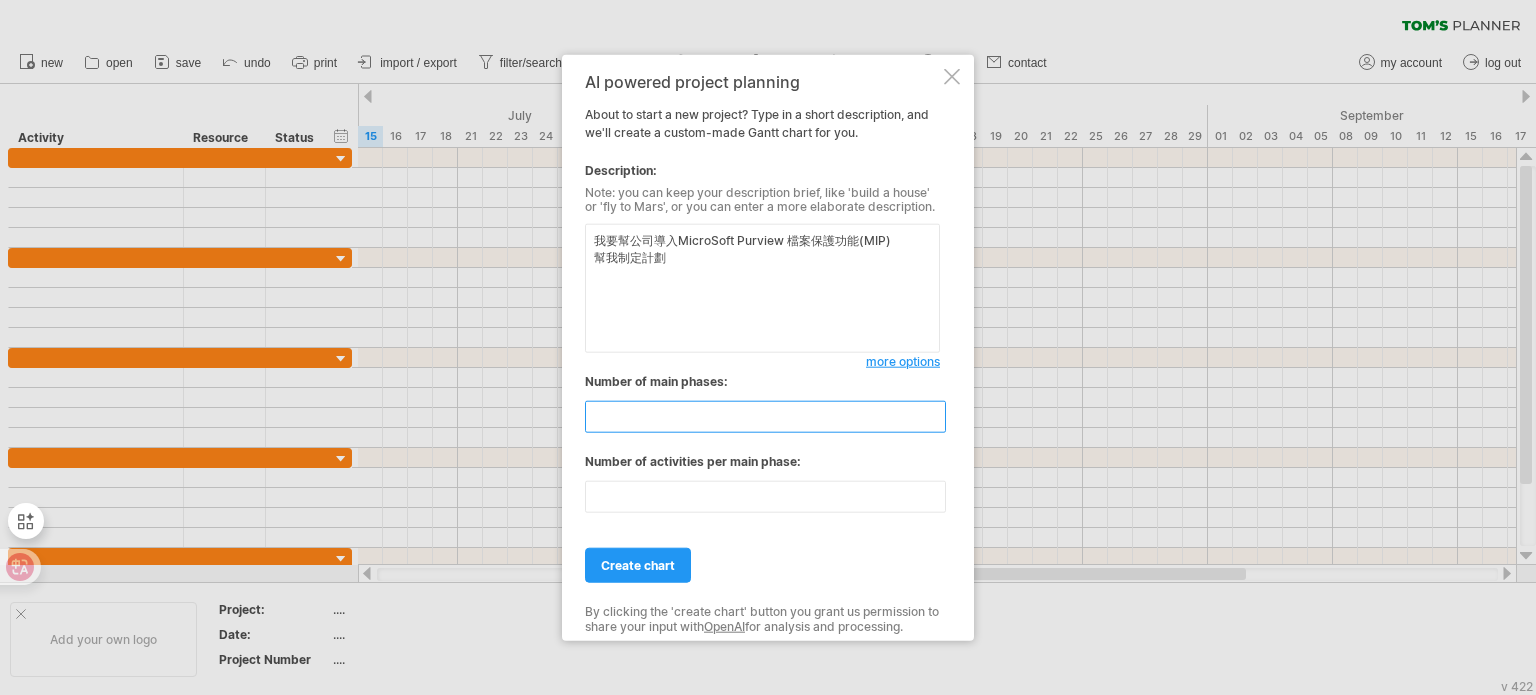 drag, startPoint x: 773, startPoint y: 429, endPoint x: 555, endPoint y: 409, distance: 218.91551 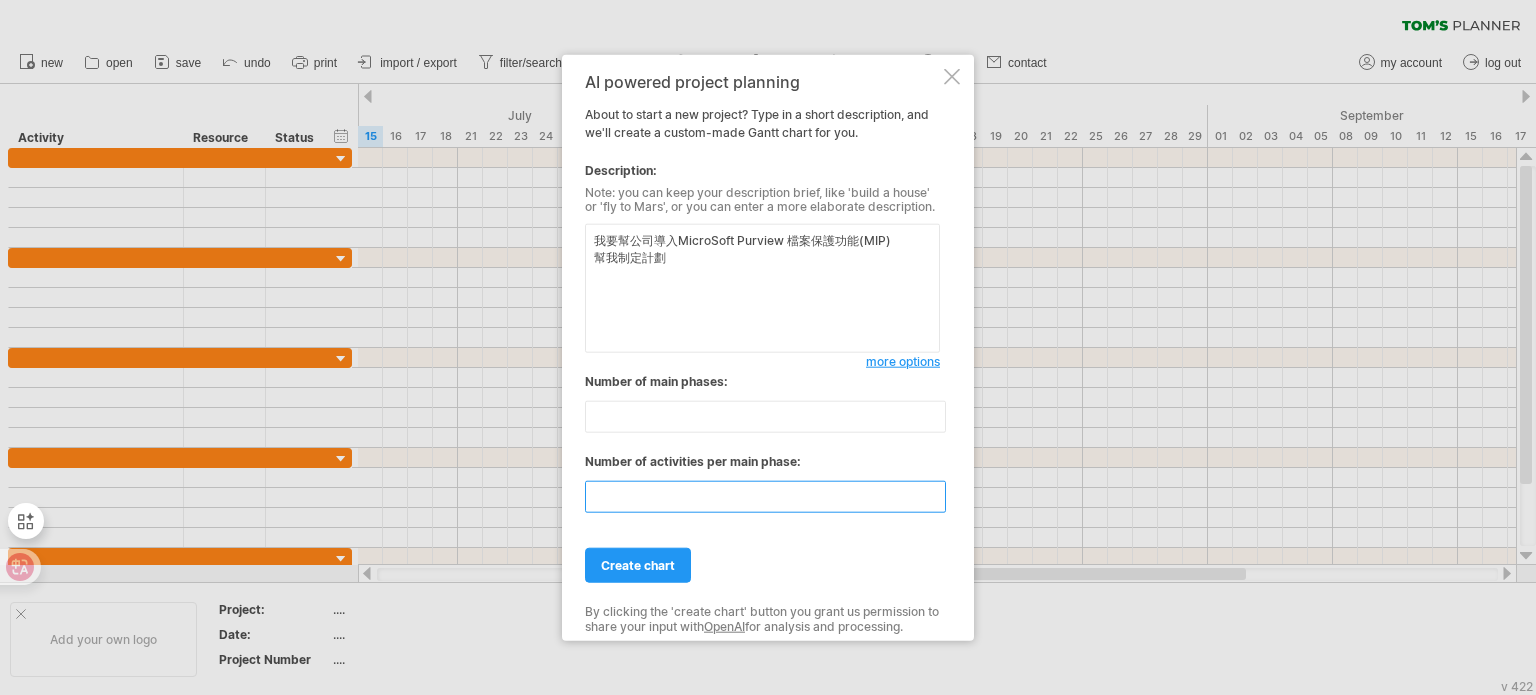 click on "**" at bounding box center (765, 497) 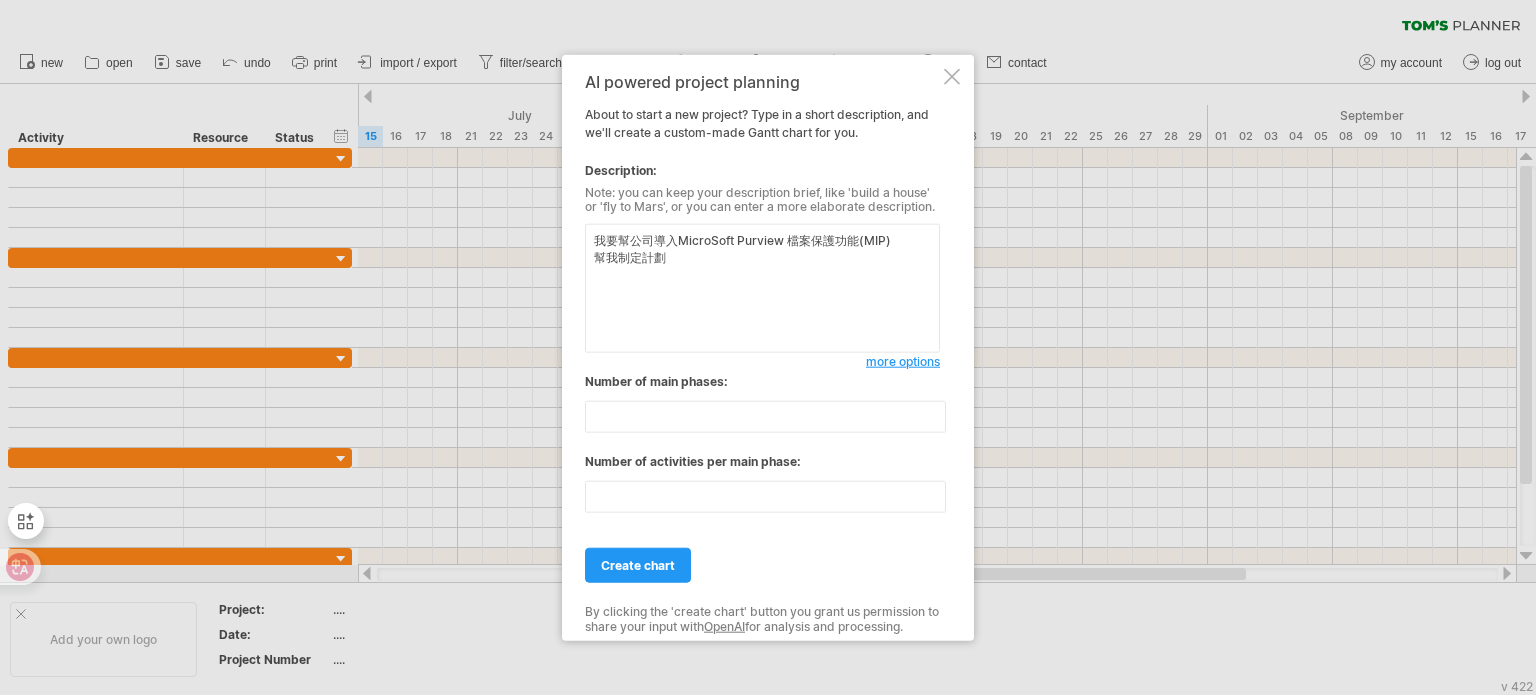 click on "Number of activities per main phase:" at bounding box center [762, 462] 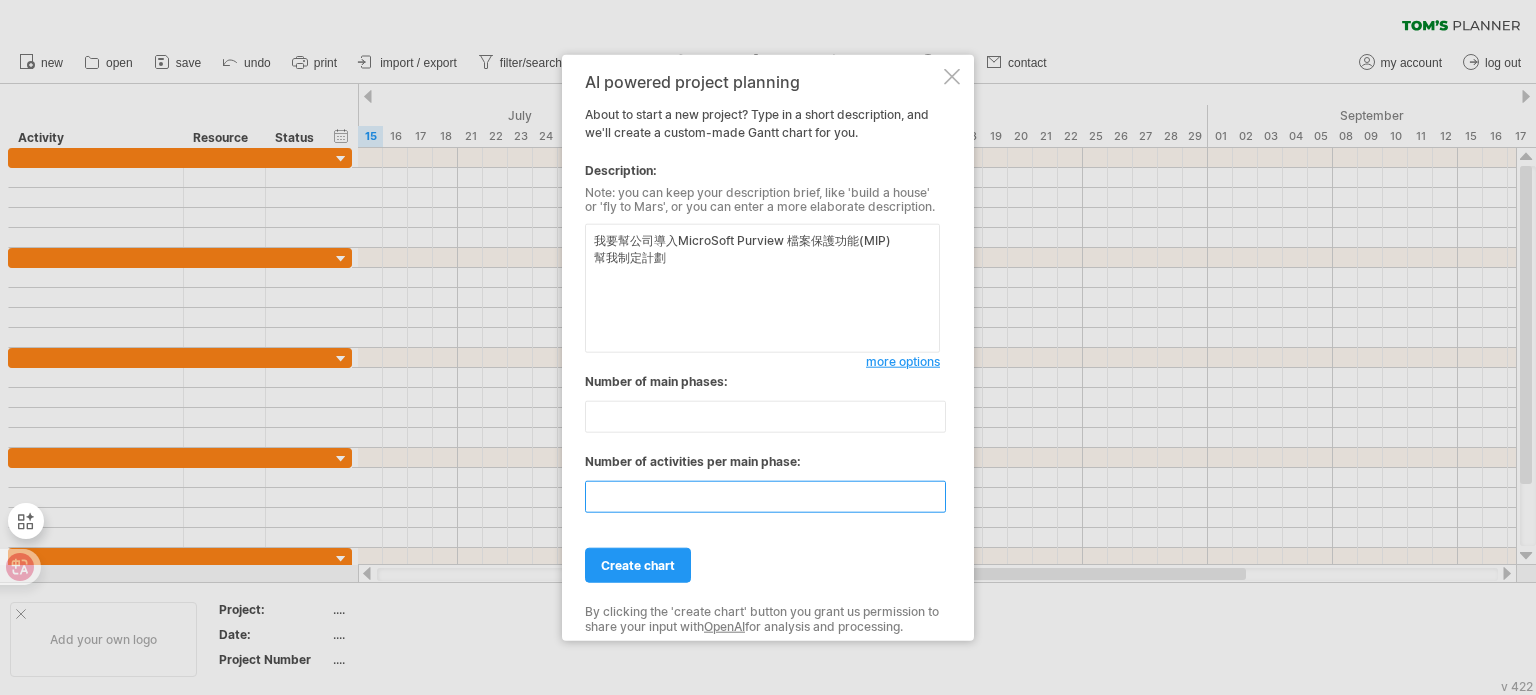 click on "**" at bounding box center [765, 497] 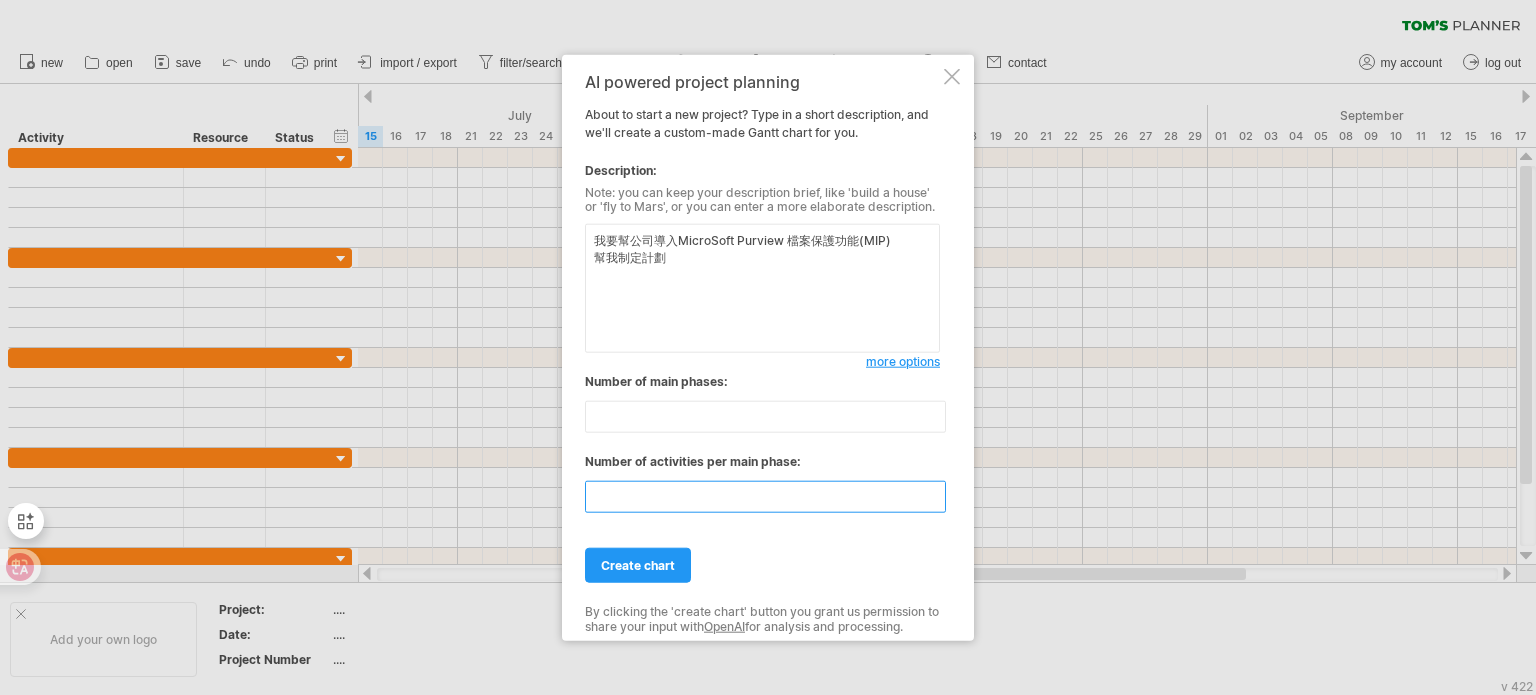 drag, startPoint x: 622, startPoint y: 491, endPoint x: 569, endPoint y: 492, distance: 53.009434 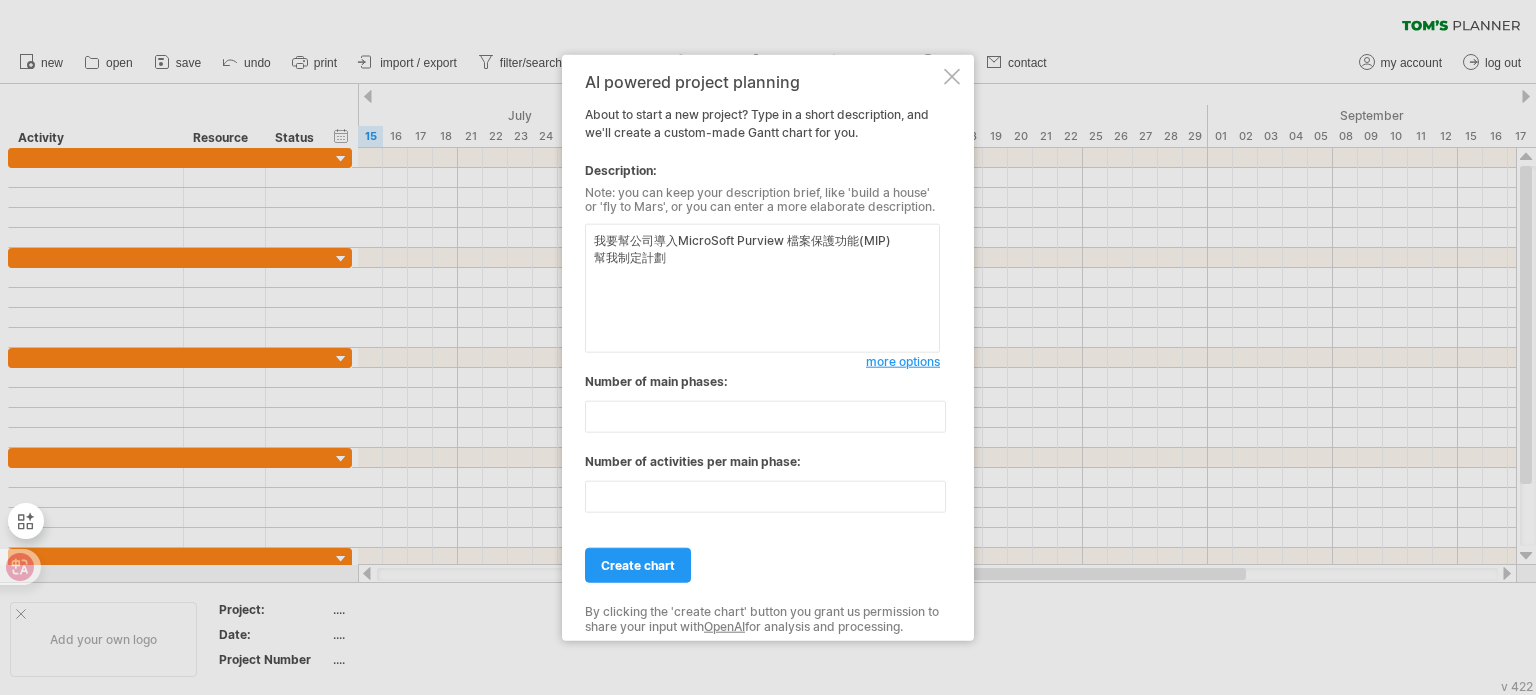 click on "create chart" at bounding box center (762, 556) 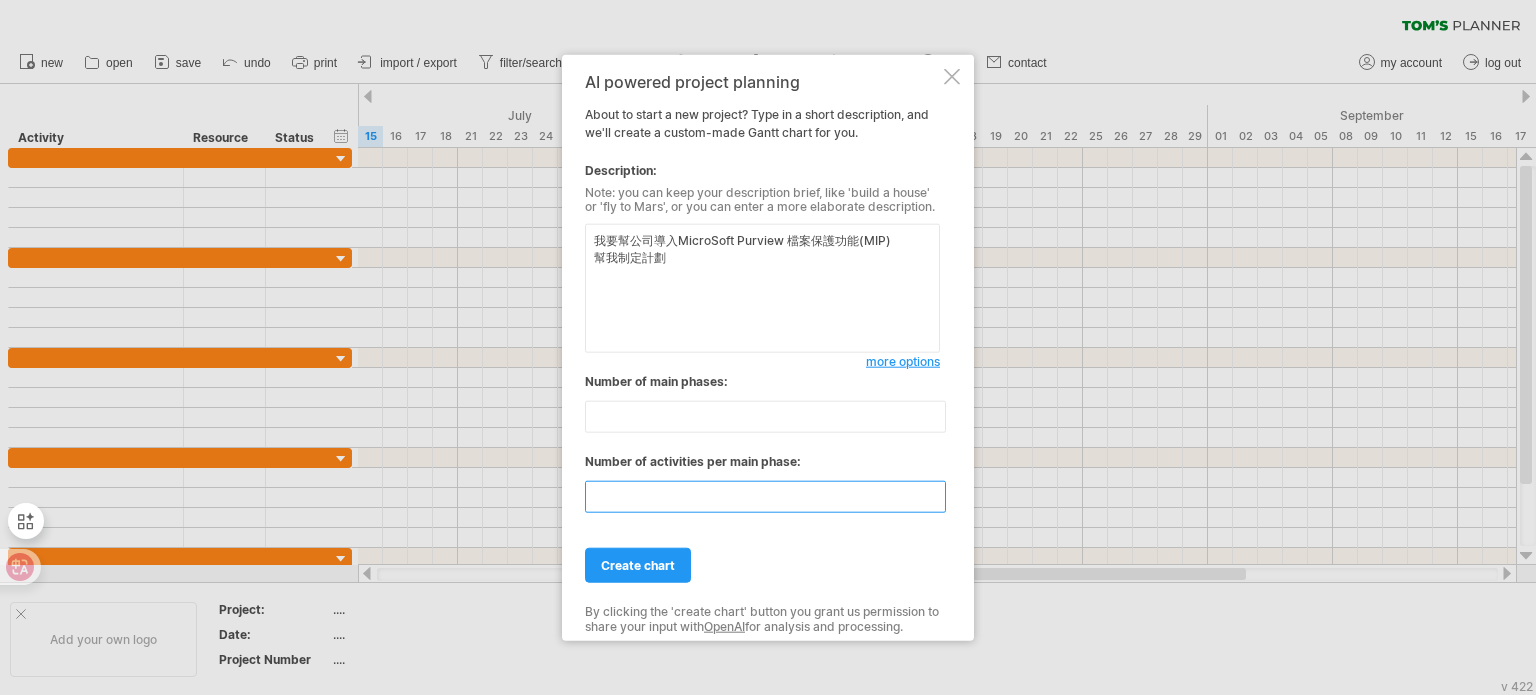 click on "**" at bounding box center [765, 497] 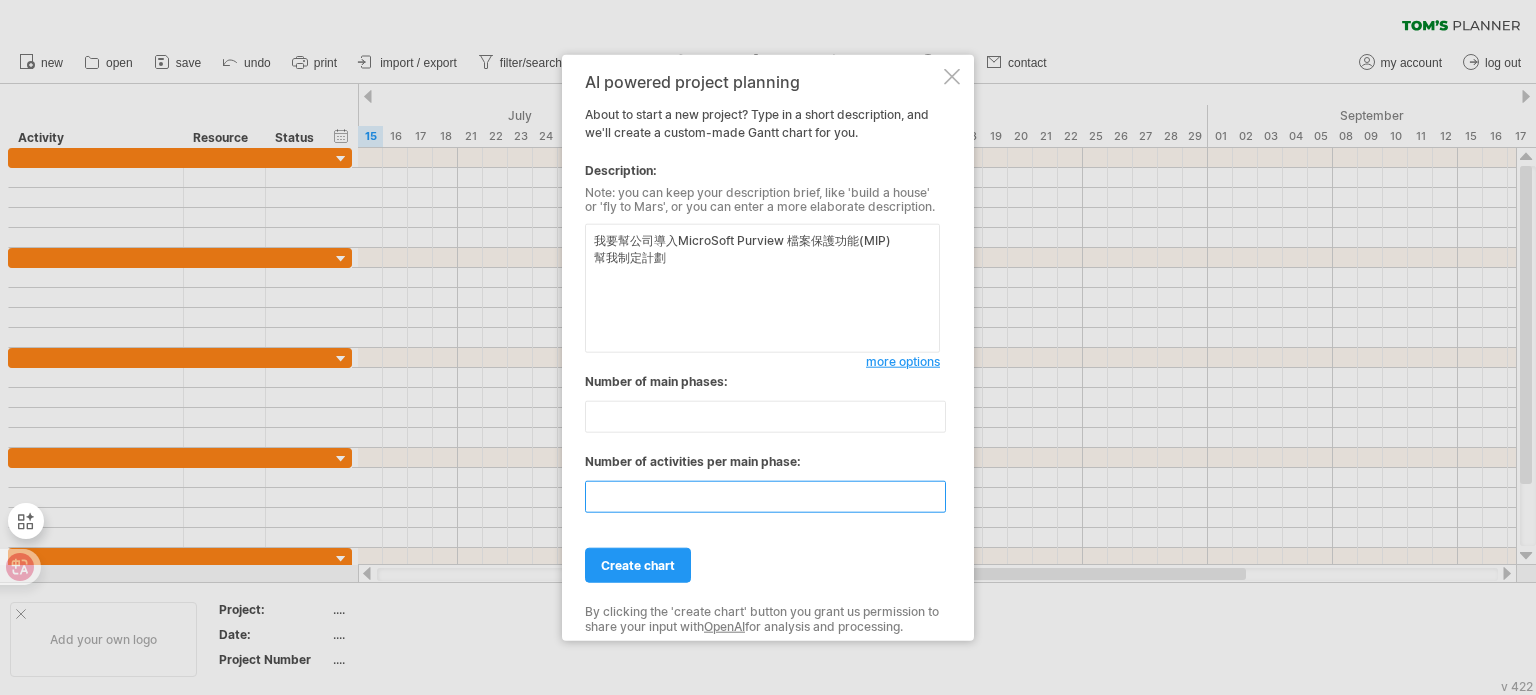 type on "*" 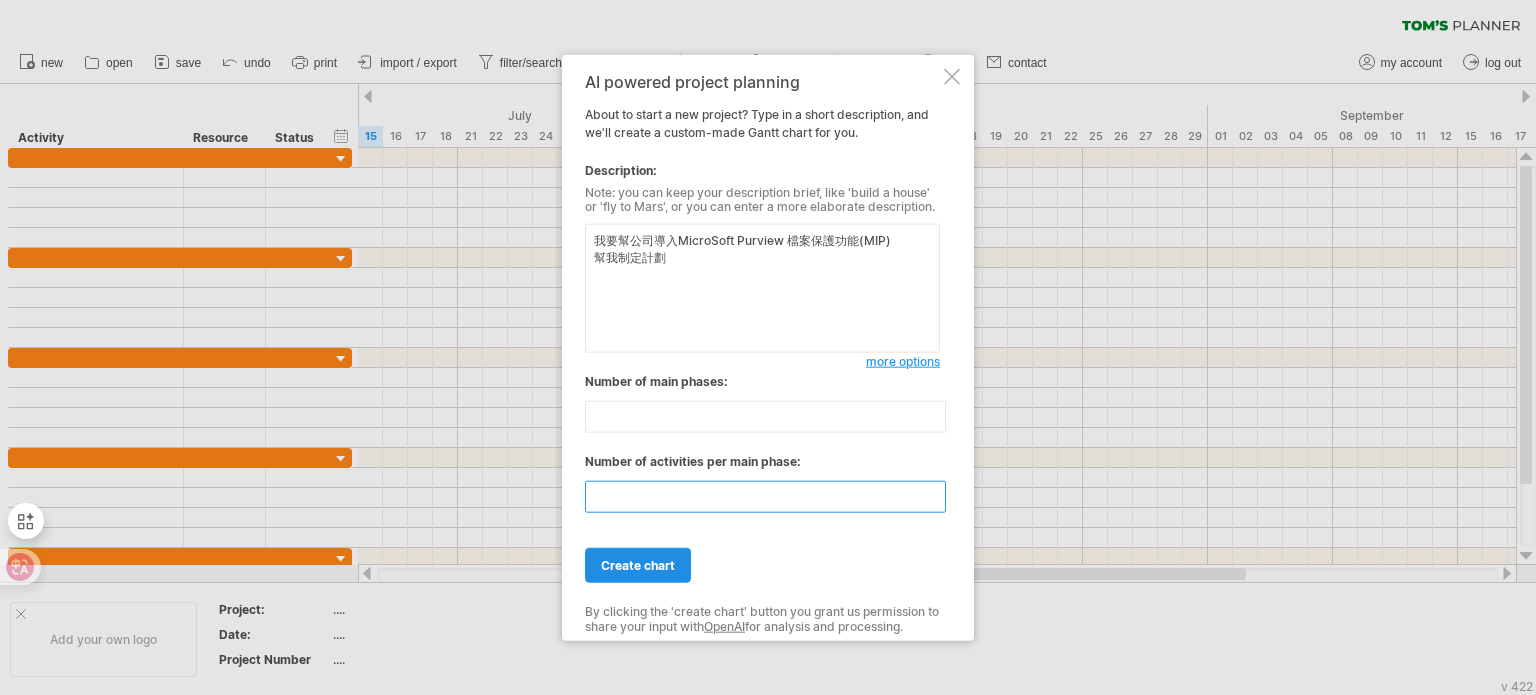 type on "*" 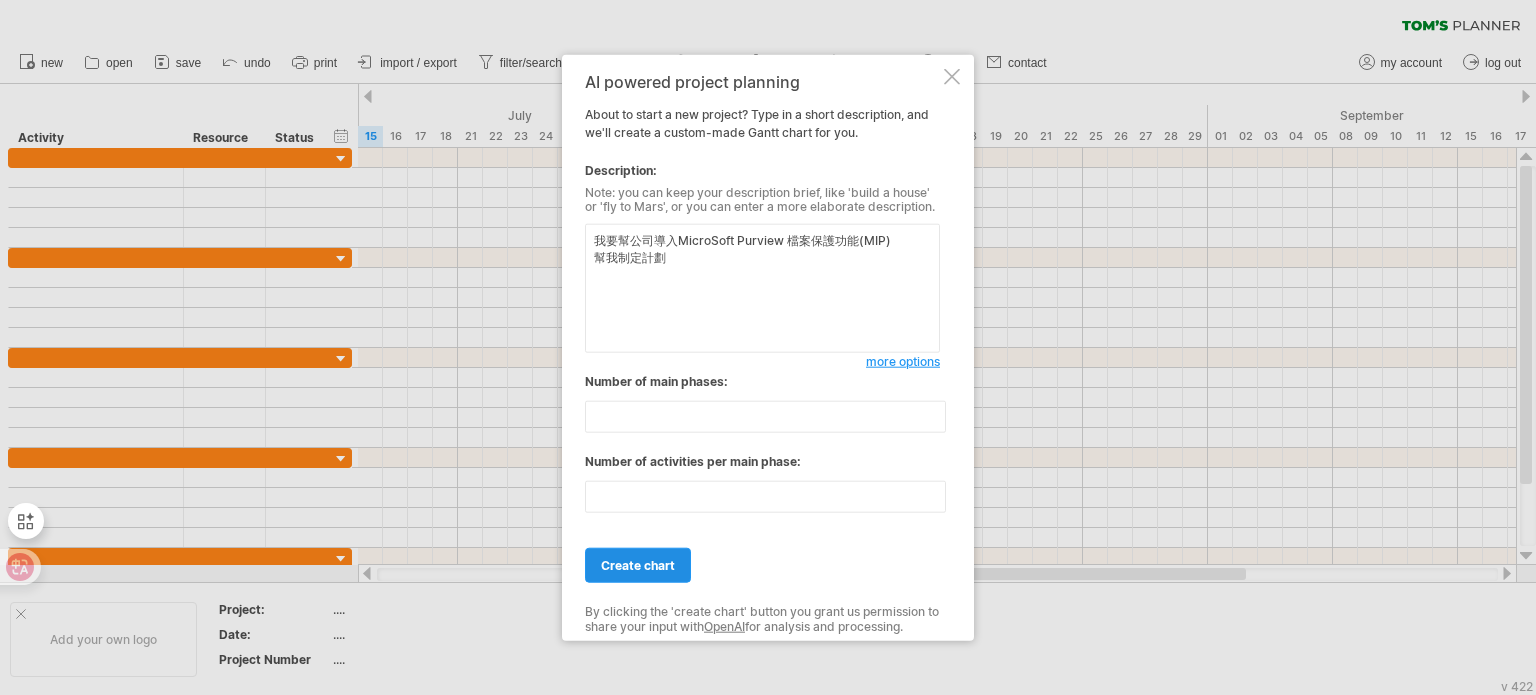 click on "create chart" at bounding box center [638, 565] 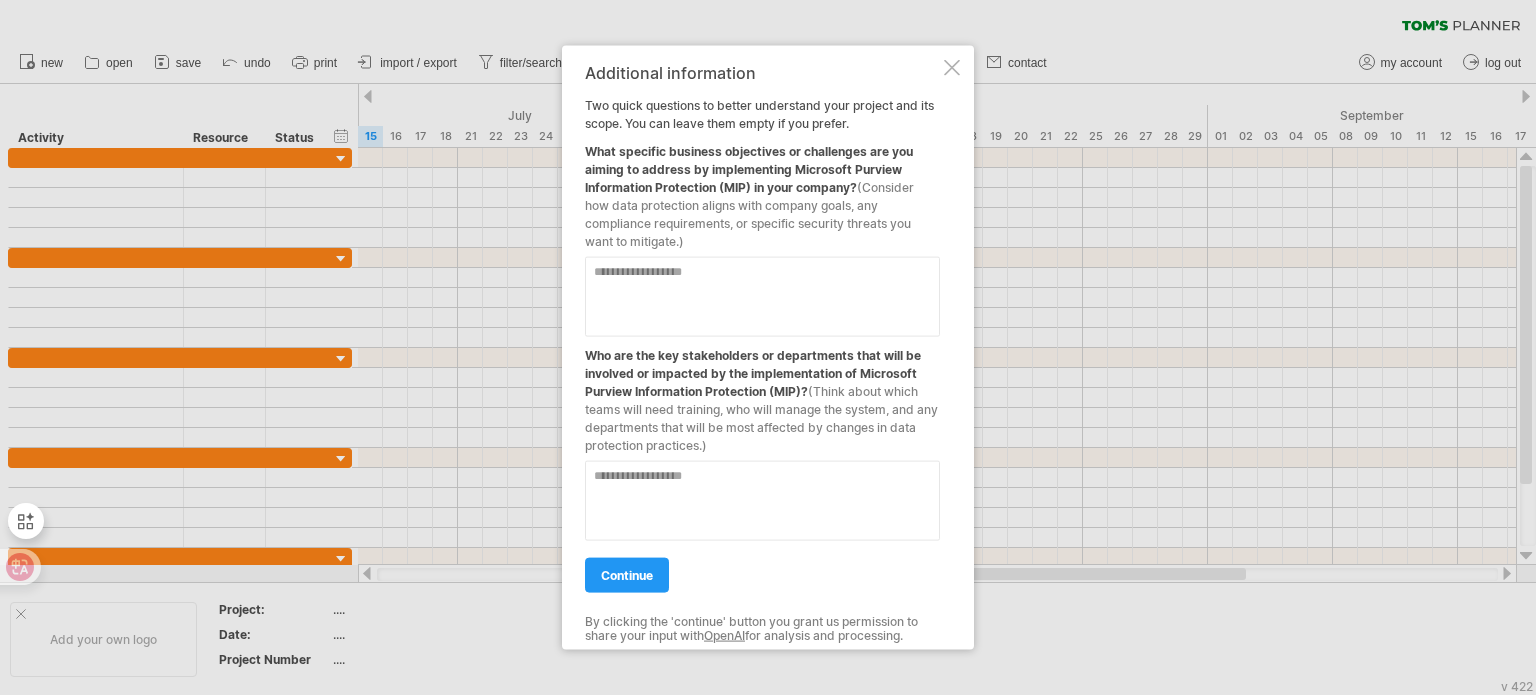 click 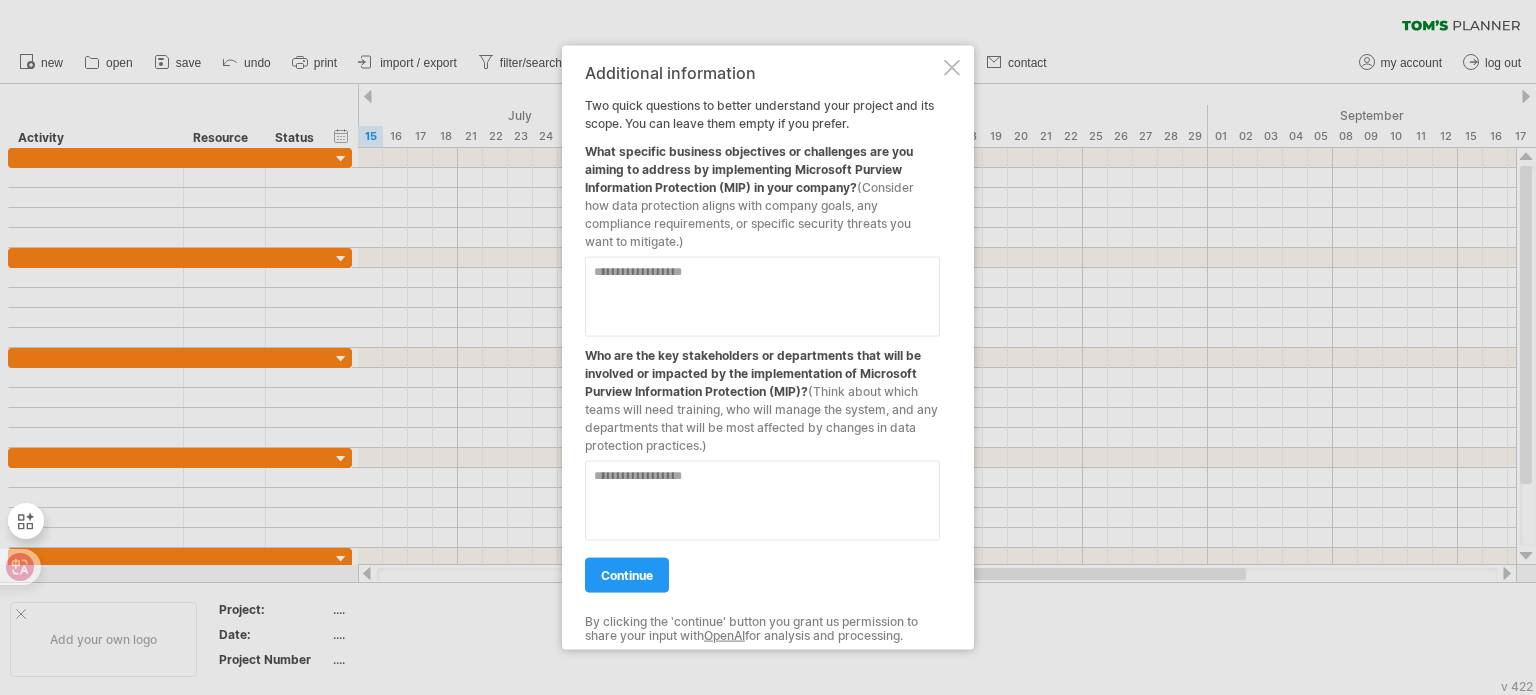 click at bounding box center (762, 296) 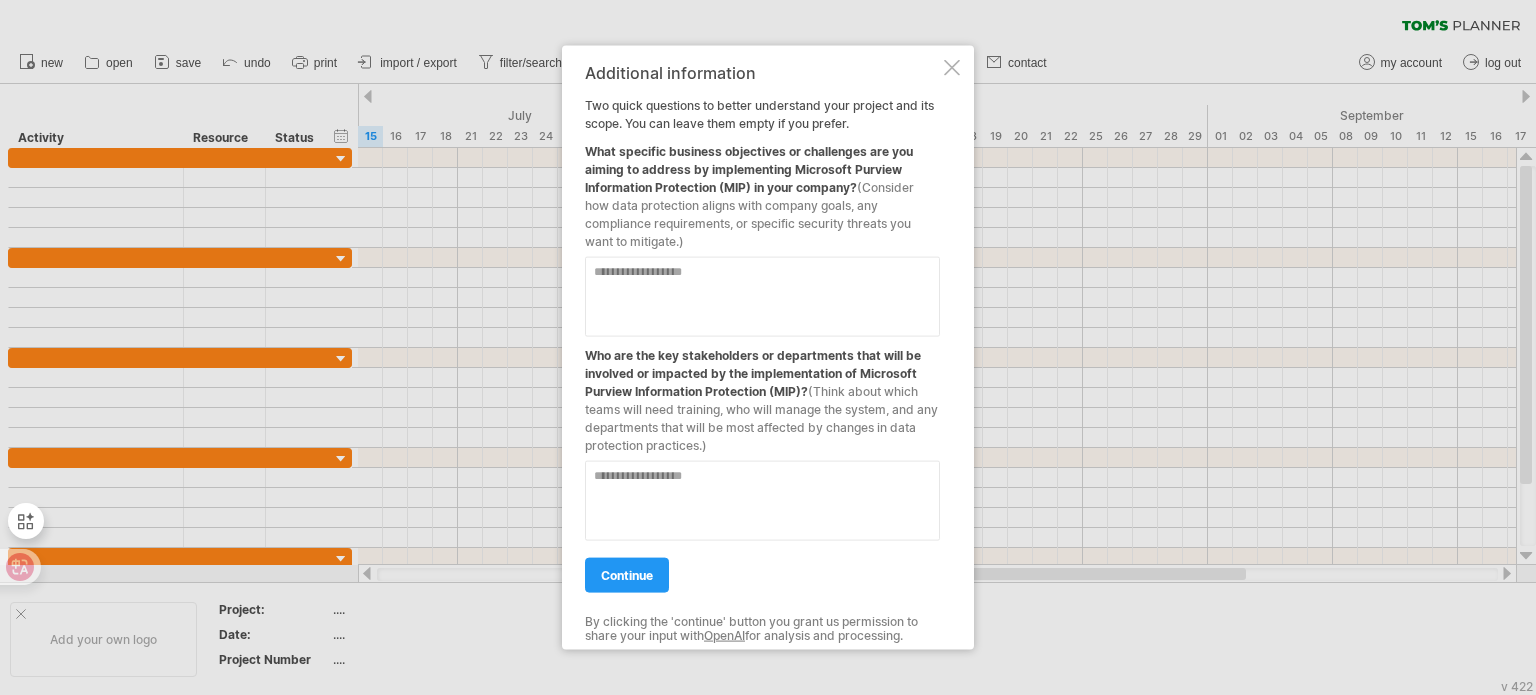 click at bounding box center [762, 500] 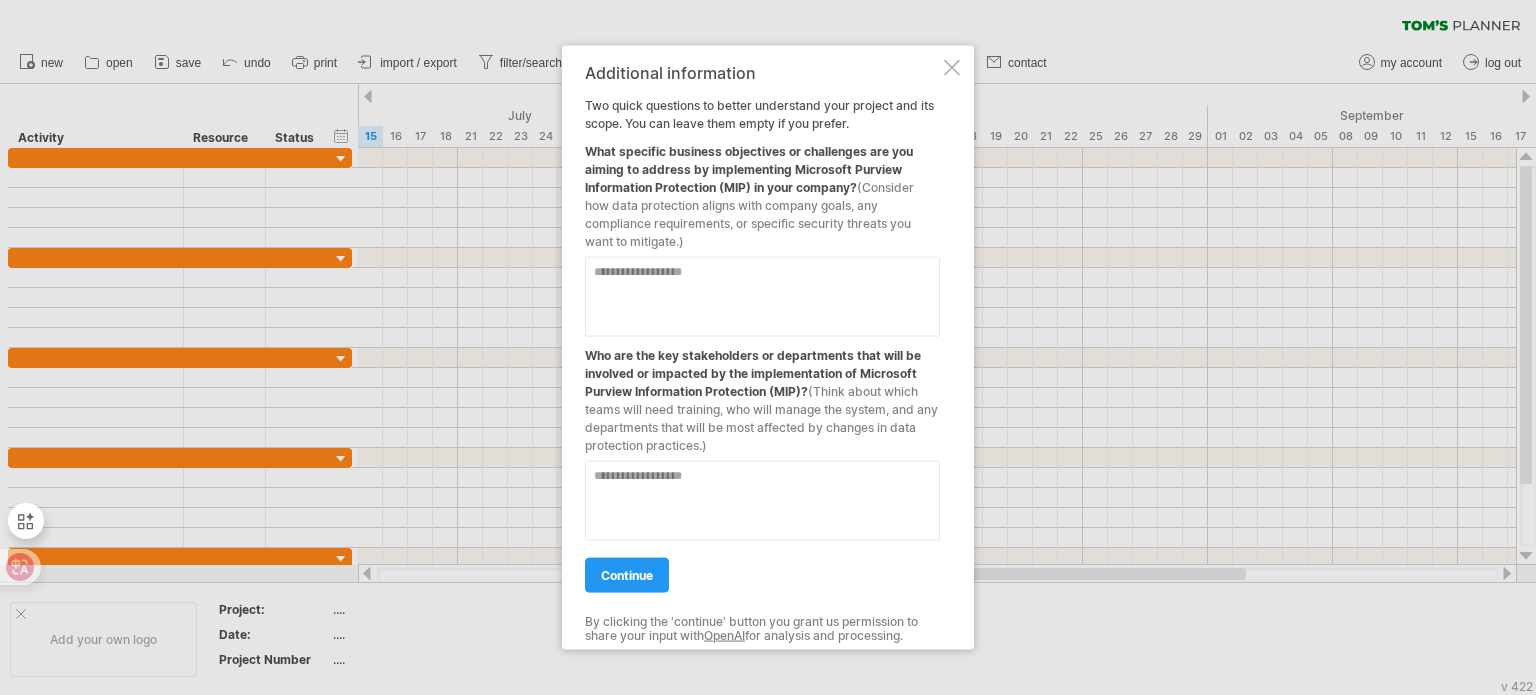 click at bounding box center (762, 296) 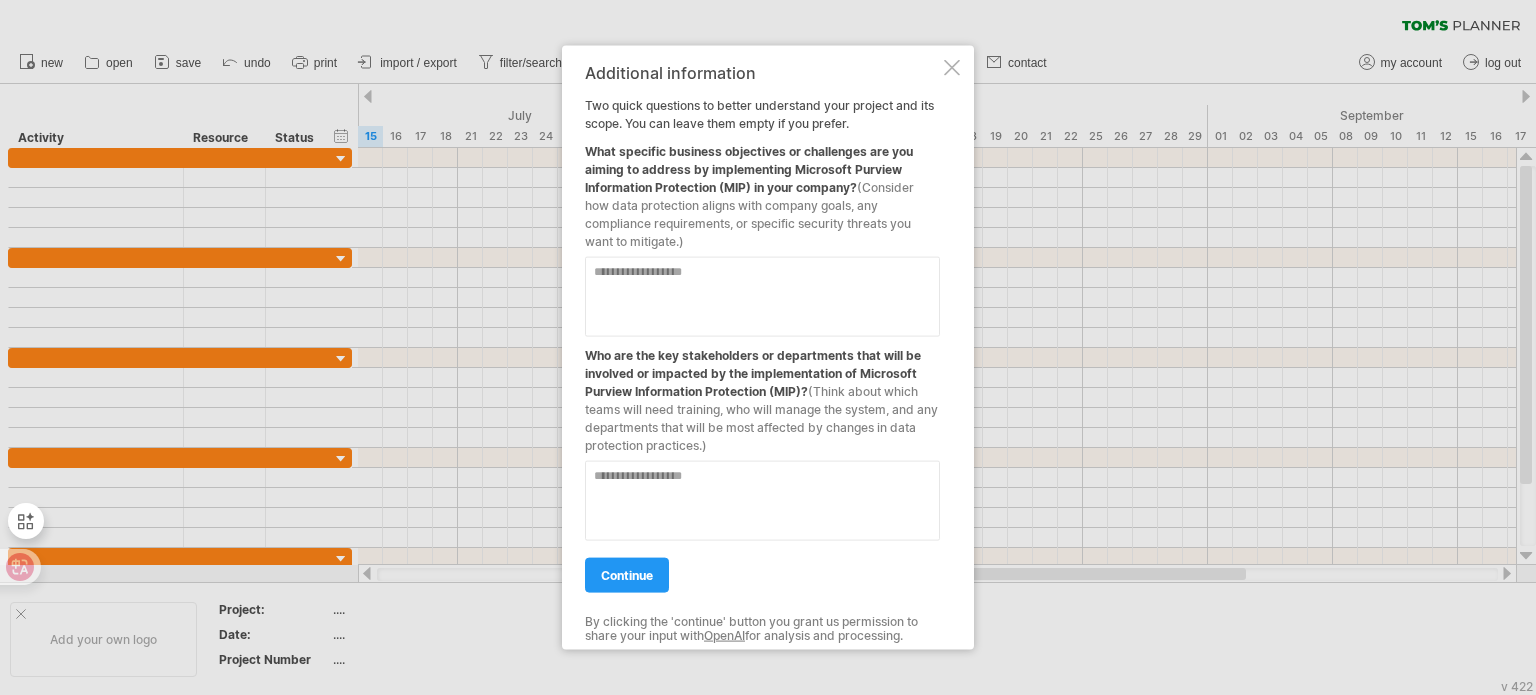 click at bounding box center (762, 296) 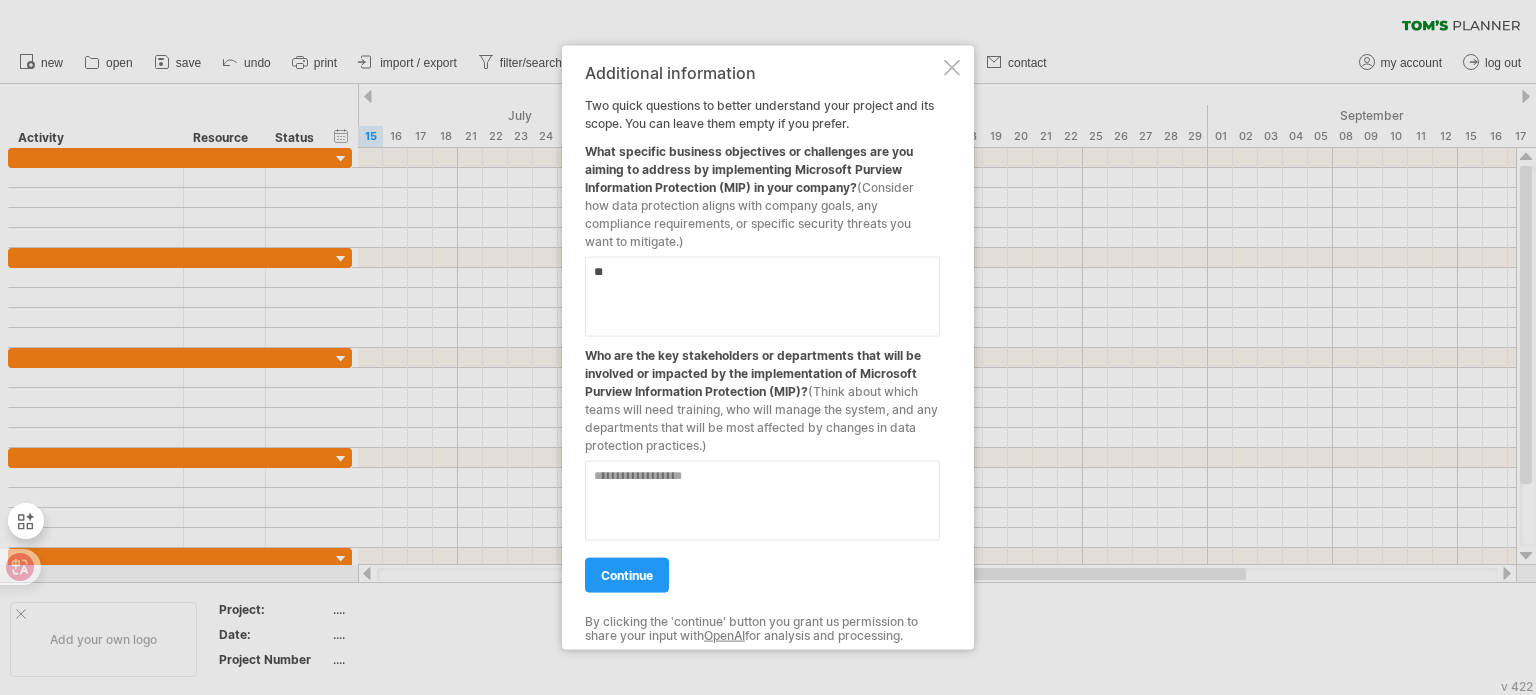 type on "*" 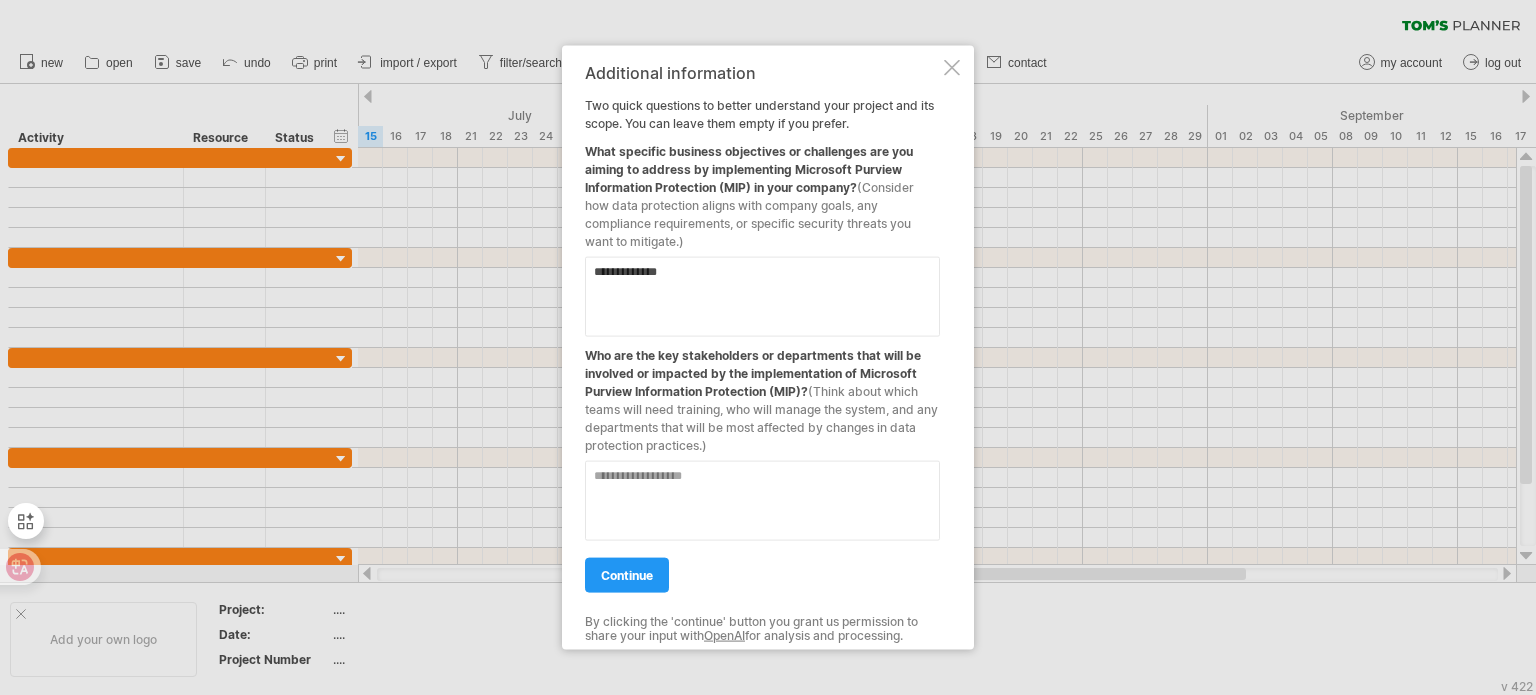 click on "**********" at bounding box center (762, 296) 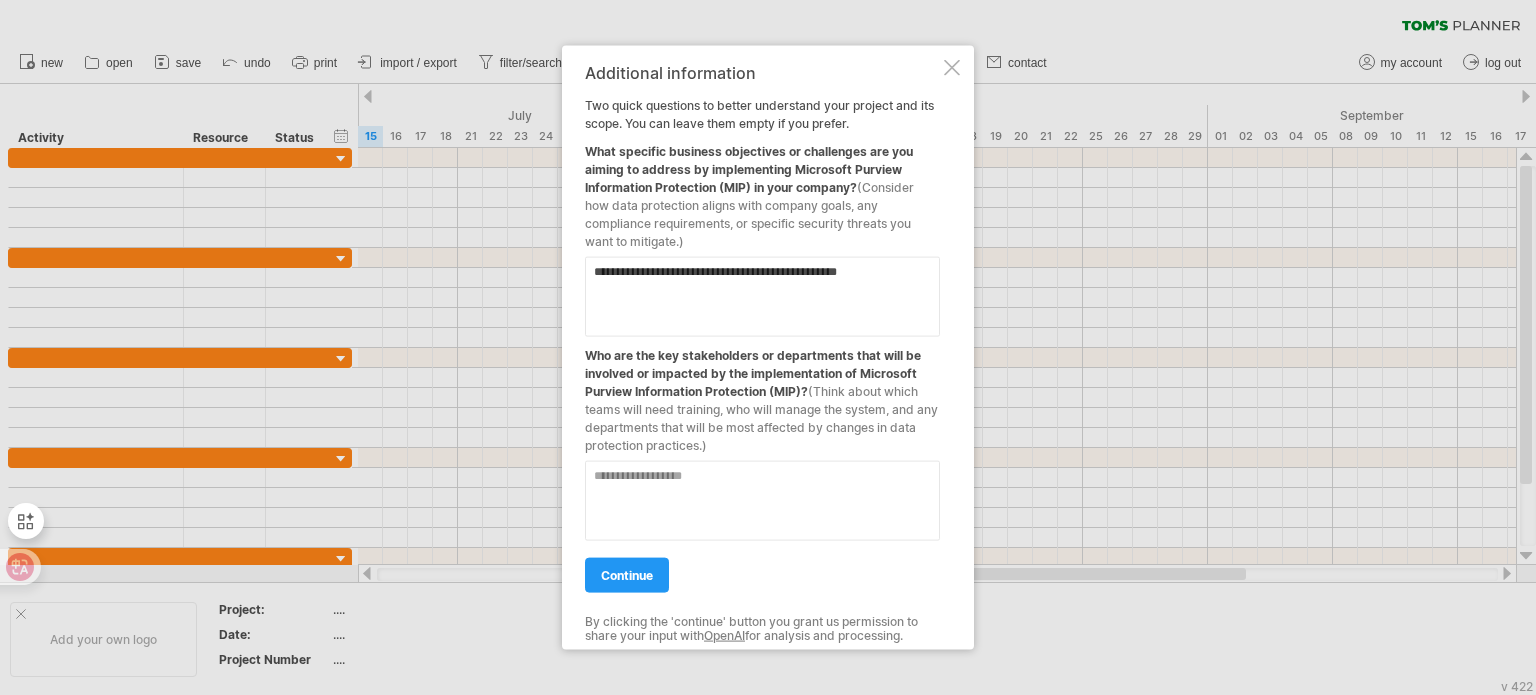 drag, startPoint x: 877, startPoint y: 291, endPoint x: 594, endPoint y: 235, distance: 288.48743 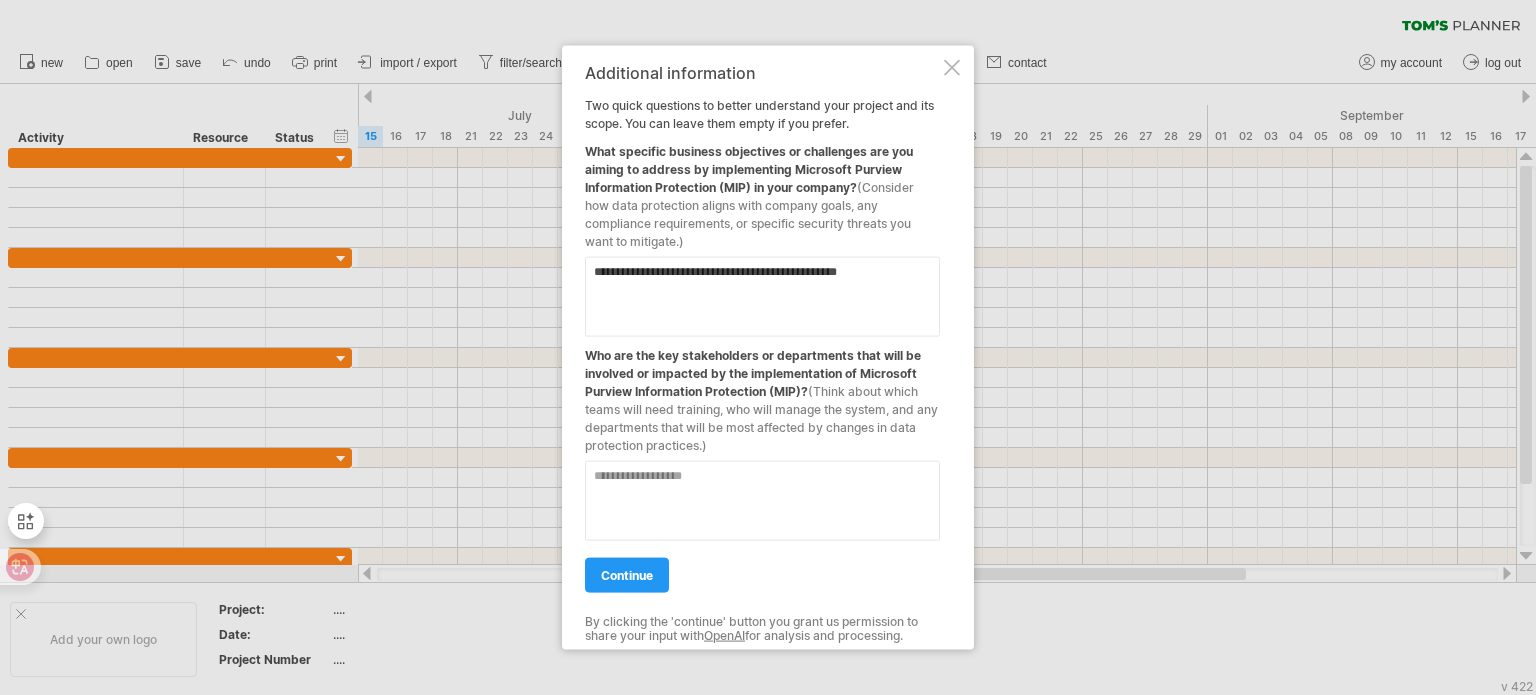 click on "(Think about which teams will need training, who will manage the system, and any departments that will be most affected by changes in data protection practices.)" at bounding box center [761, 417] 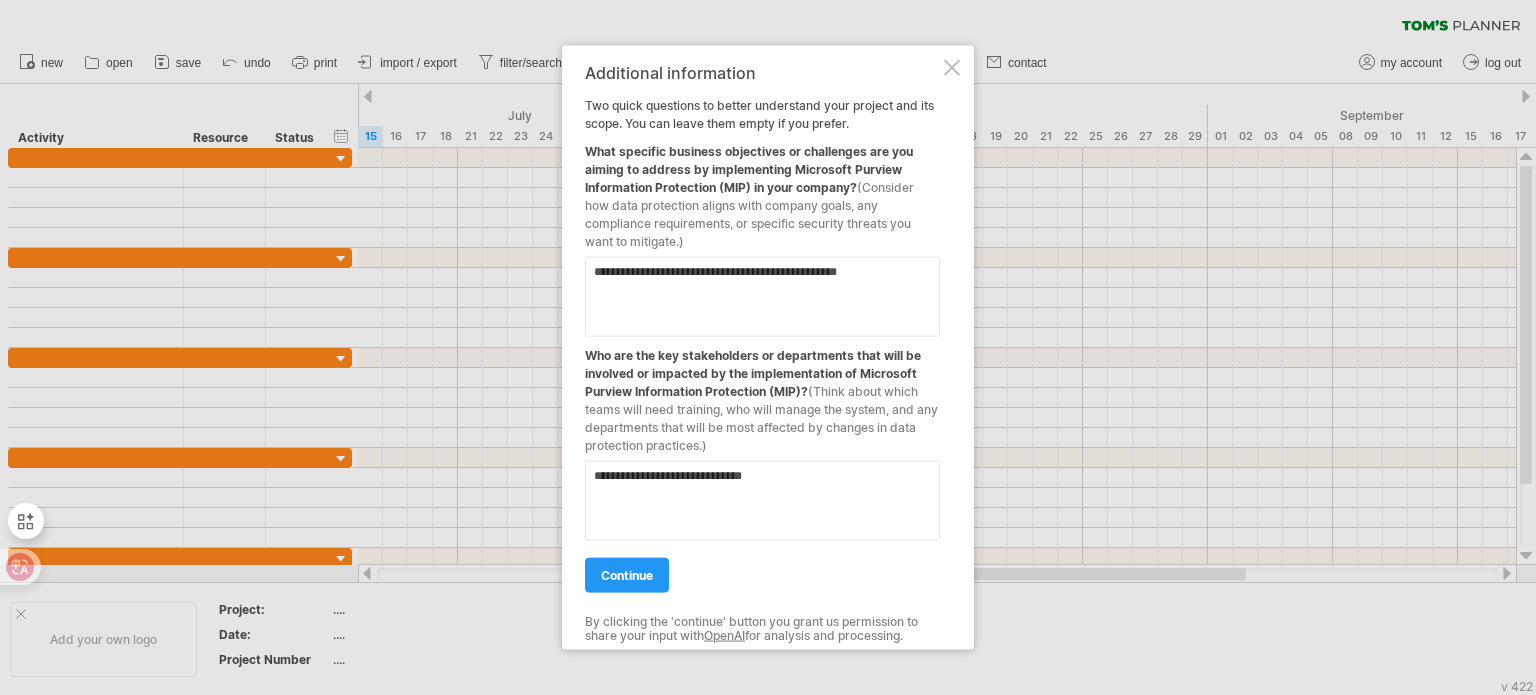 click on "**********" at bounding box center [762, 500] 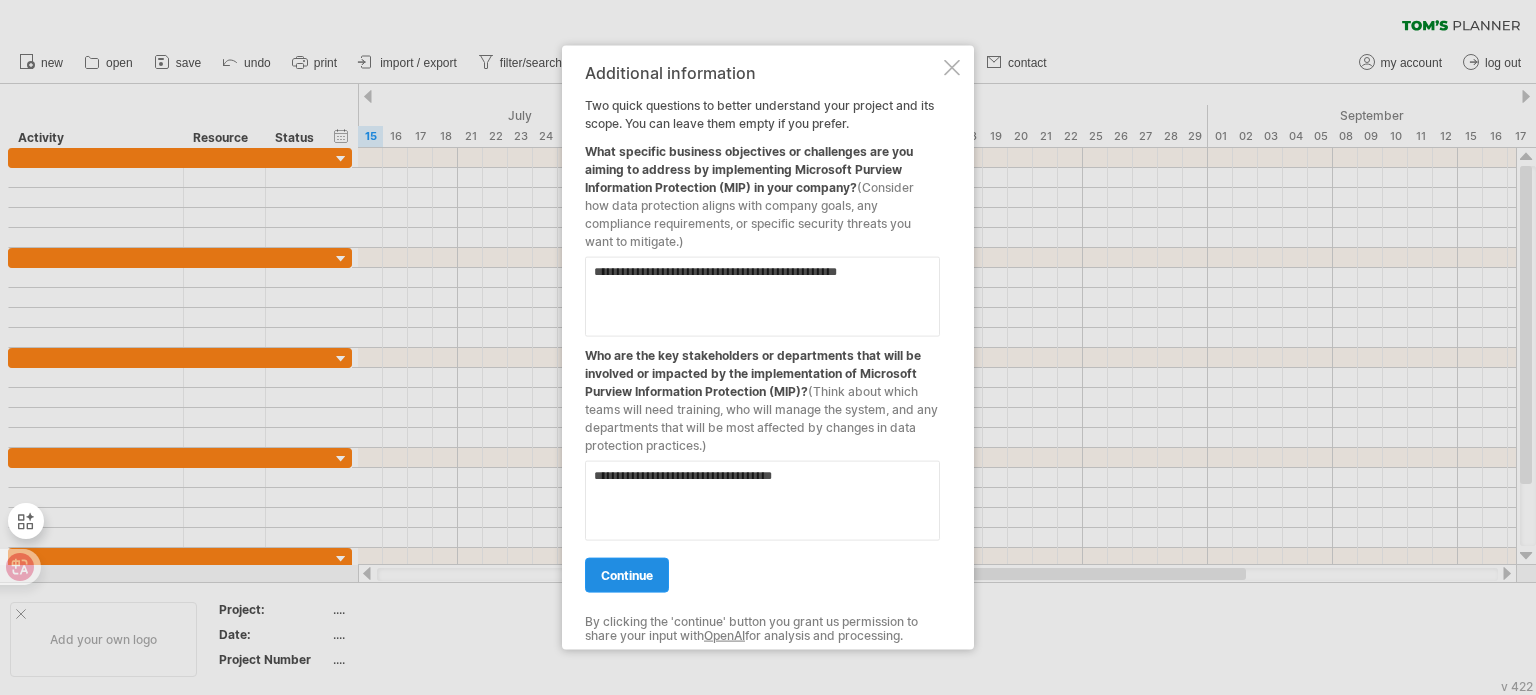 type on "**********" 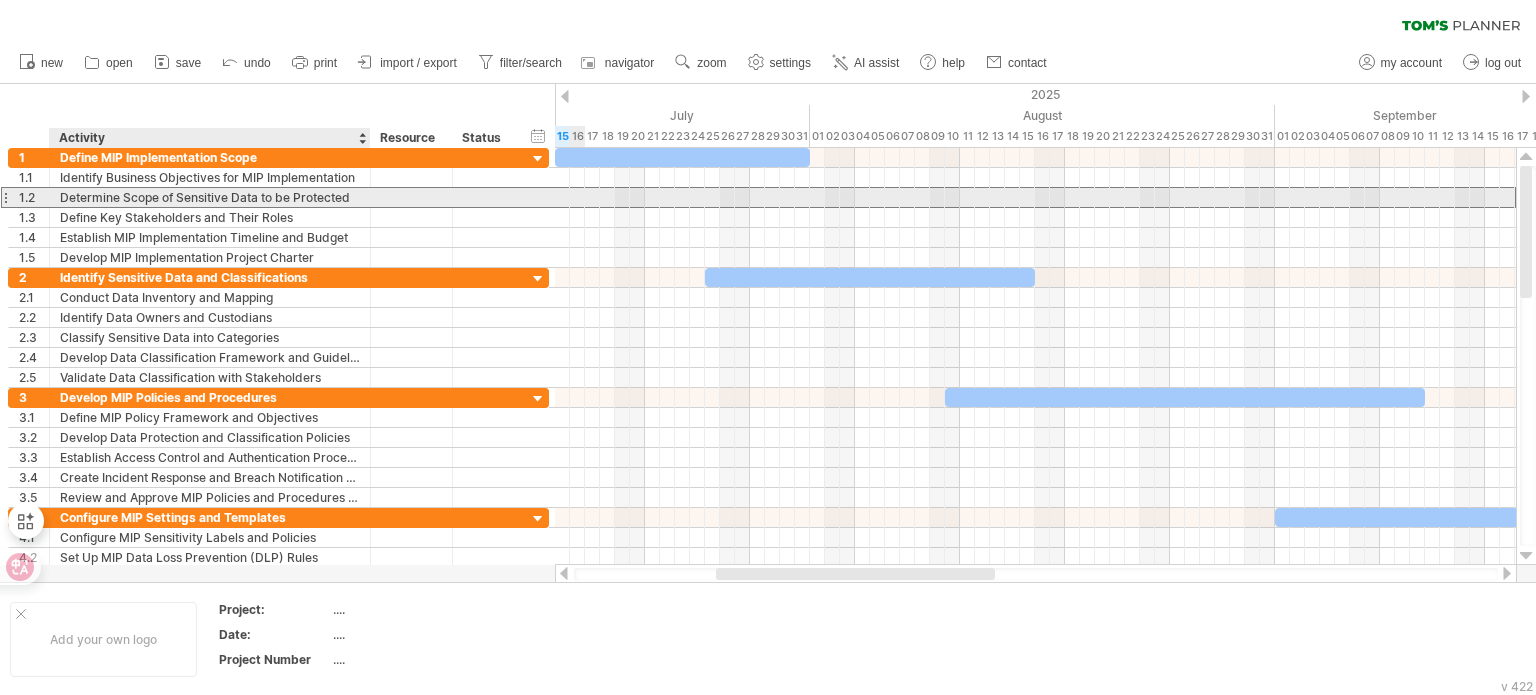 click on "Determine Scope of Sensitive Data to be Protected" at bounding box center (210, 197) 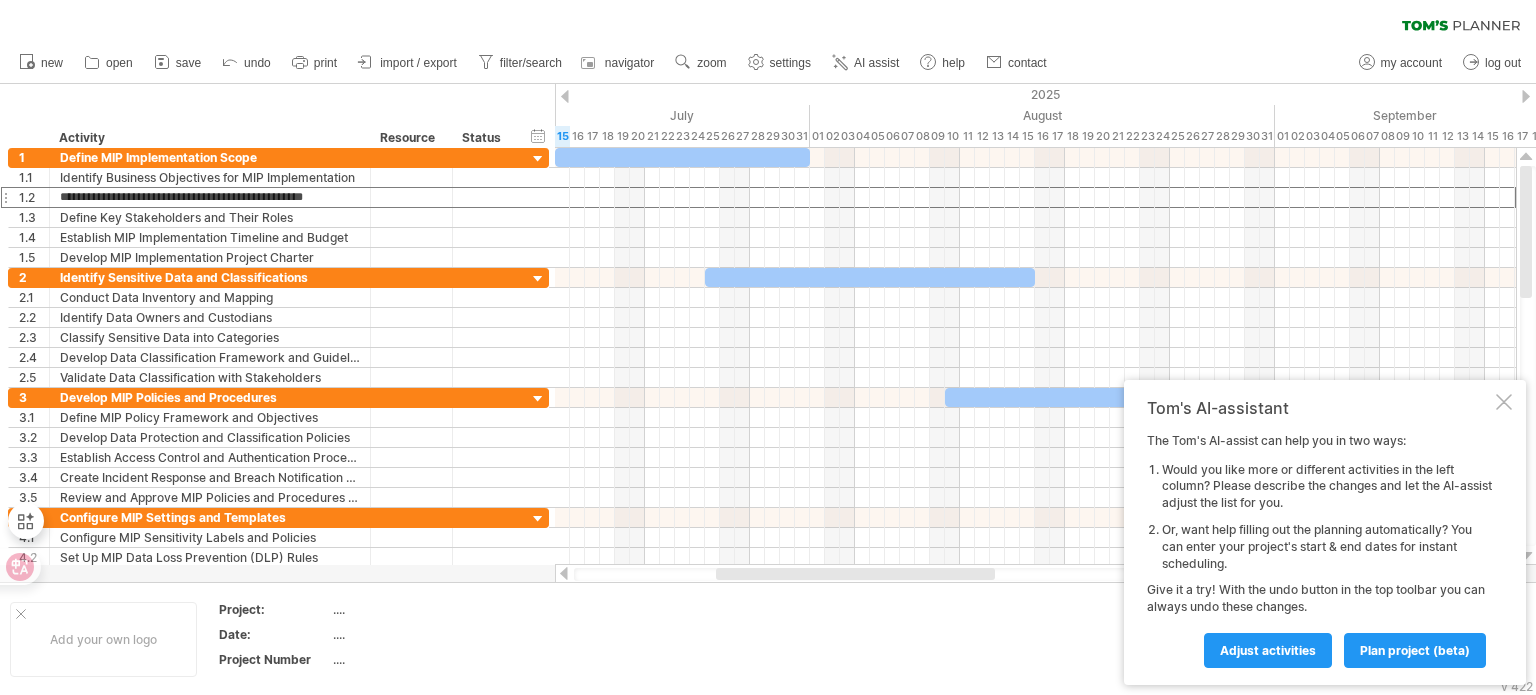 click on "clear filter
reapply filter" at bounding box center [768, 21] 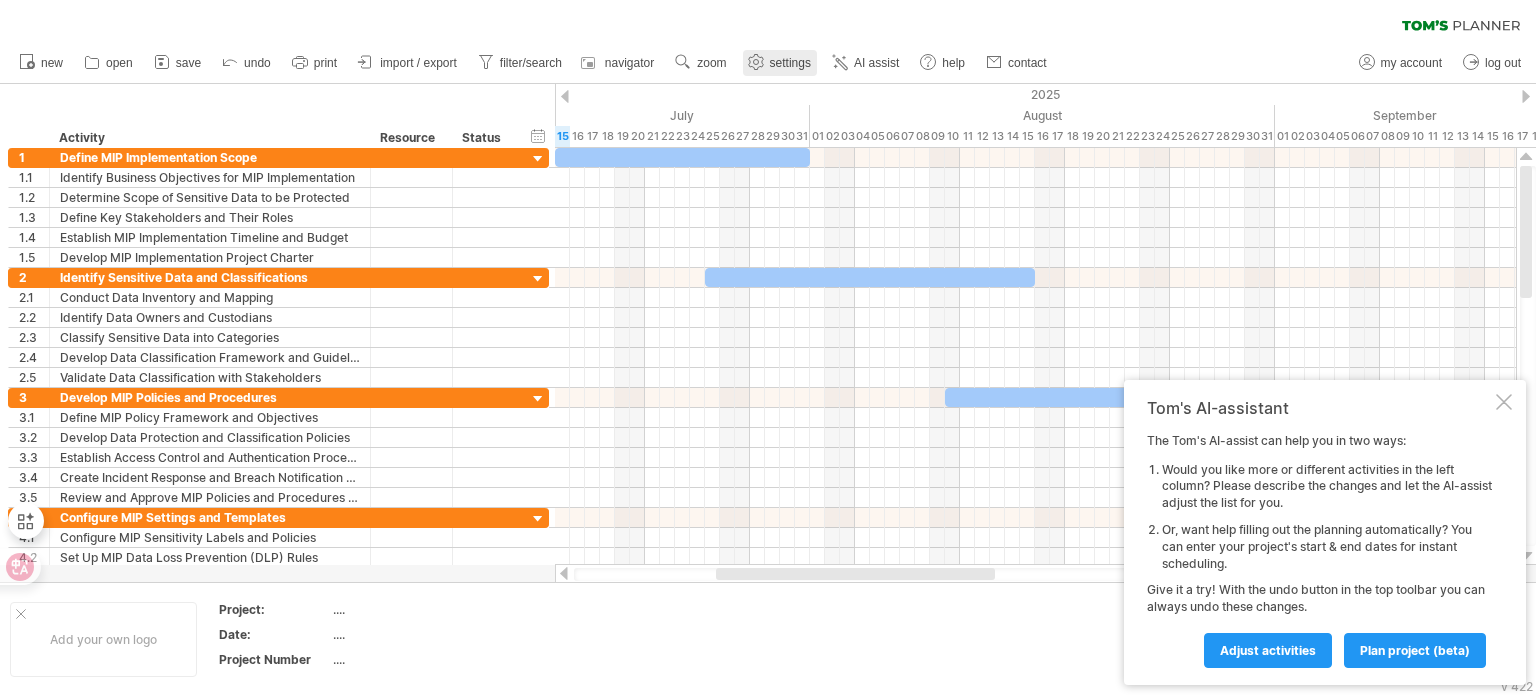 click on "settings" at bounding box center (790, 63) 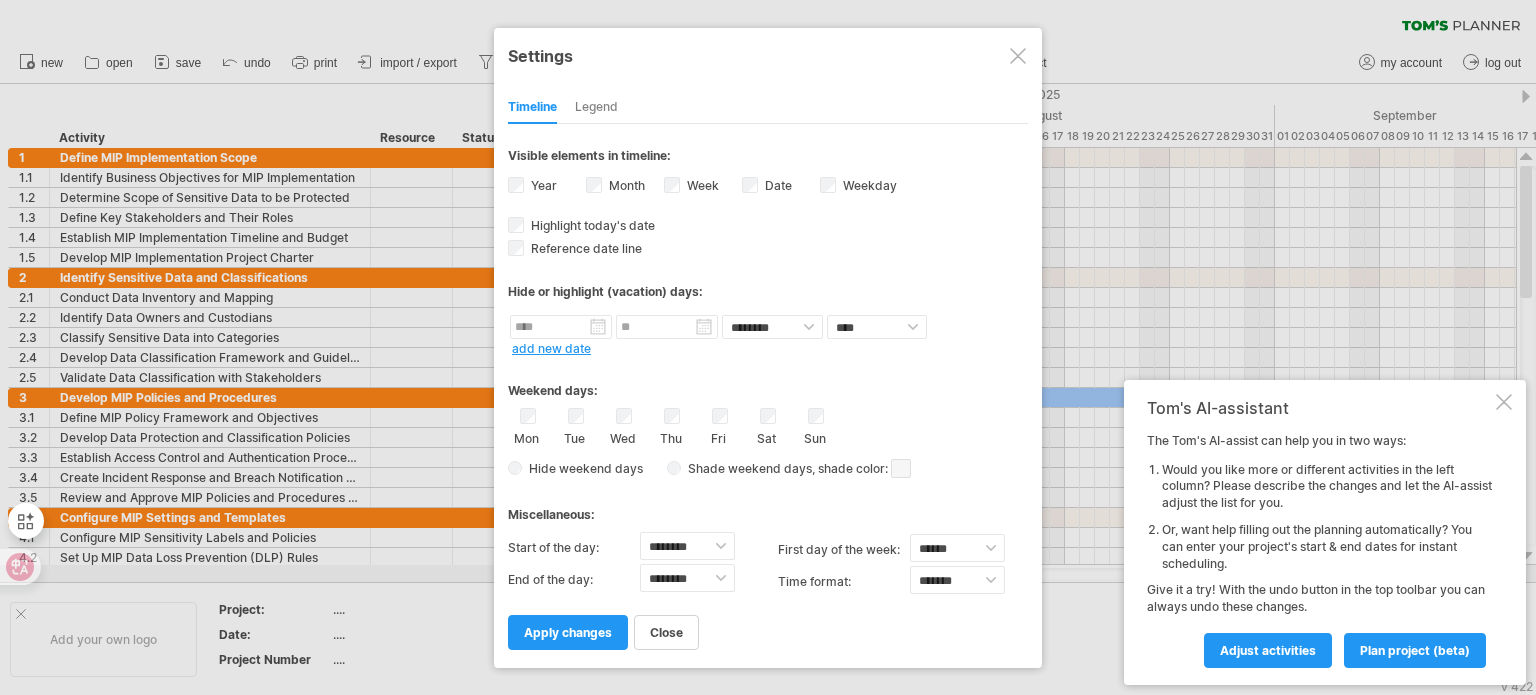 click on "Legend" at bounding box center (596, 108) 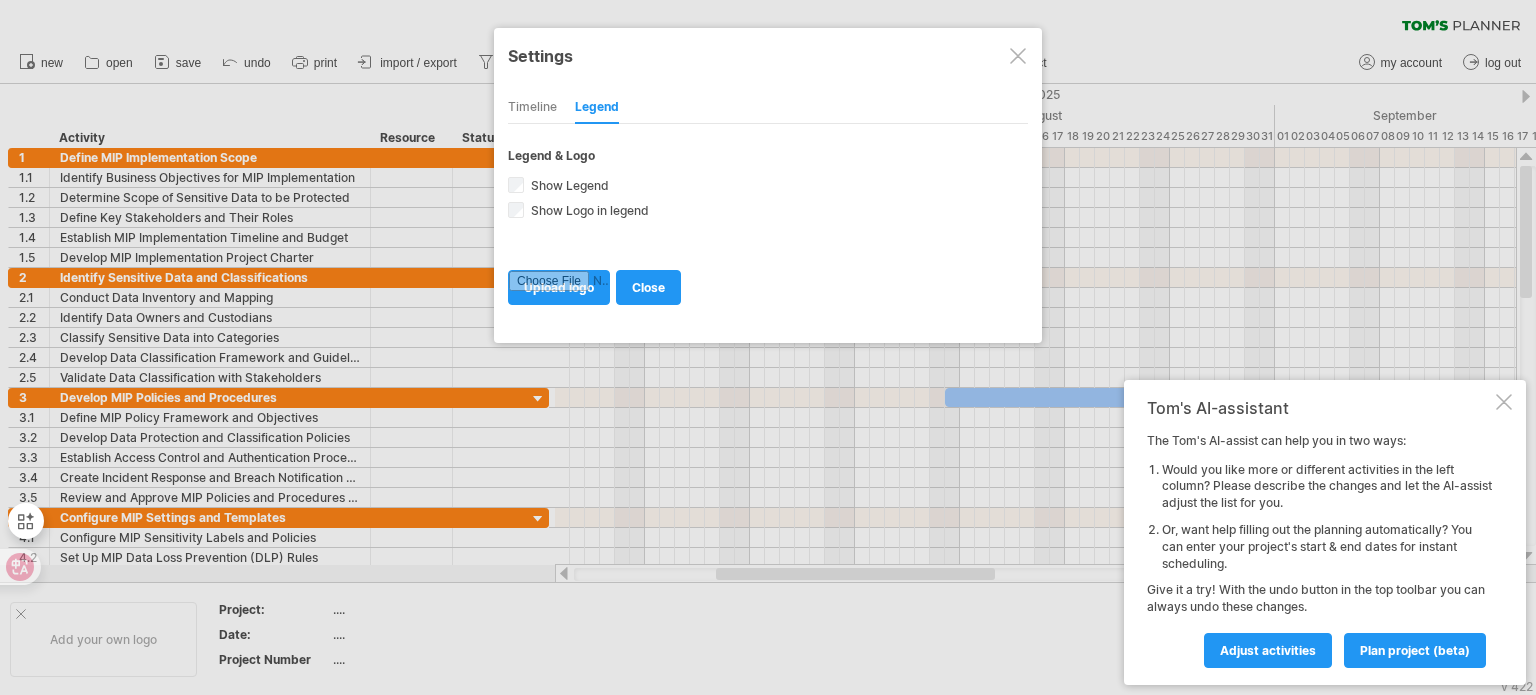 click on "Timeline" at bounding box center [532, 108] 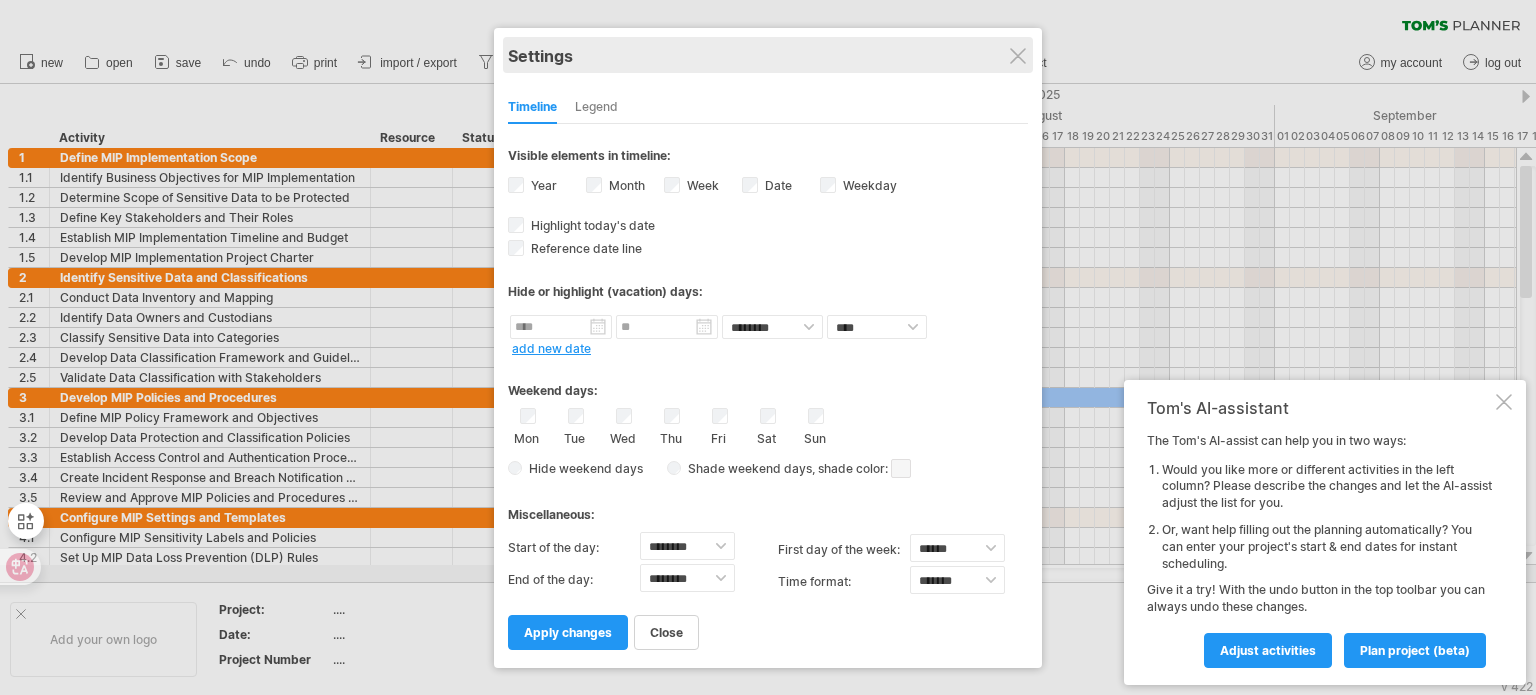 click on "Settings" at bounding box center (768, 55) 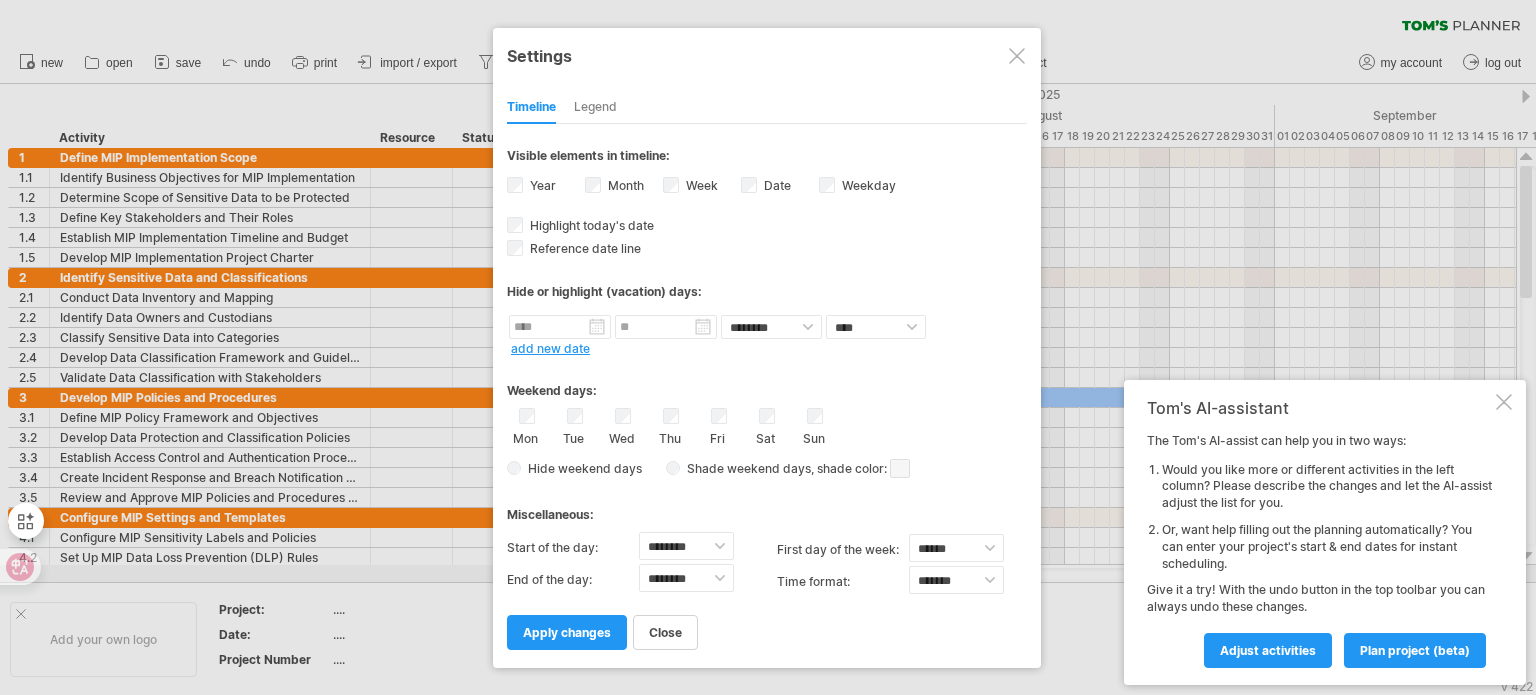 click at bounding box center [1017, 56] 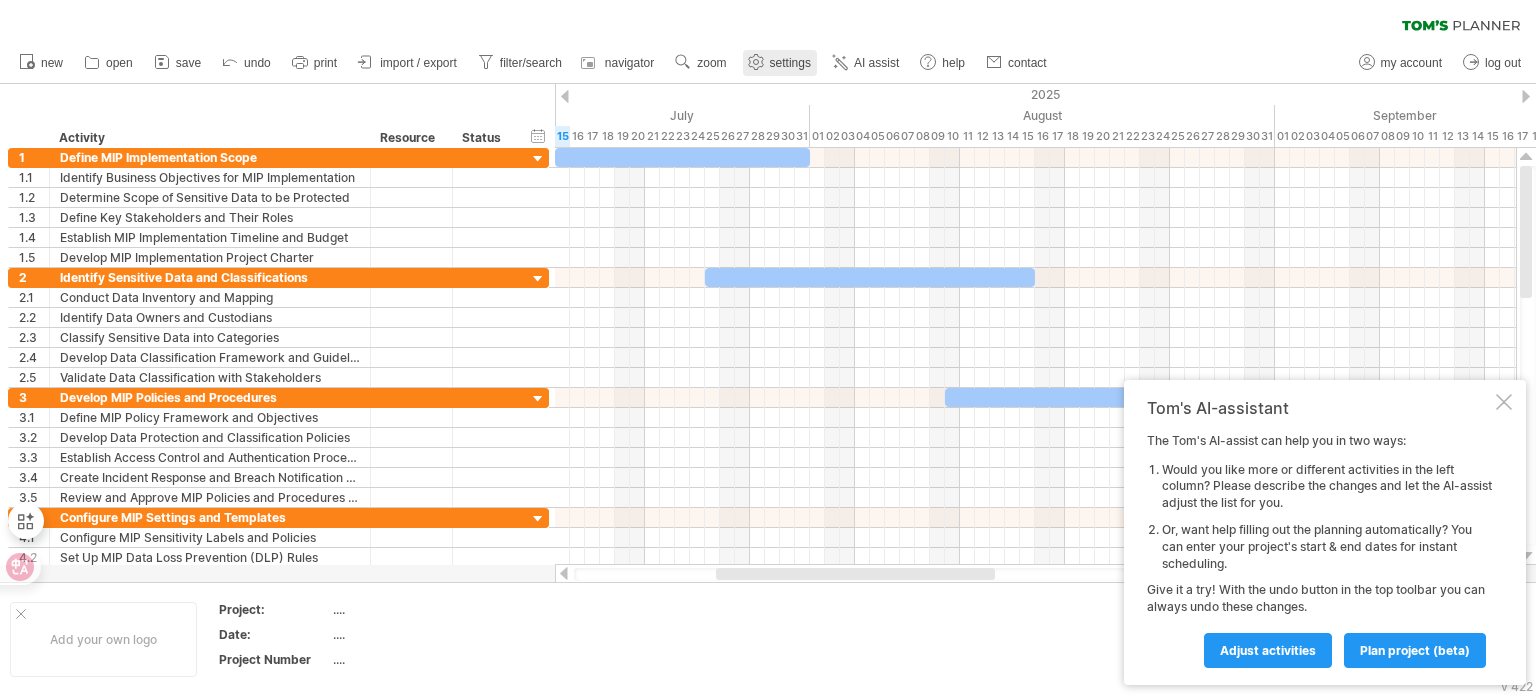 click on "settings" at bounding box center [780, 63] 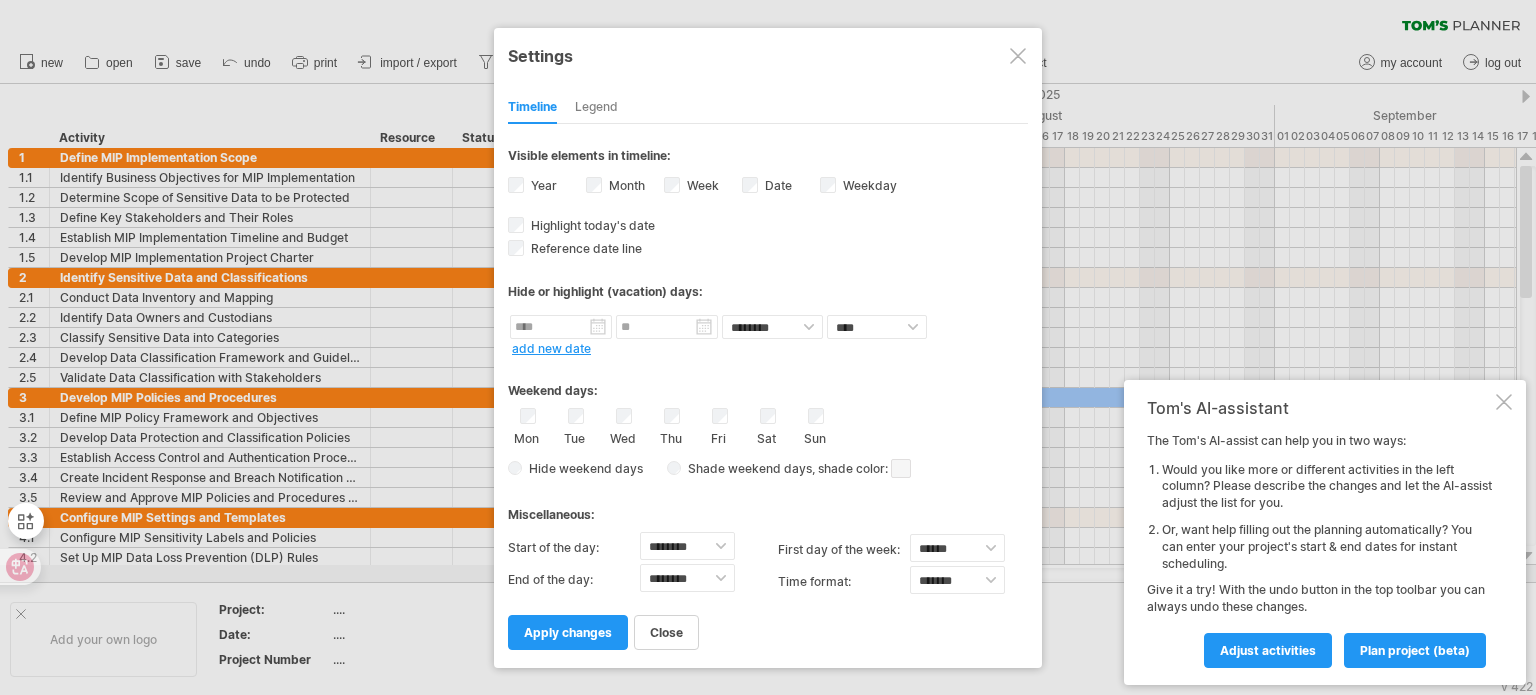 click at bounding box center [1018, 56] 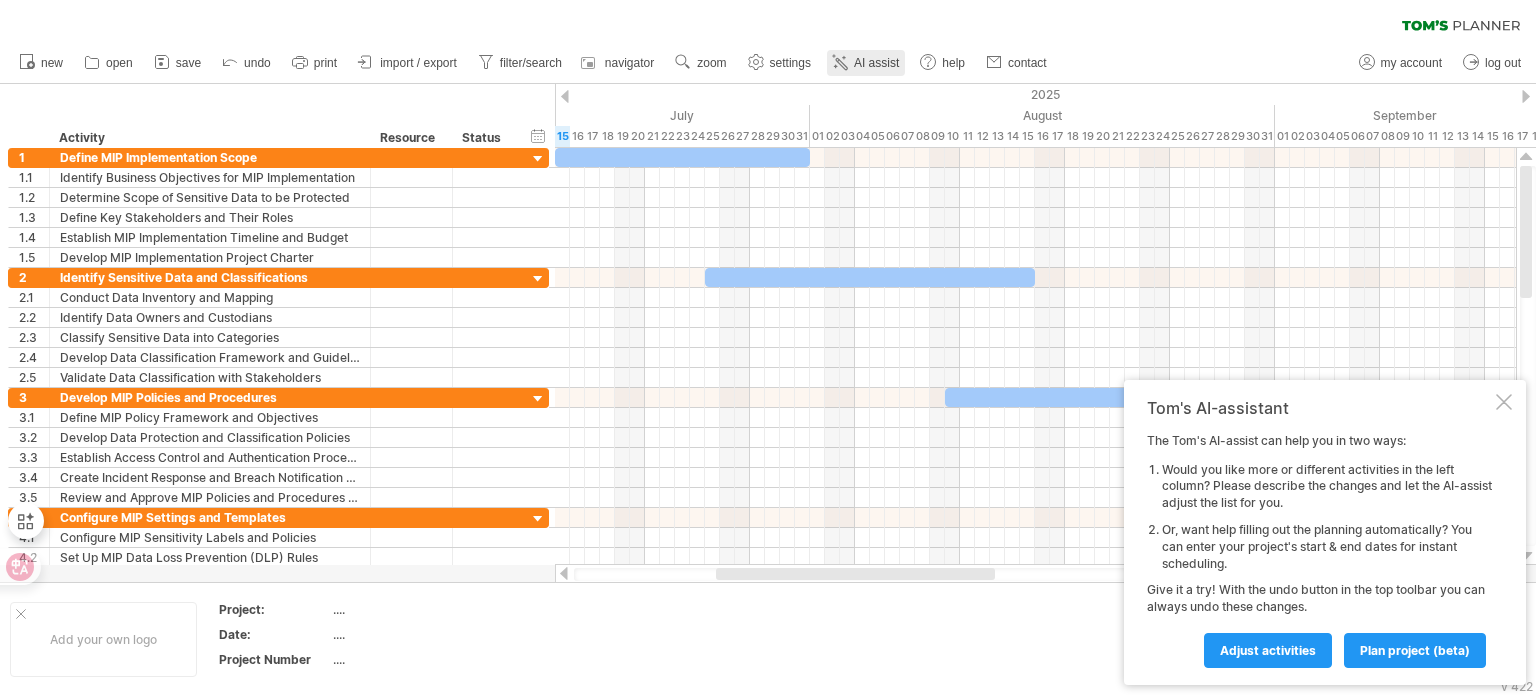 click on "AI assist" at bounding box center (876, 63) 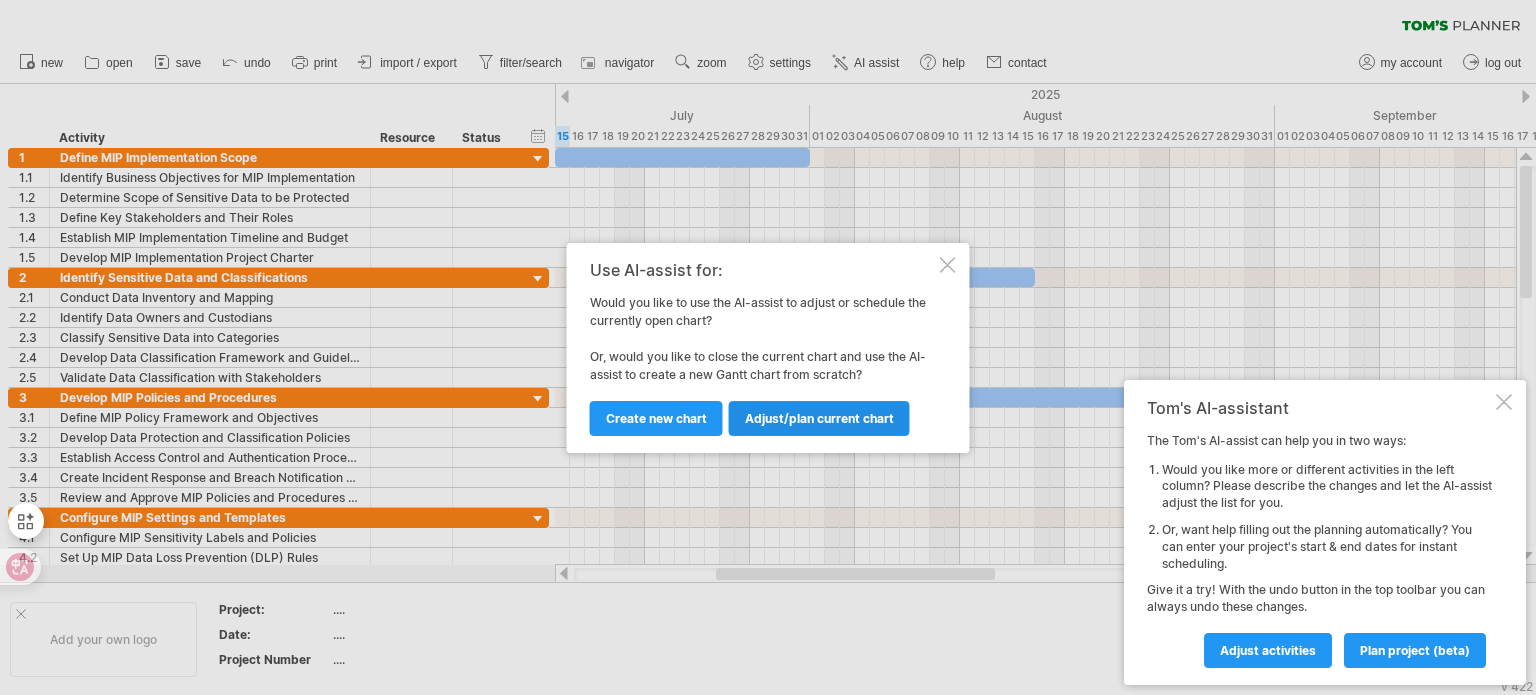 click on "Adjust/plan current chart" at bounding box center [819, 418] 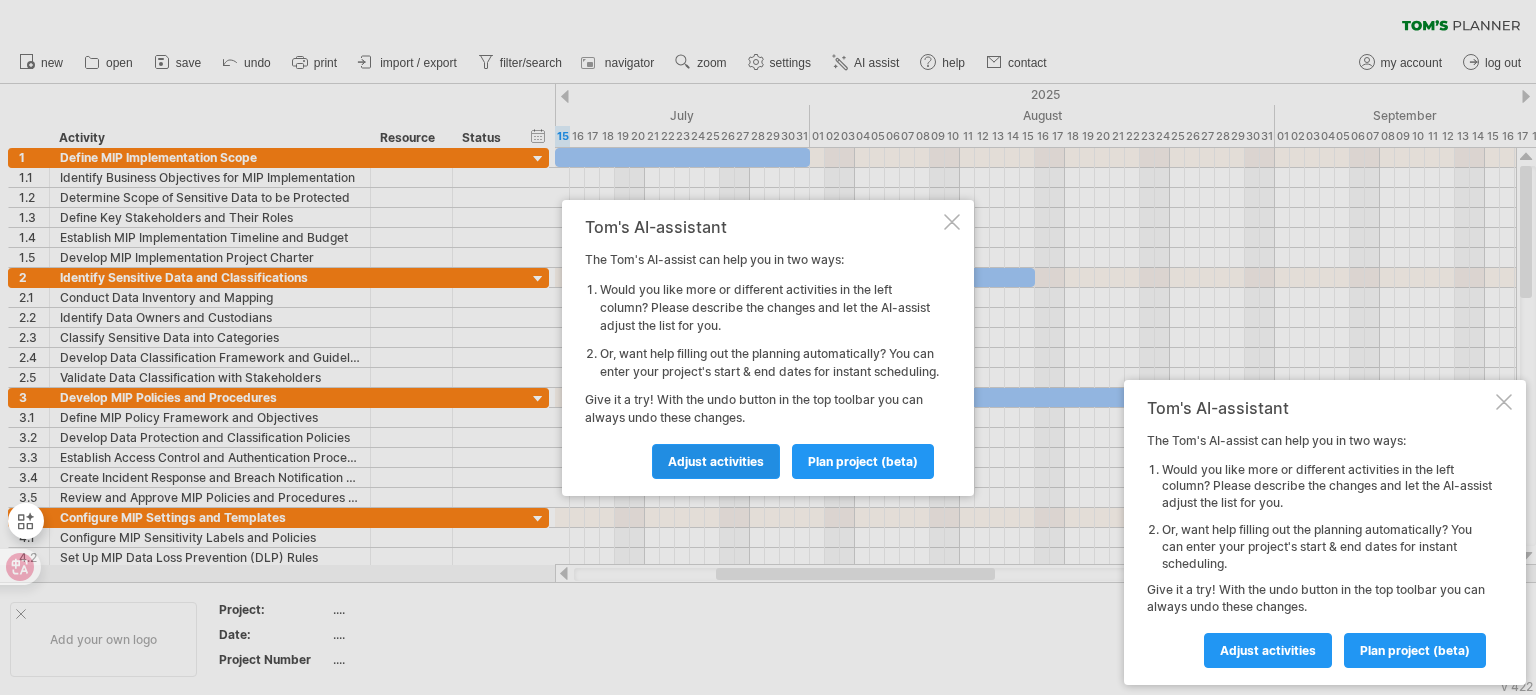 click on "Adjust activities" at bounding box center [716, 461] 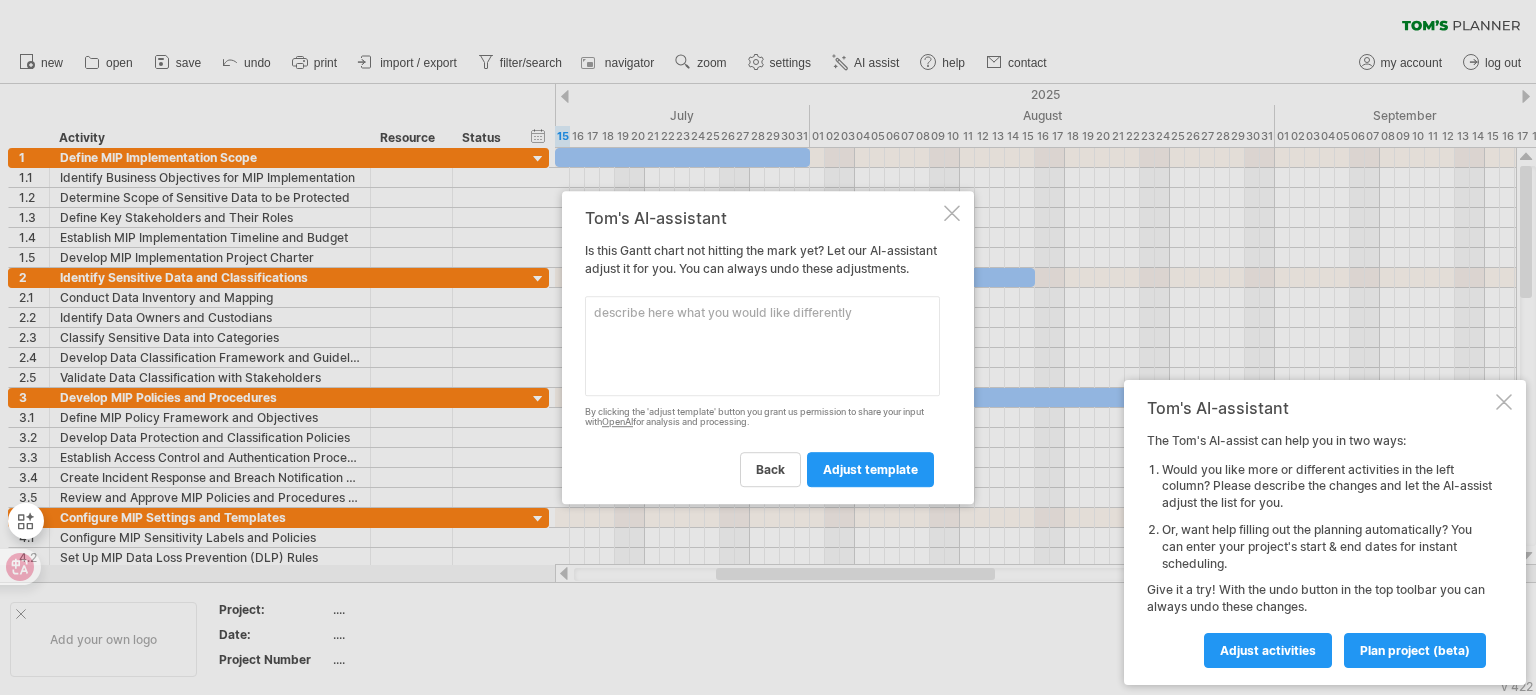 click at bounding box center (762, 346) 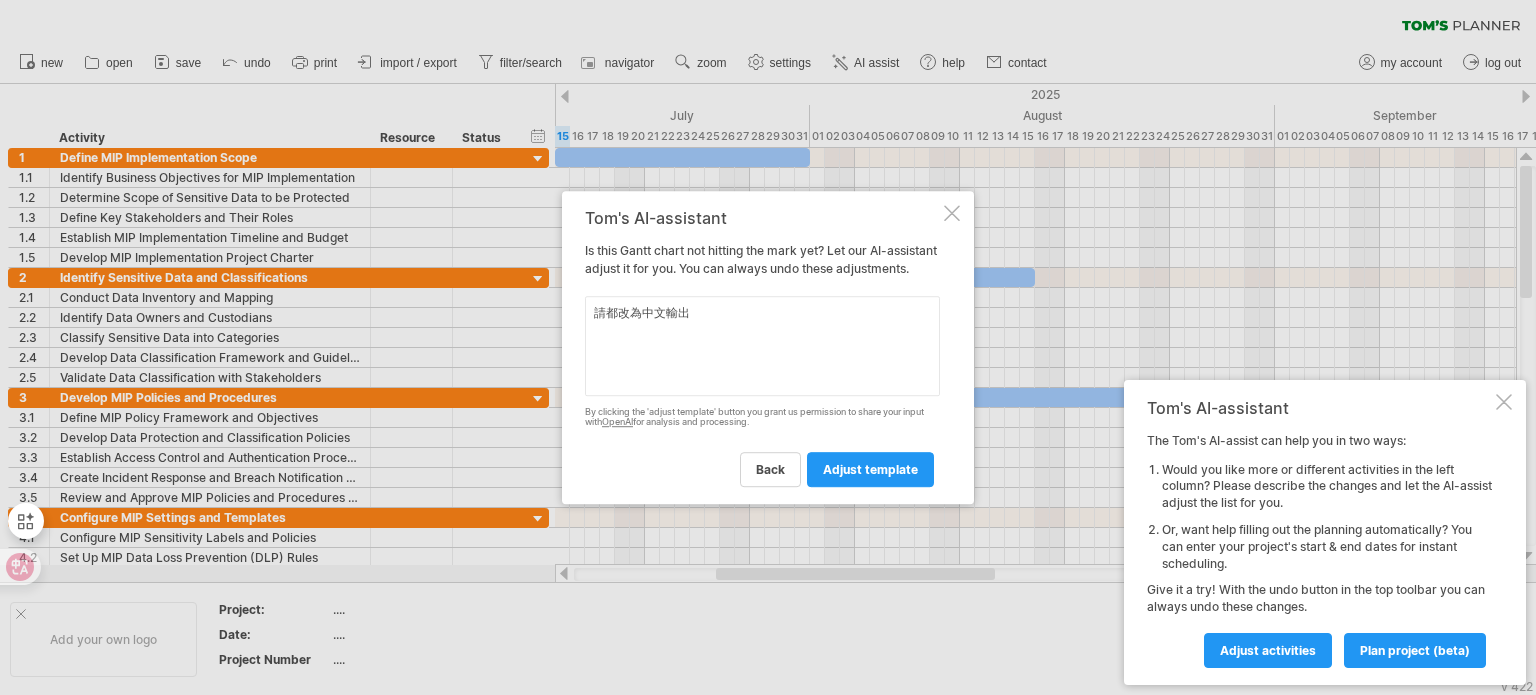 click on "請都改為中文輸出" at bounding box center [762, 346] 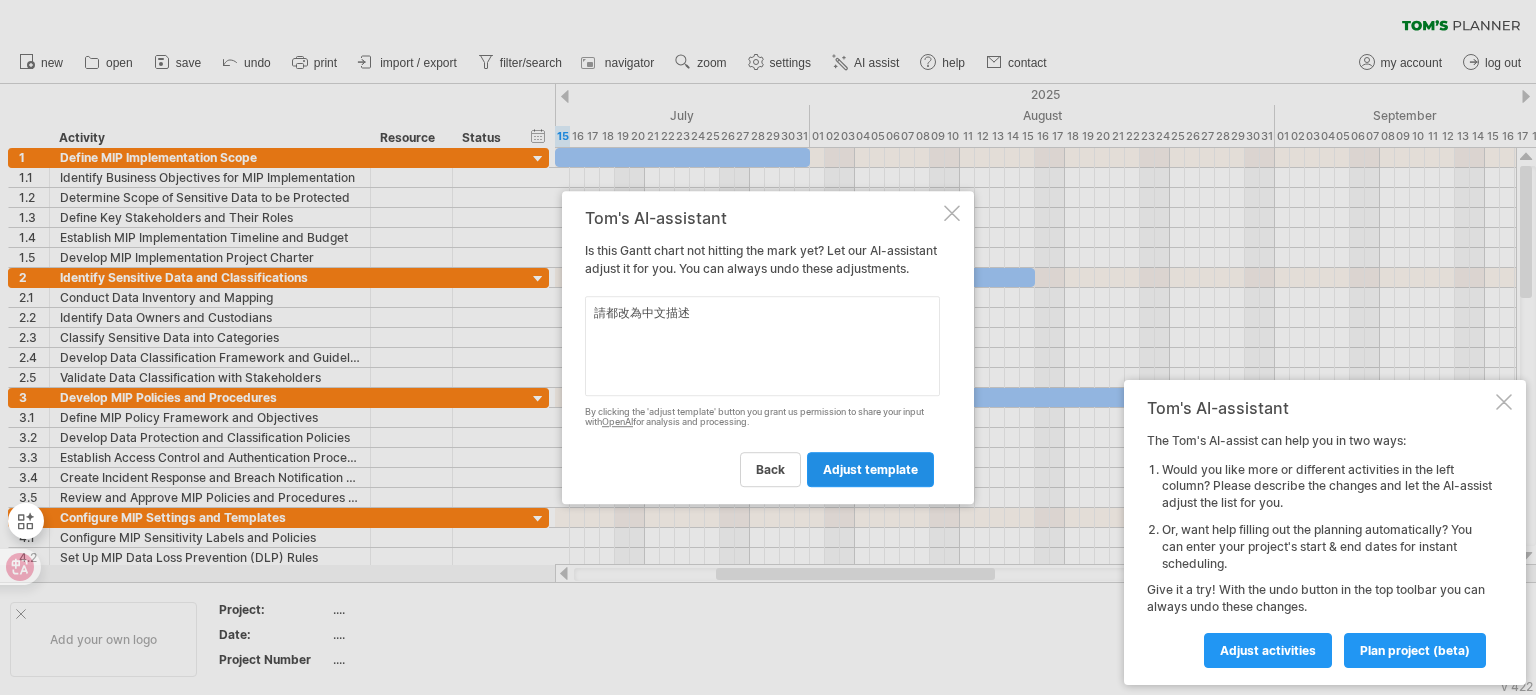 type on "請都改為中文描述" 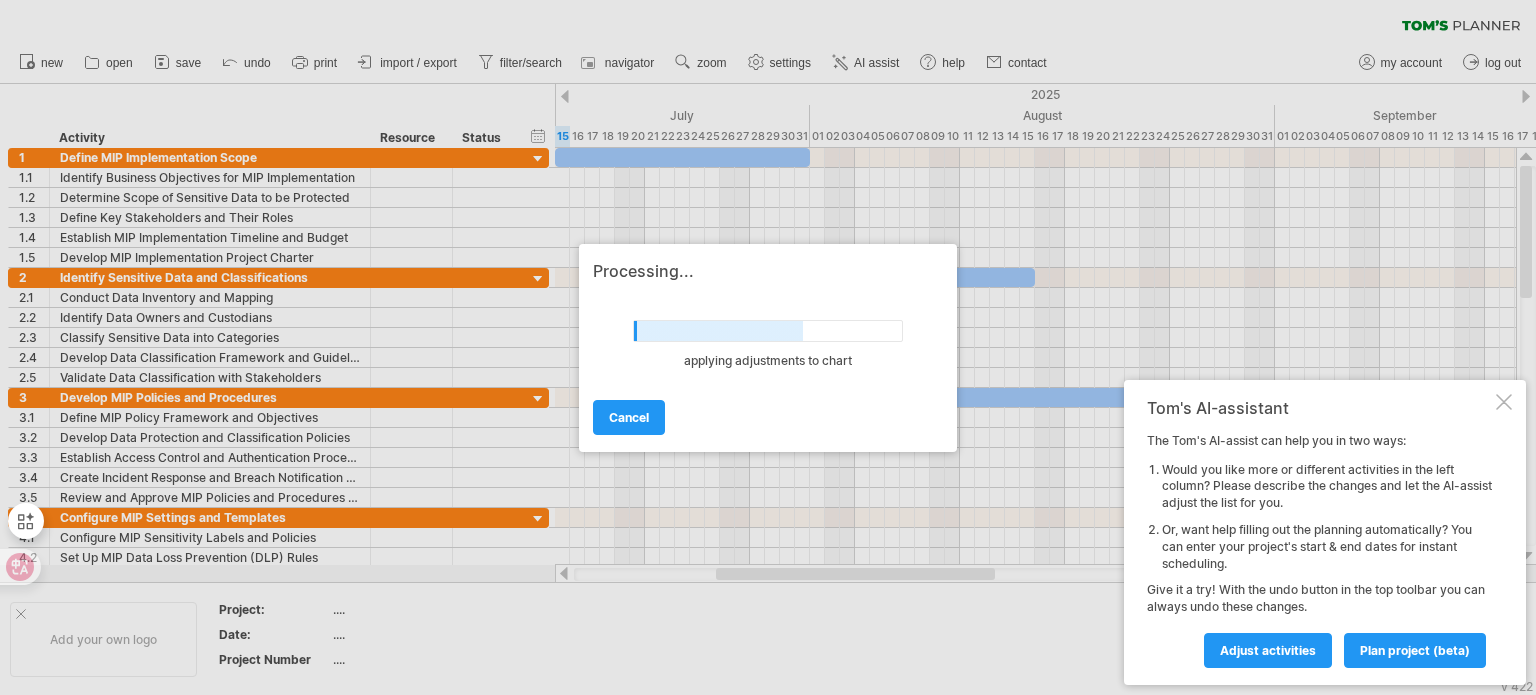 click at bounding box center [1504, 402] 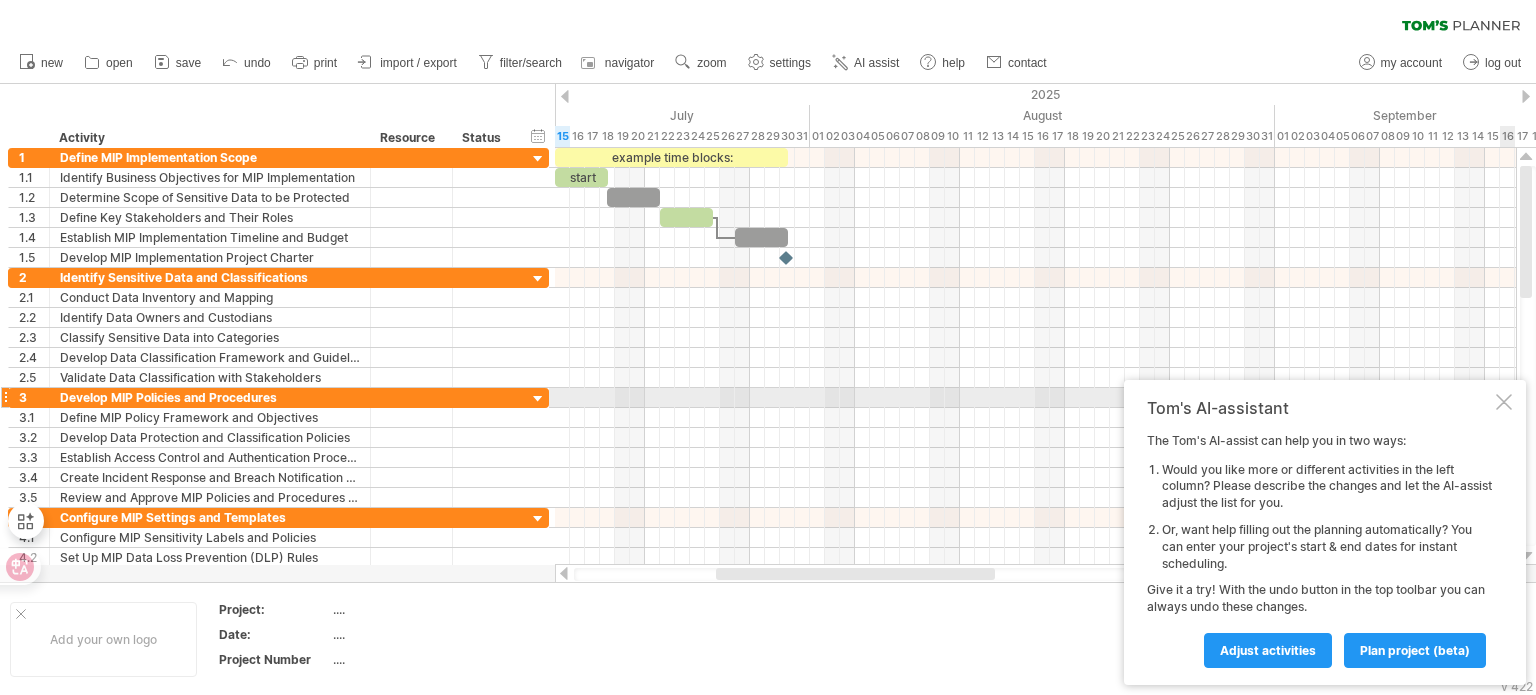 drag, startPoint x: 1510, startPoint y: 407, endPoint x: 1480, endPoint y: 369, distance: 48.414875 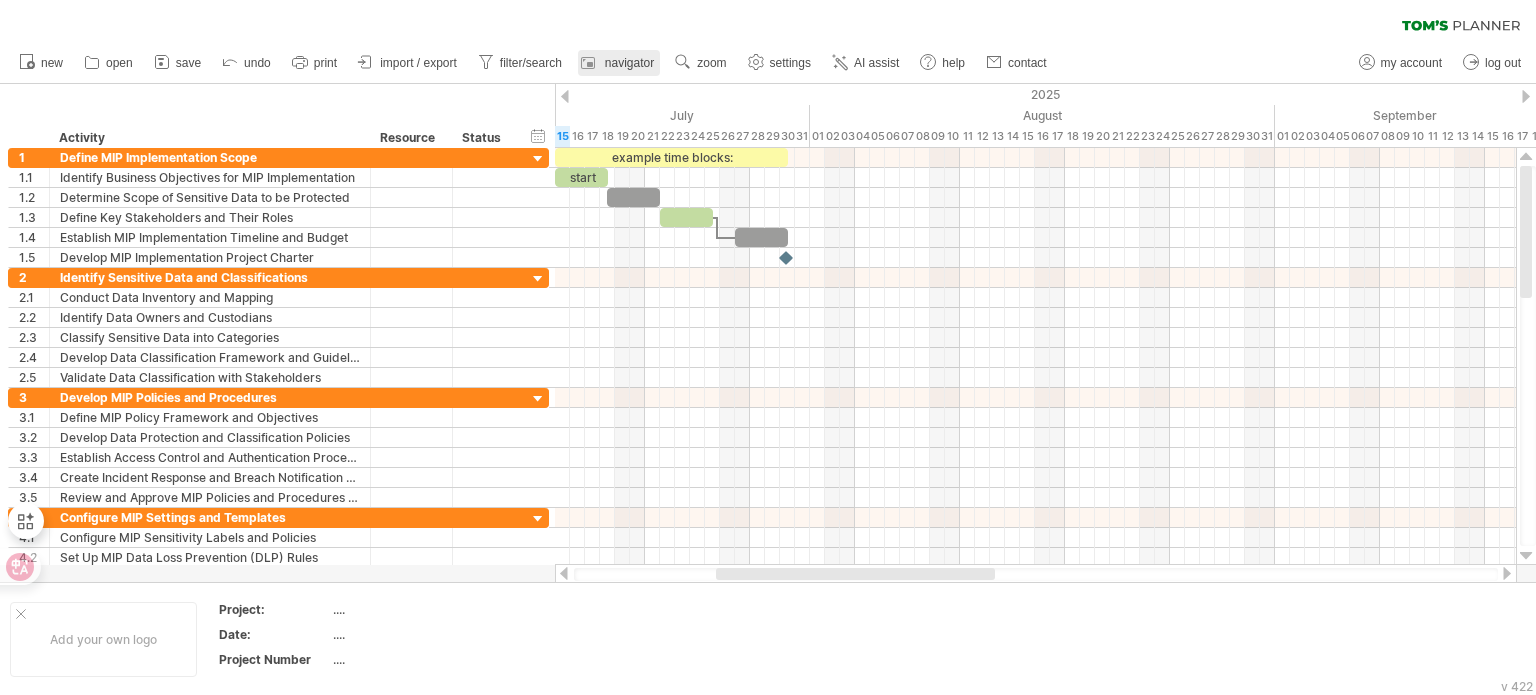 click on "navigator" at bounding box center (629, 63) 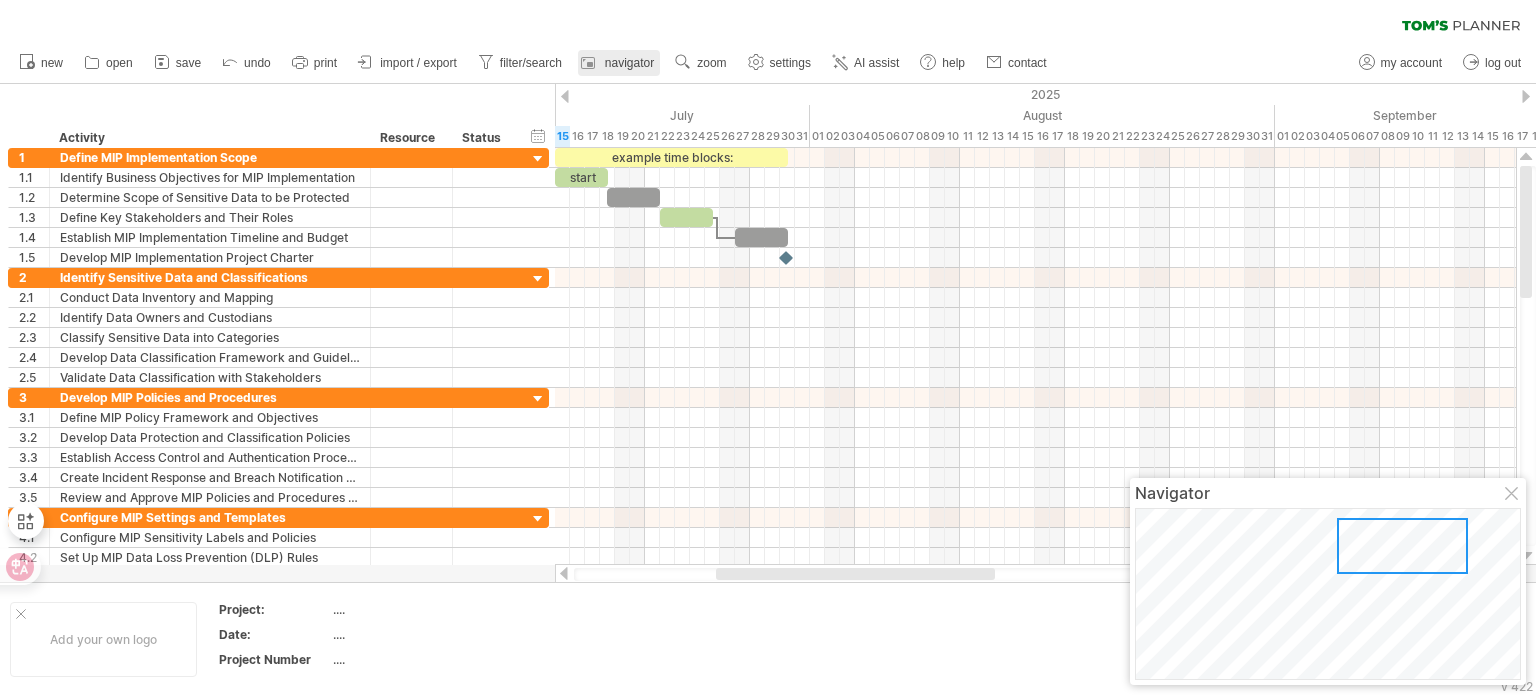click on "navigator" at bounding box center (629, 63) 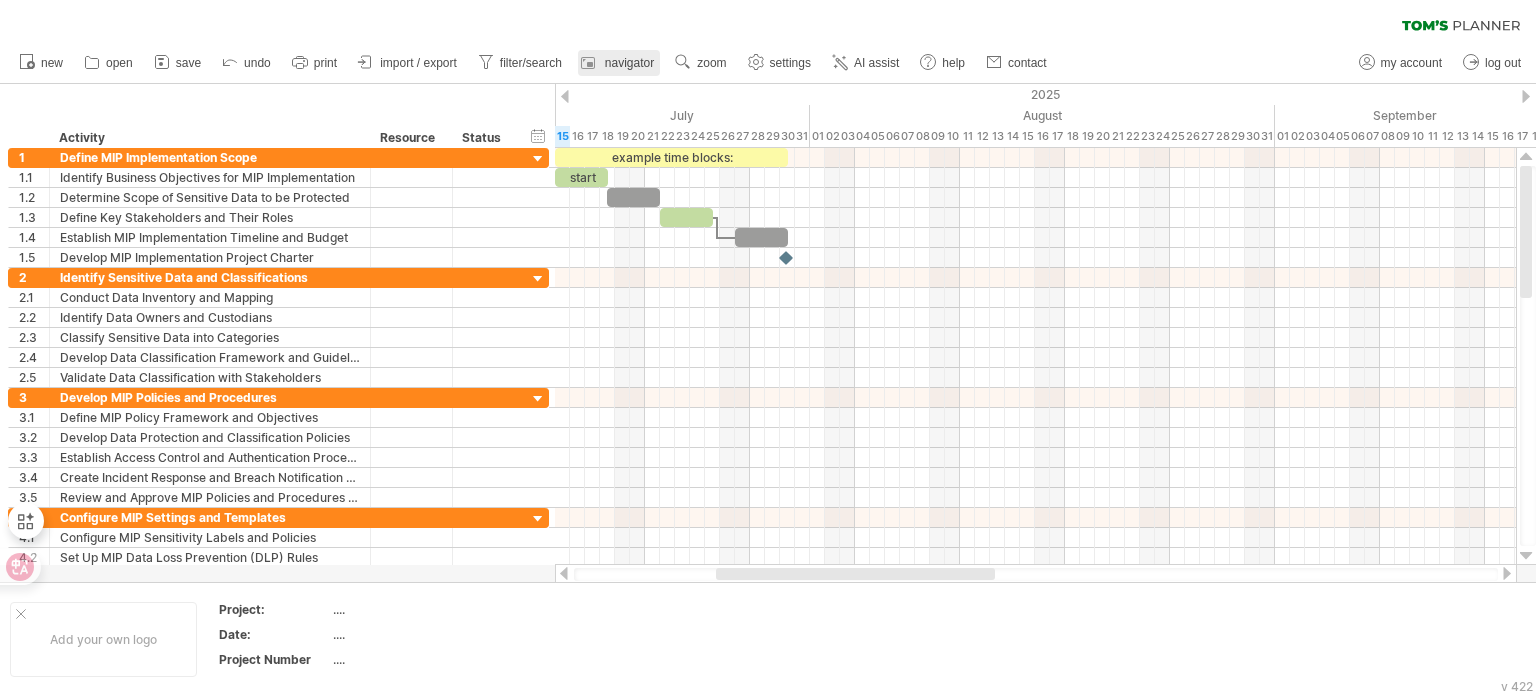 click on "navigator" at bounding box center (629, 63) 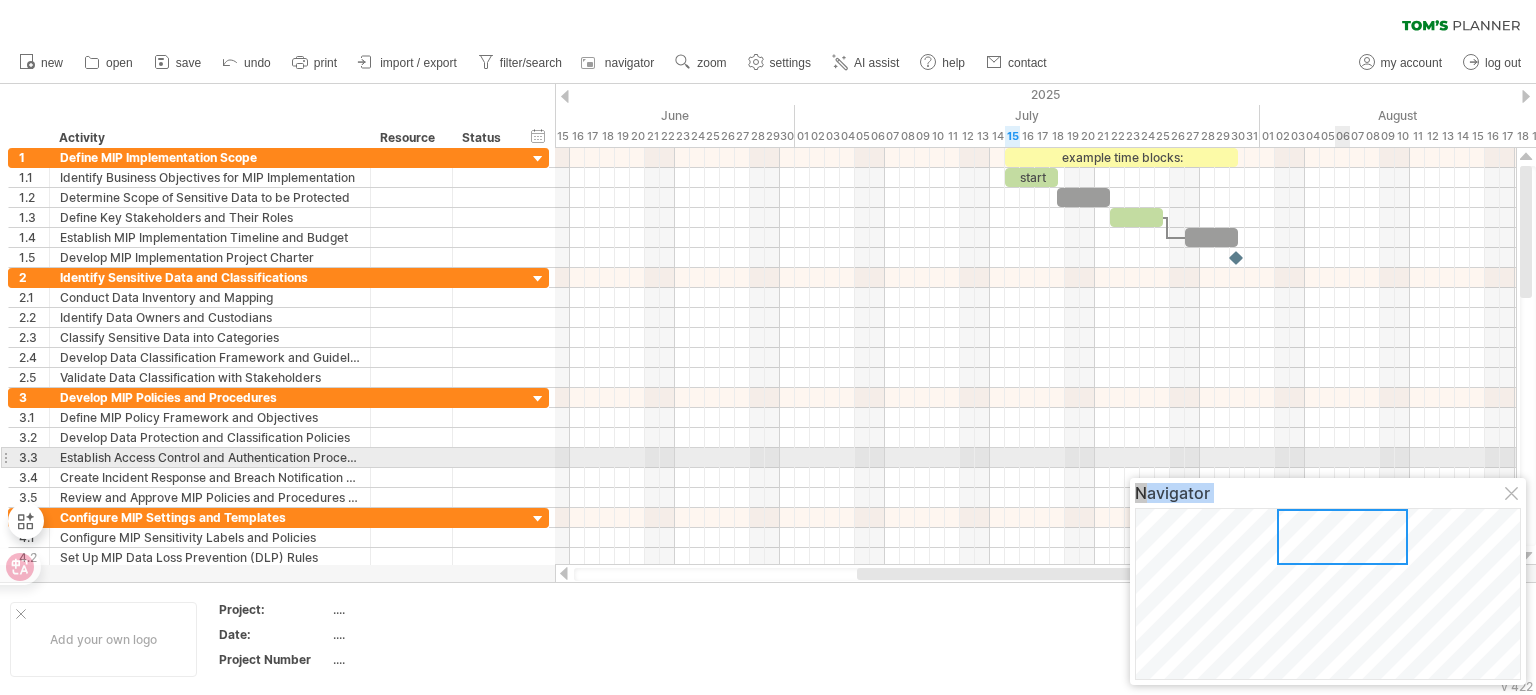 drag, startPoint x: 1222, startPoint y: 538, endPoint x: 1342, endPoint y: 455, distance: 145.9075 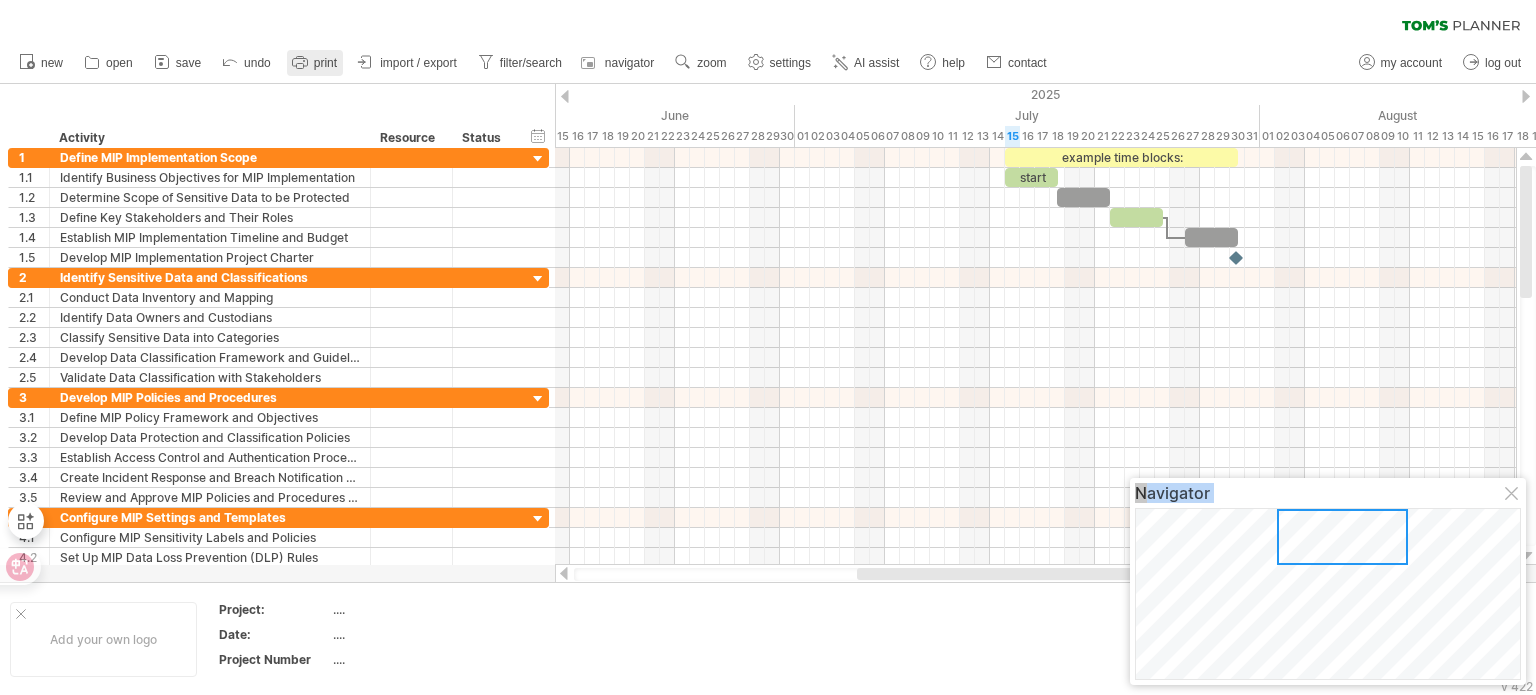 click on "print" at bounding box center [325, 63] 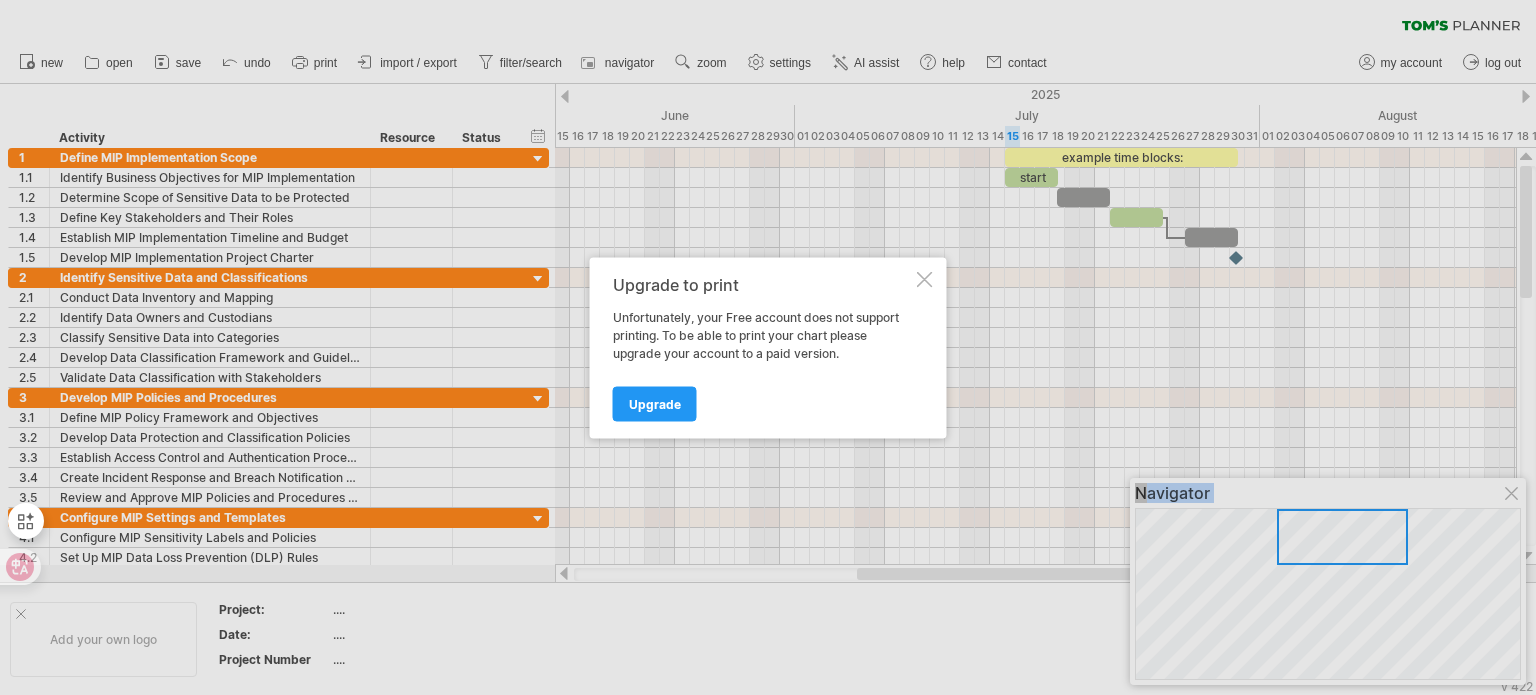 click at bounding box center [925, 279] 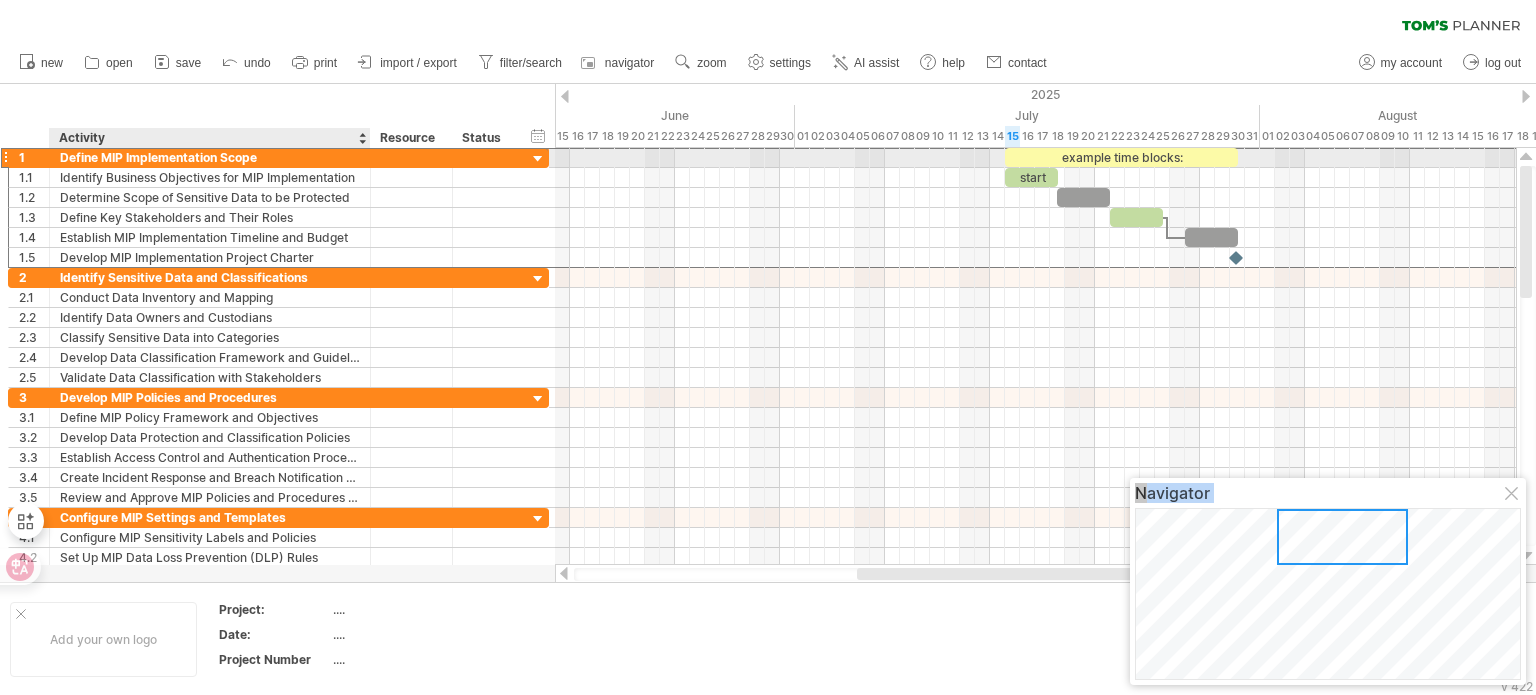 click on "Define MIP Implementation Scope" at bounding box center [210, 157] 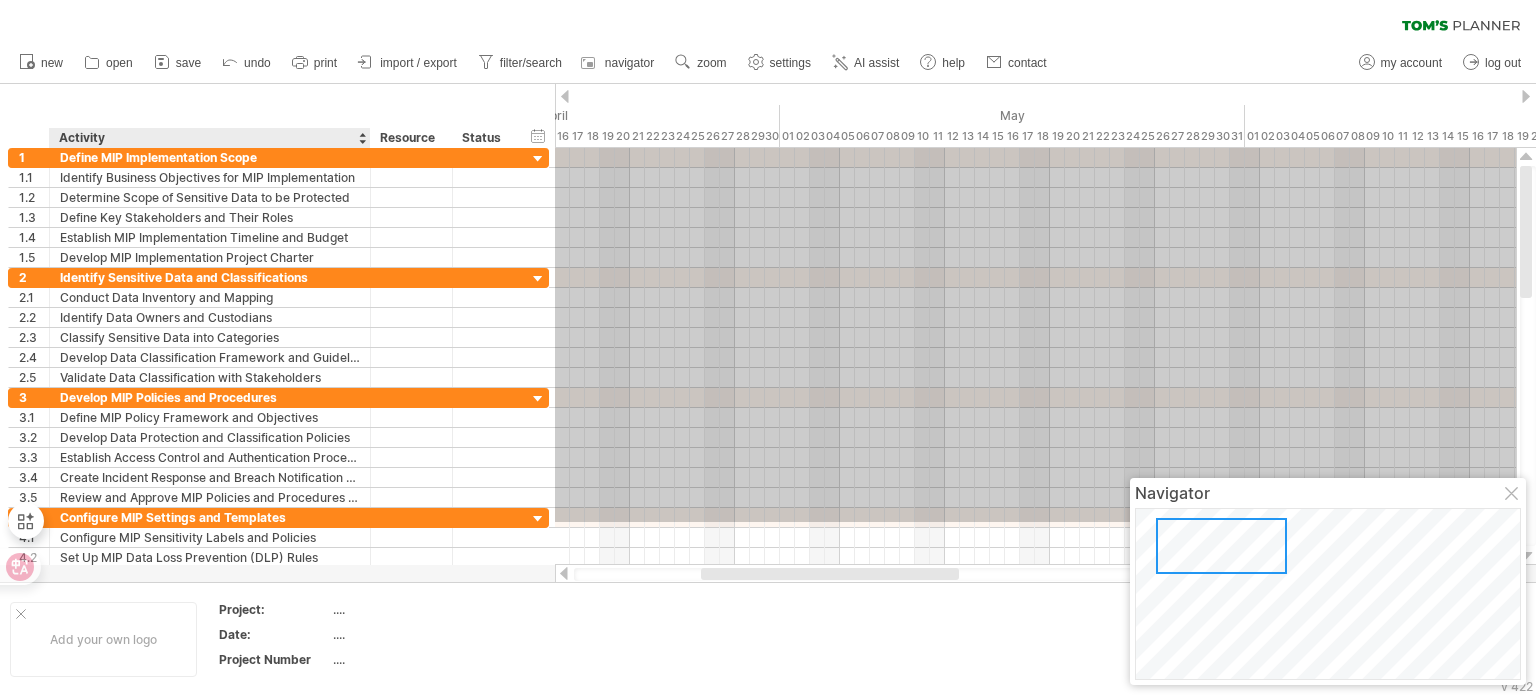drag, startPoint x: 971, startPoint y: 522, endPoint x: 101, endPoint y: 122, distance: 957.54895 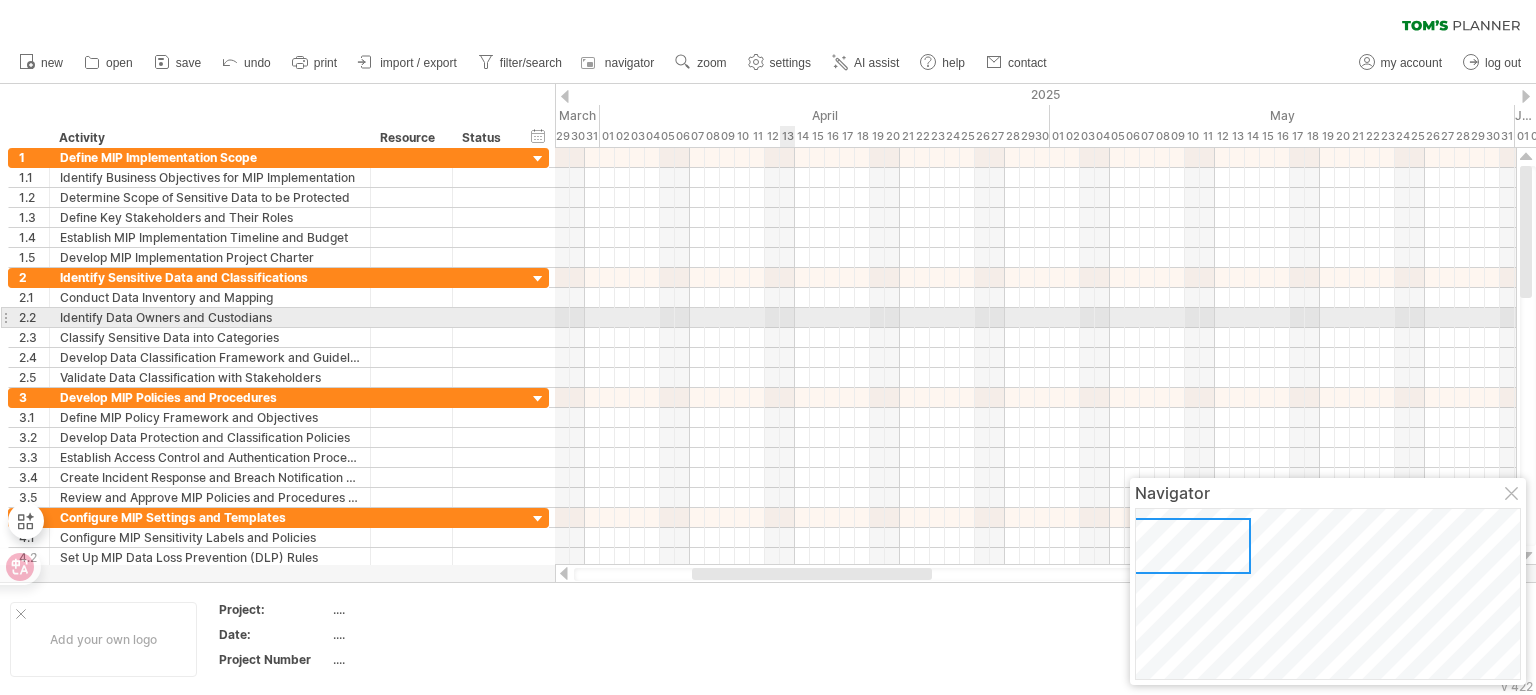 click at bounding box center [1035, 318] 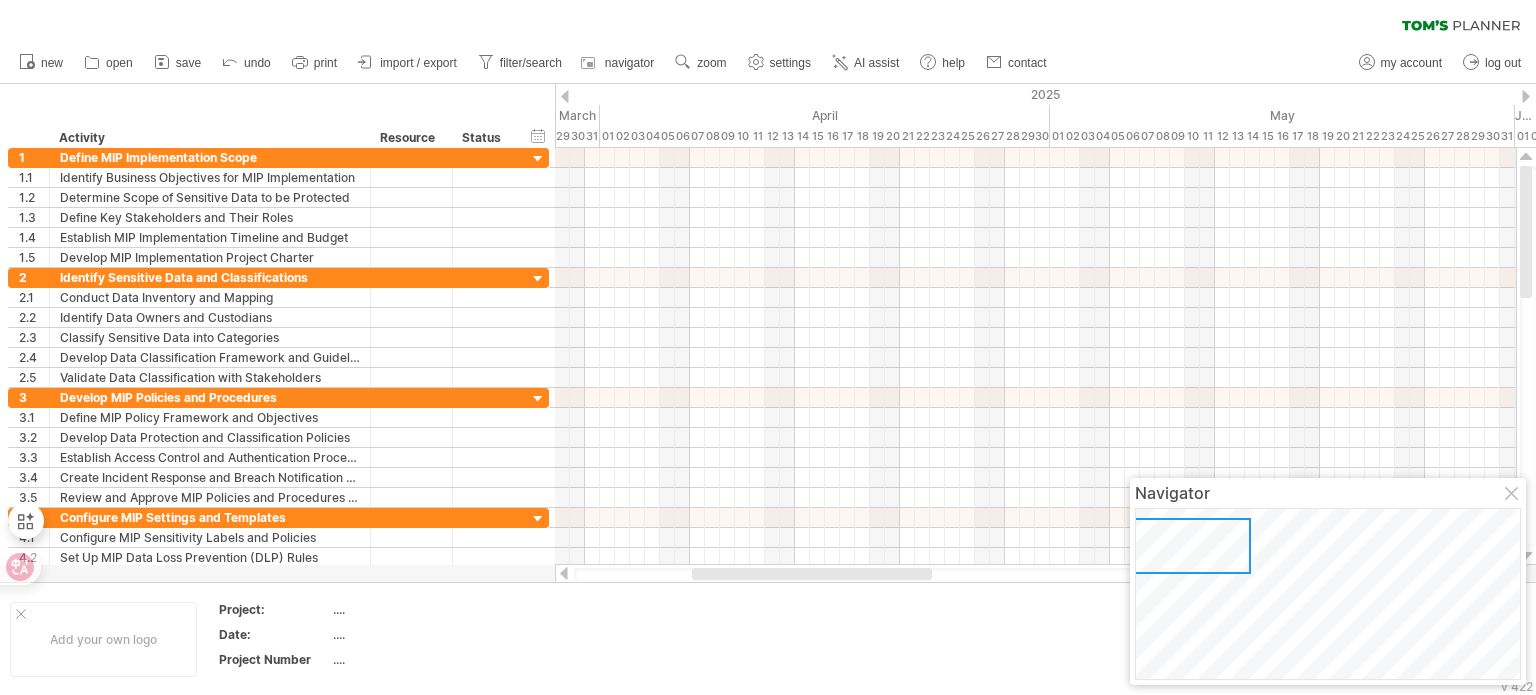 click on "clear filter
reapply filter" at bounding box center [768, 21] 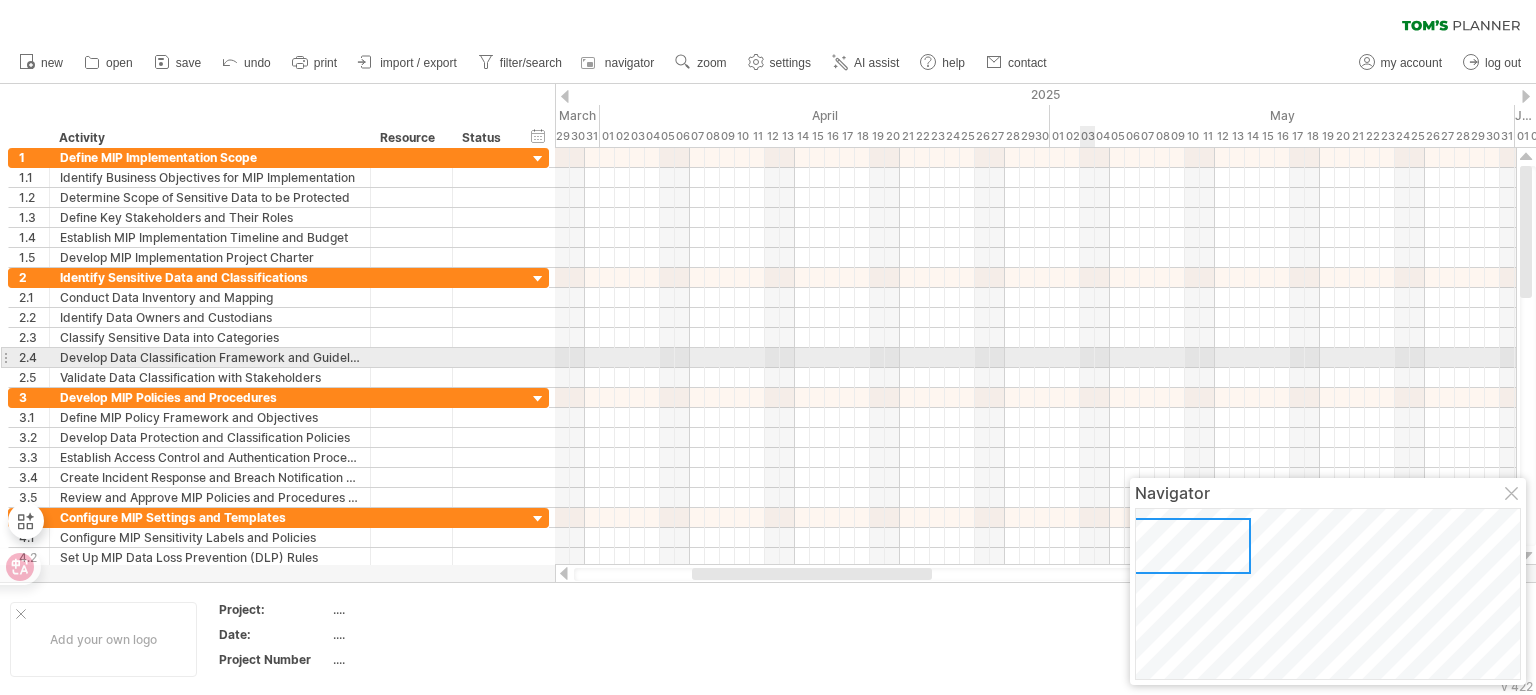 click at bounding box center (1035, 358) 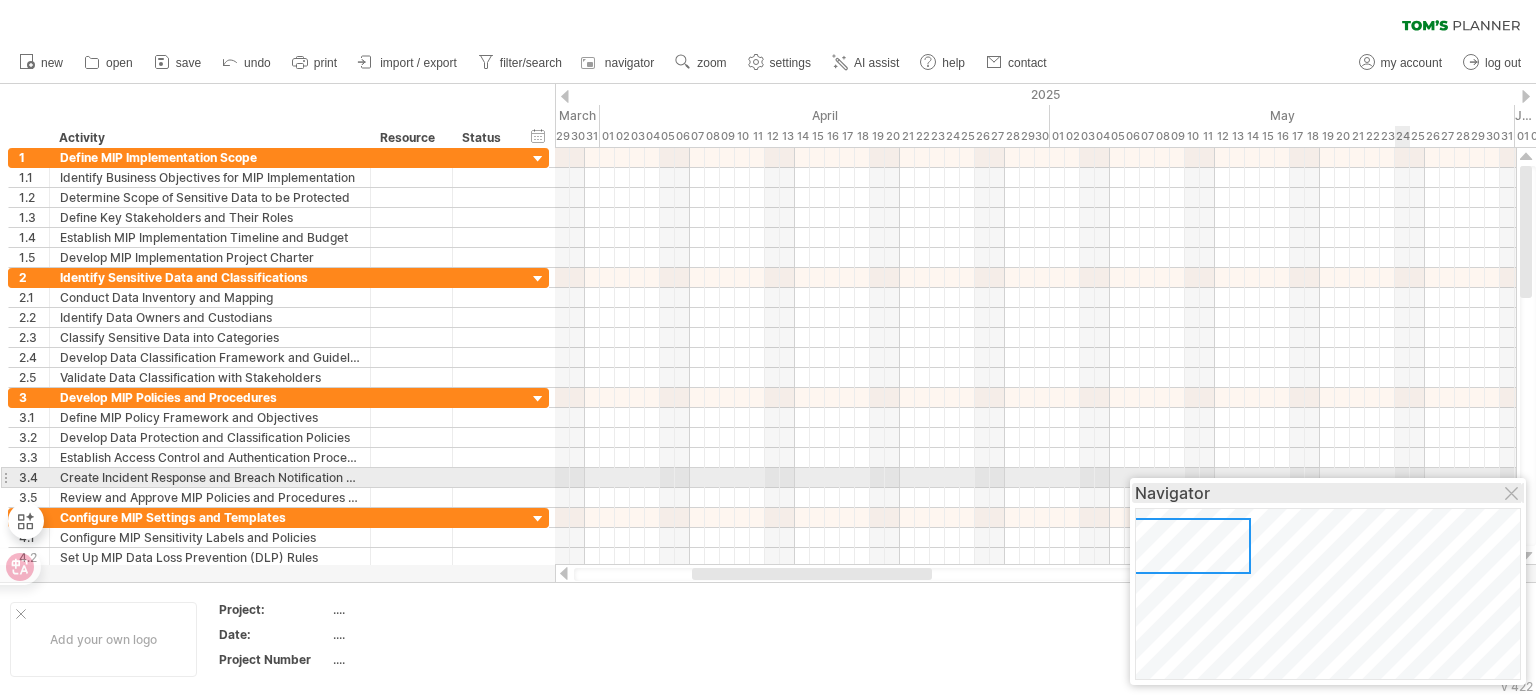 click on "Navigator" at bounding box center [1328, 493] 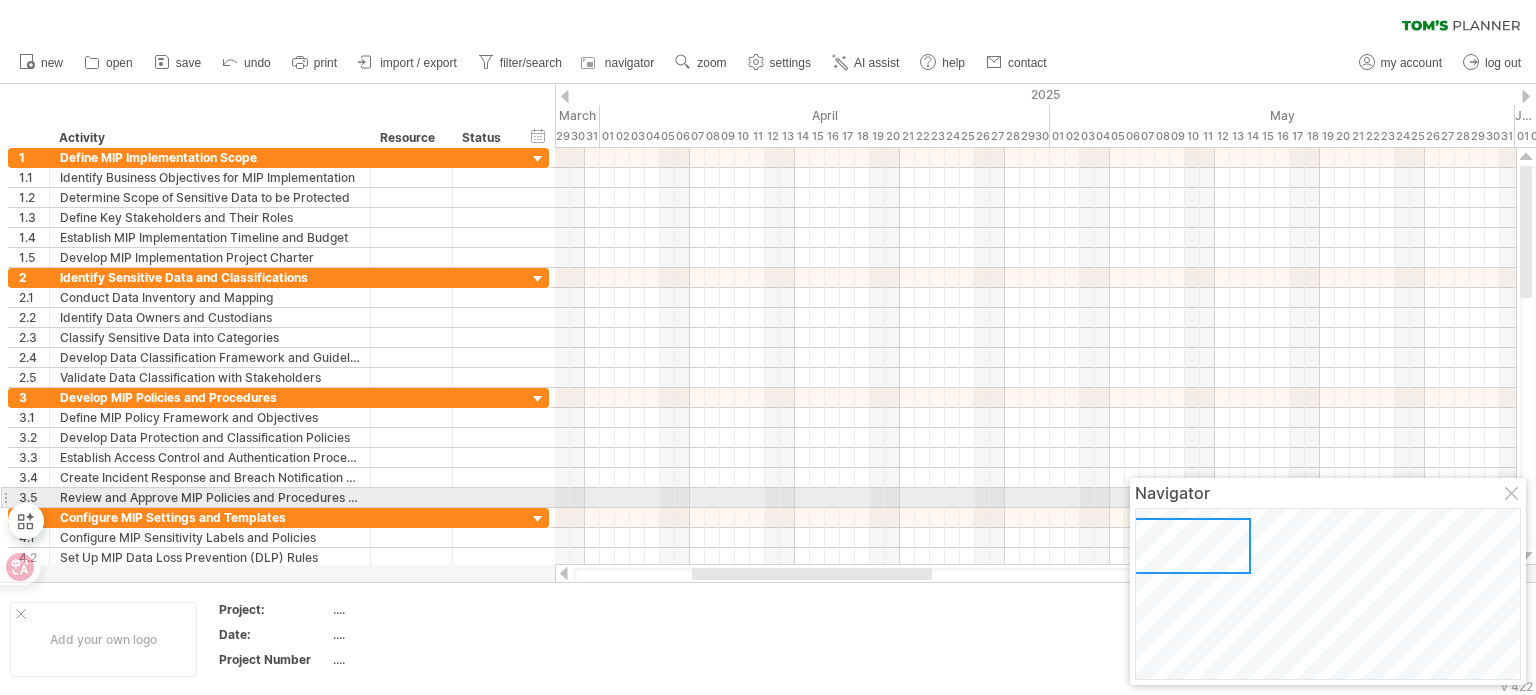 click at bounding box center (1513, 495) 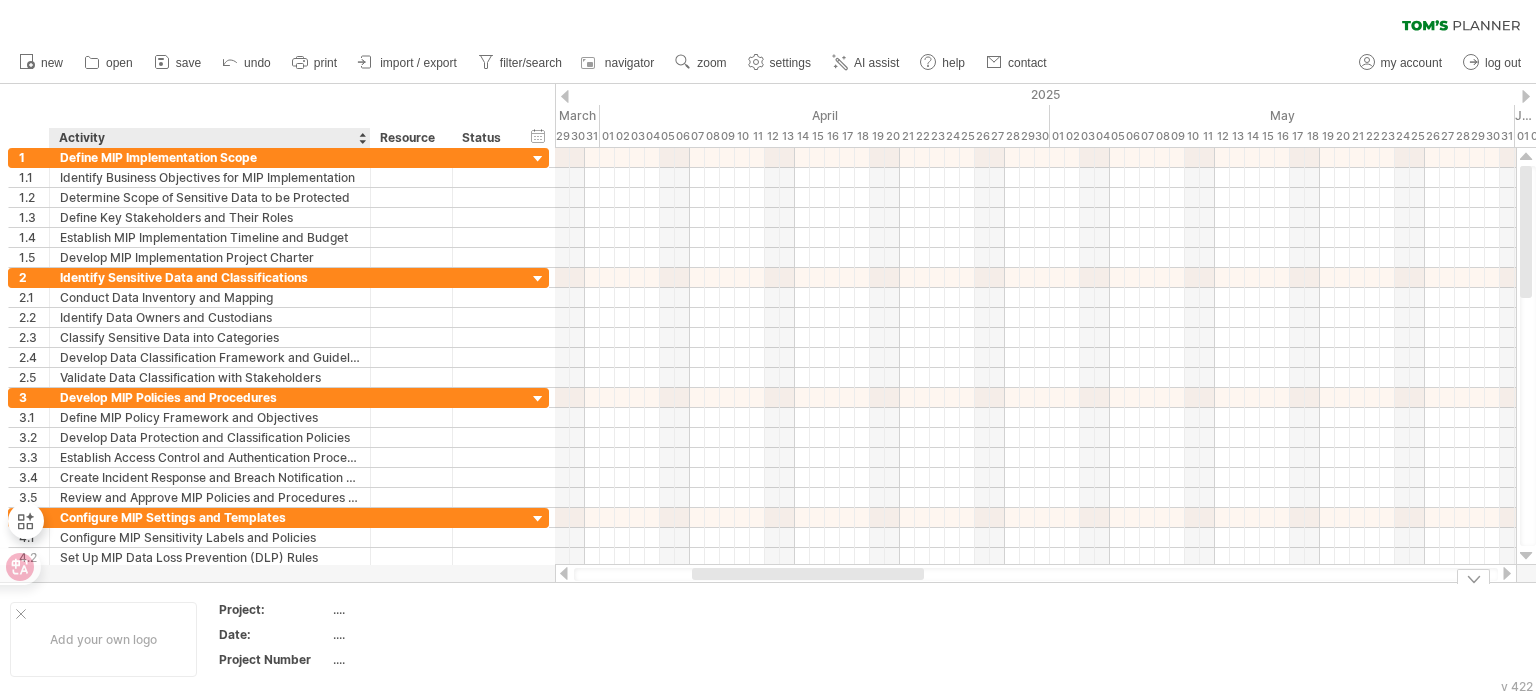 click on "Project:" at bounding box center (275, 612) 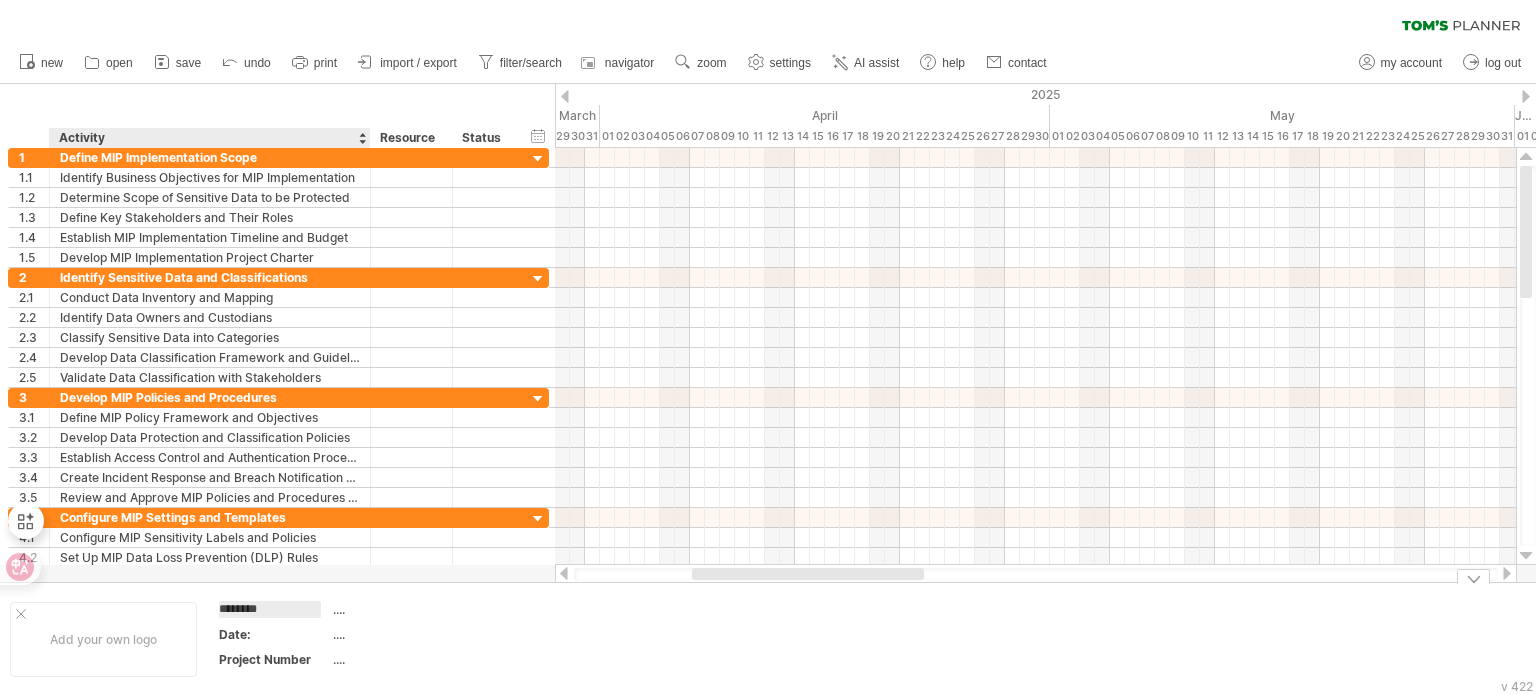 click on "...." at bounding box center (417, 609) 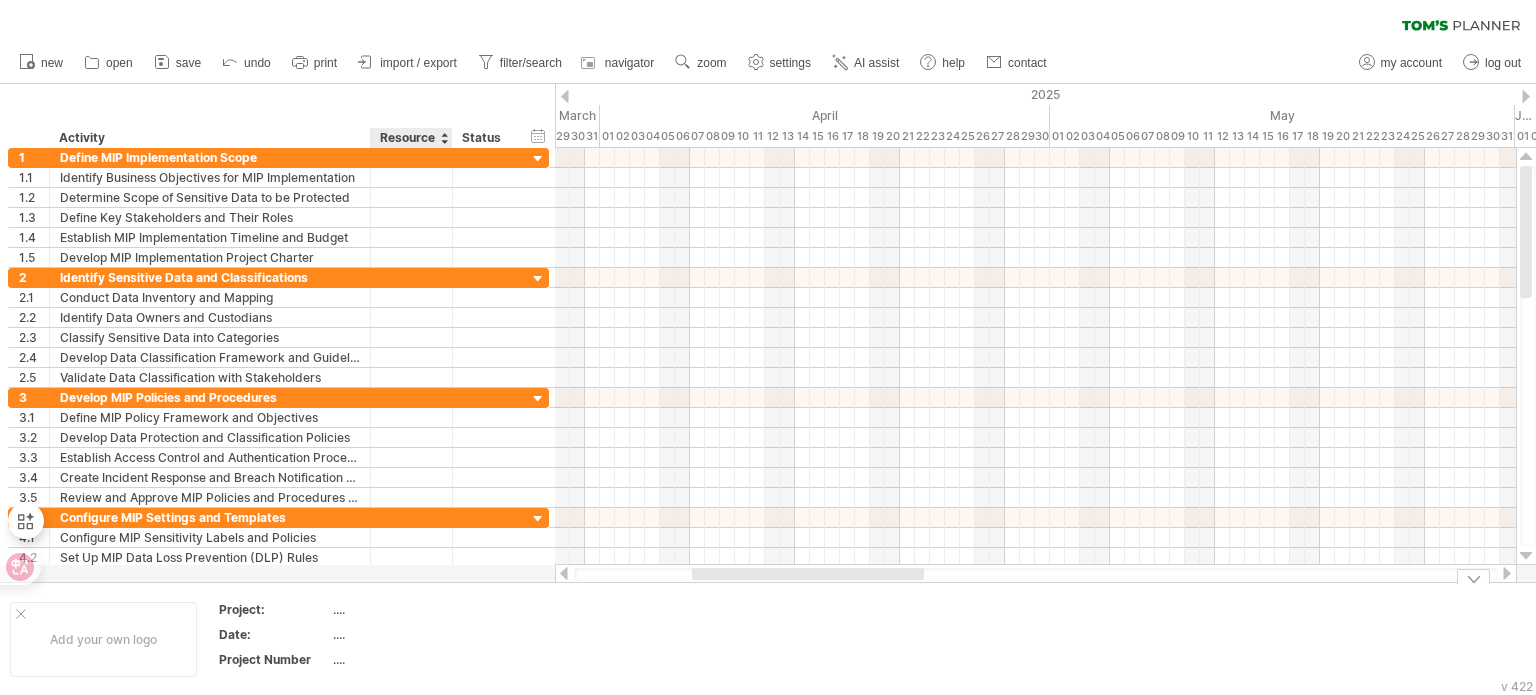 click on "...." at bounding box center [418, 612] 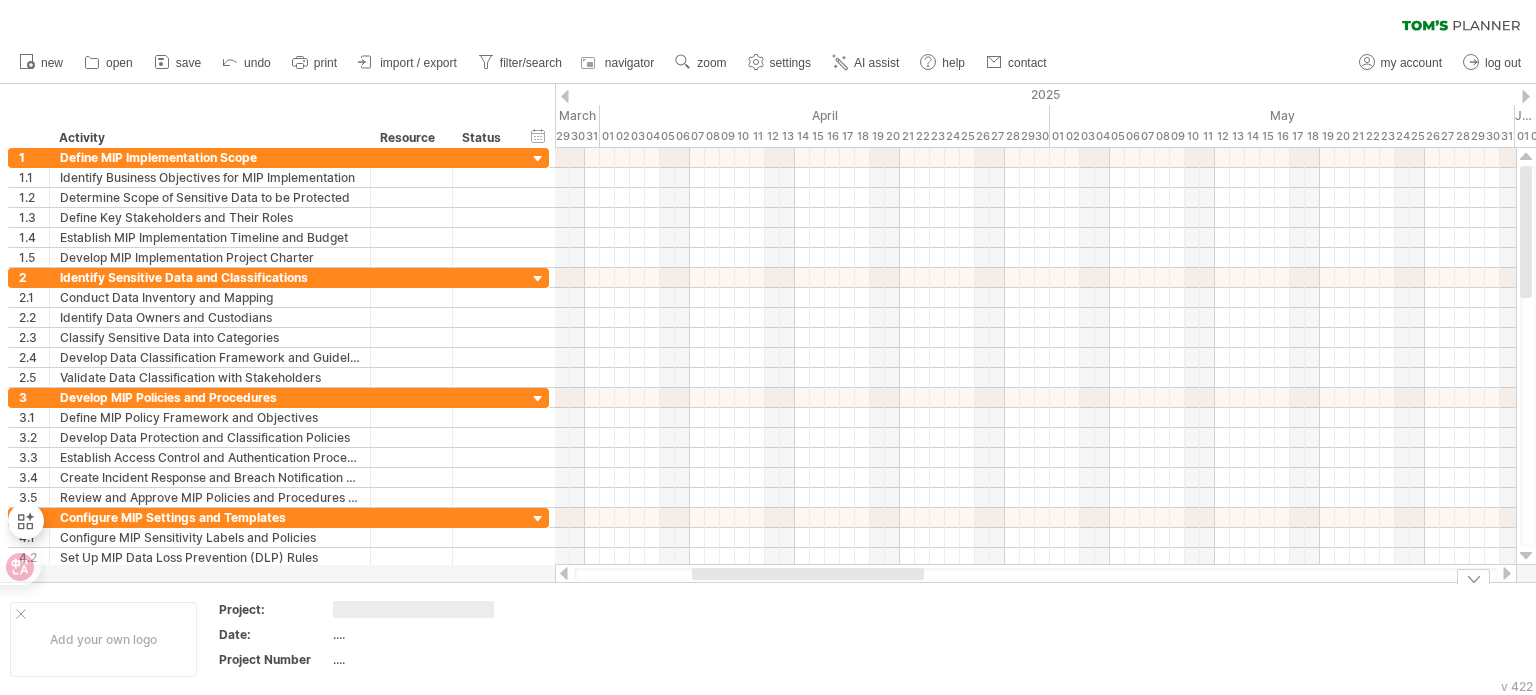 click at bounding box center (752, 639) 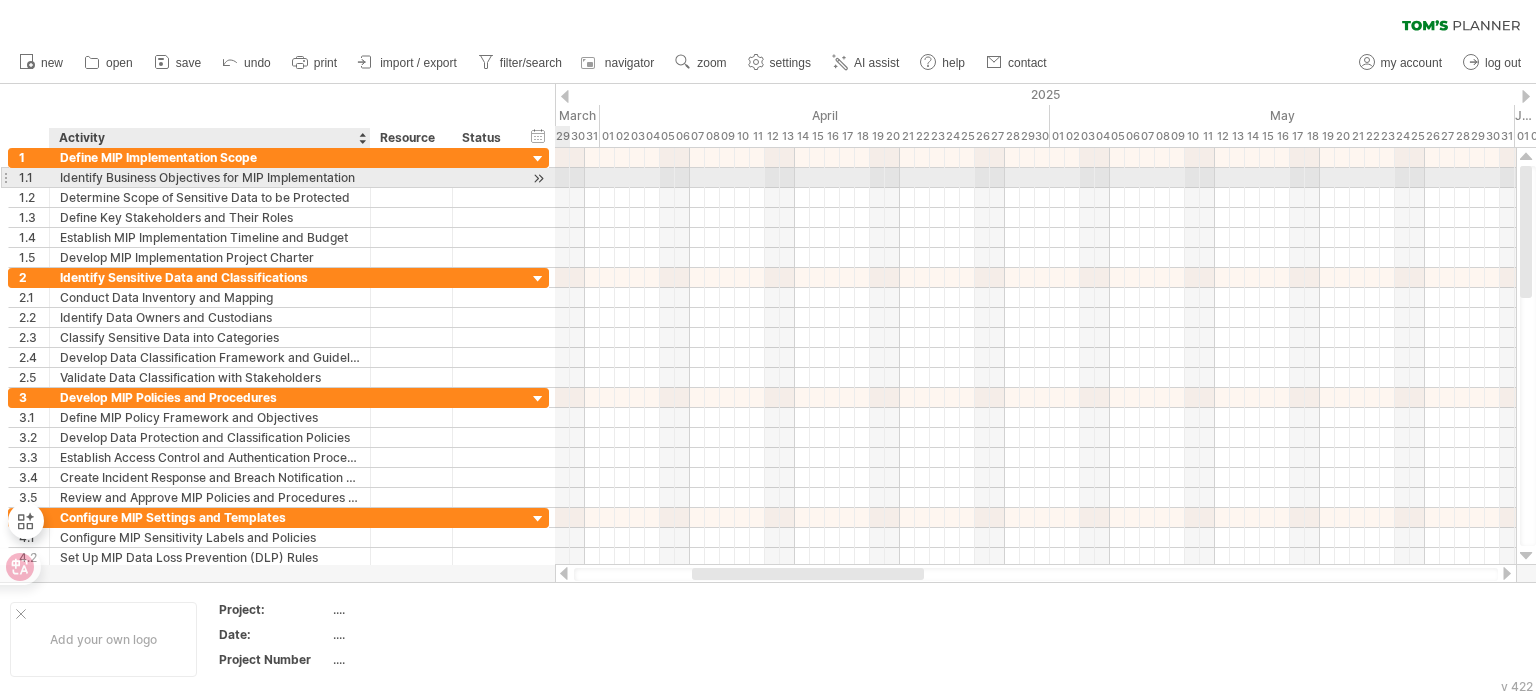 click on "Identify Business Objectives for MIP Implementation" at bounding box center (210, 177) 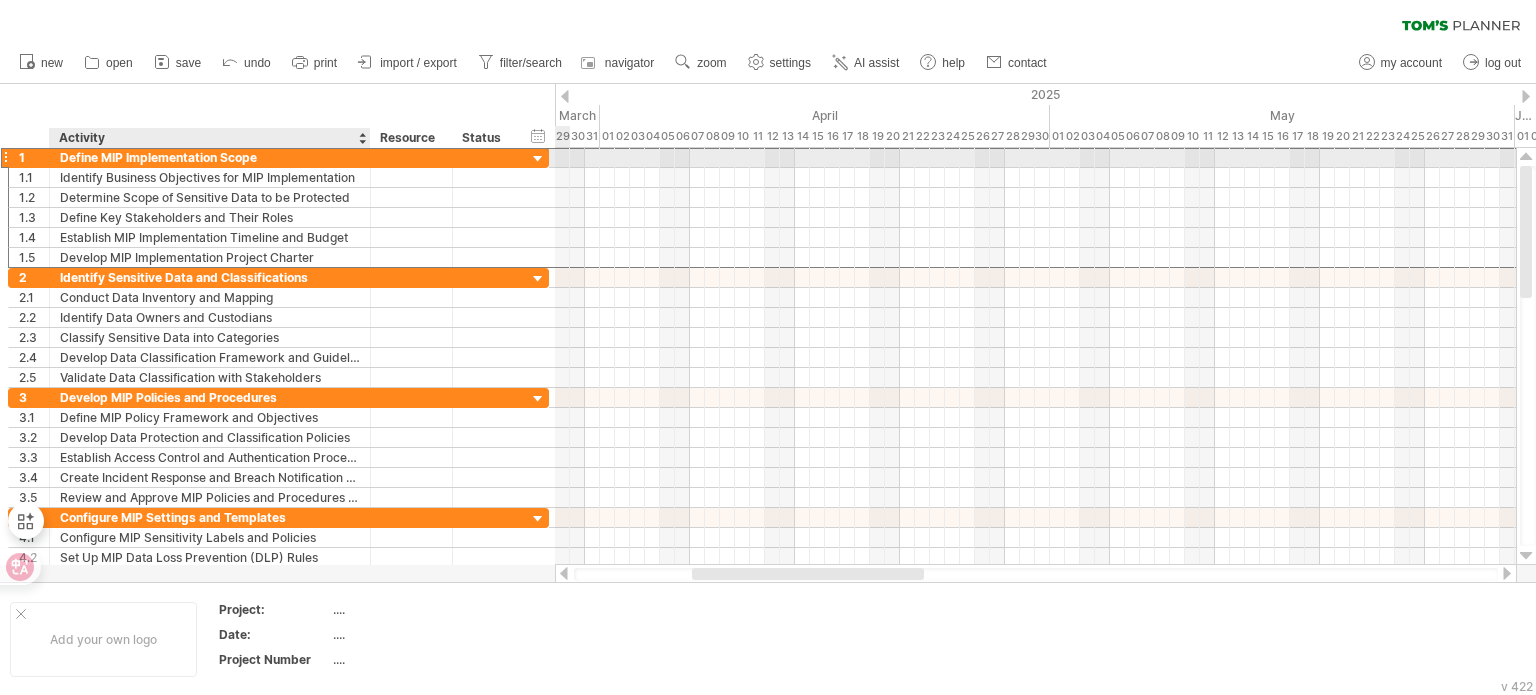 click on "Define MIP Implementation Scope" at bounding box center (210, 157) 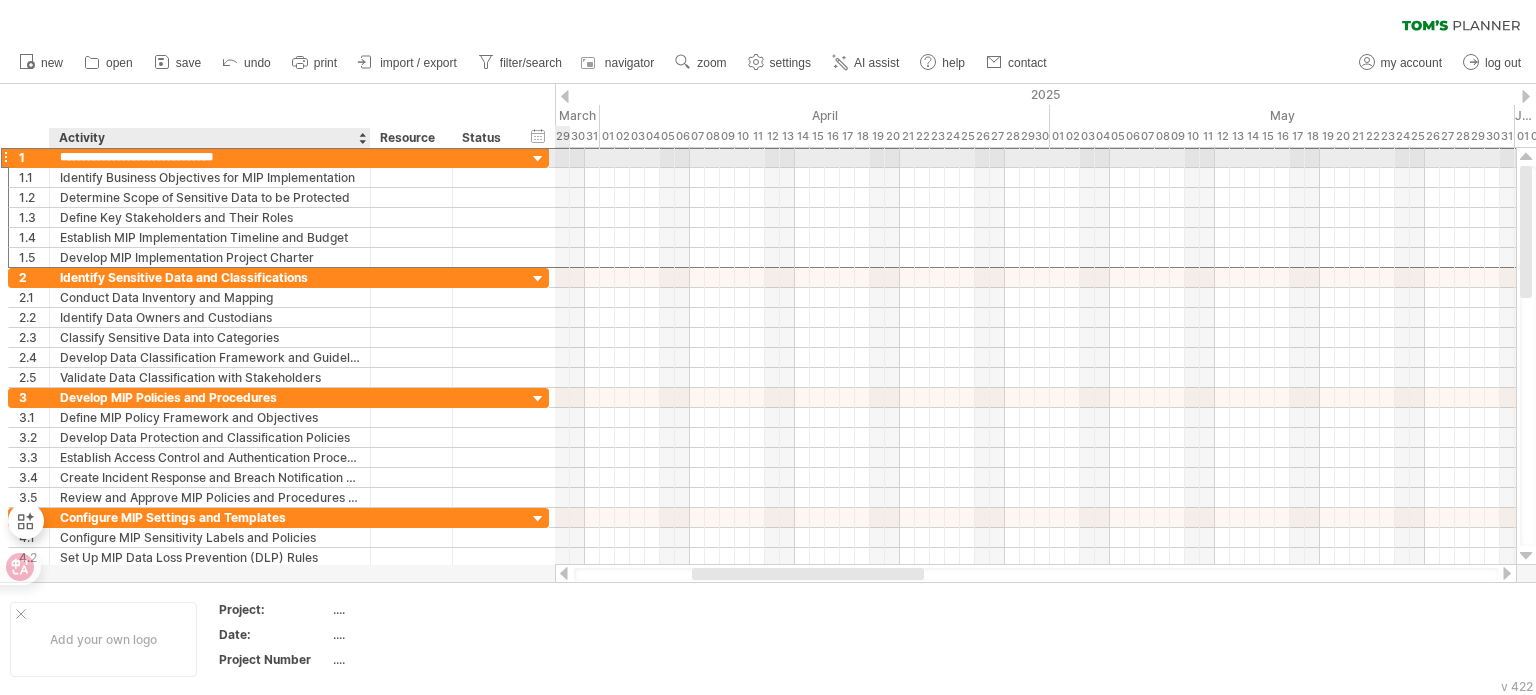 click on "**********" at bounding box center [210, 157] 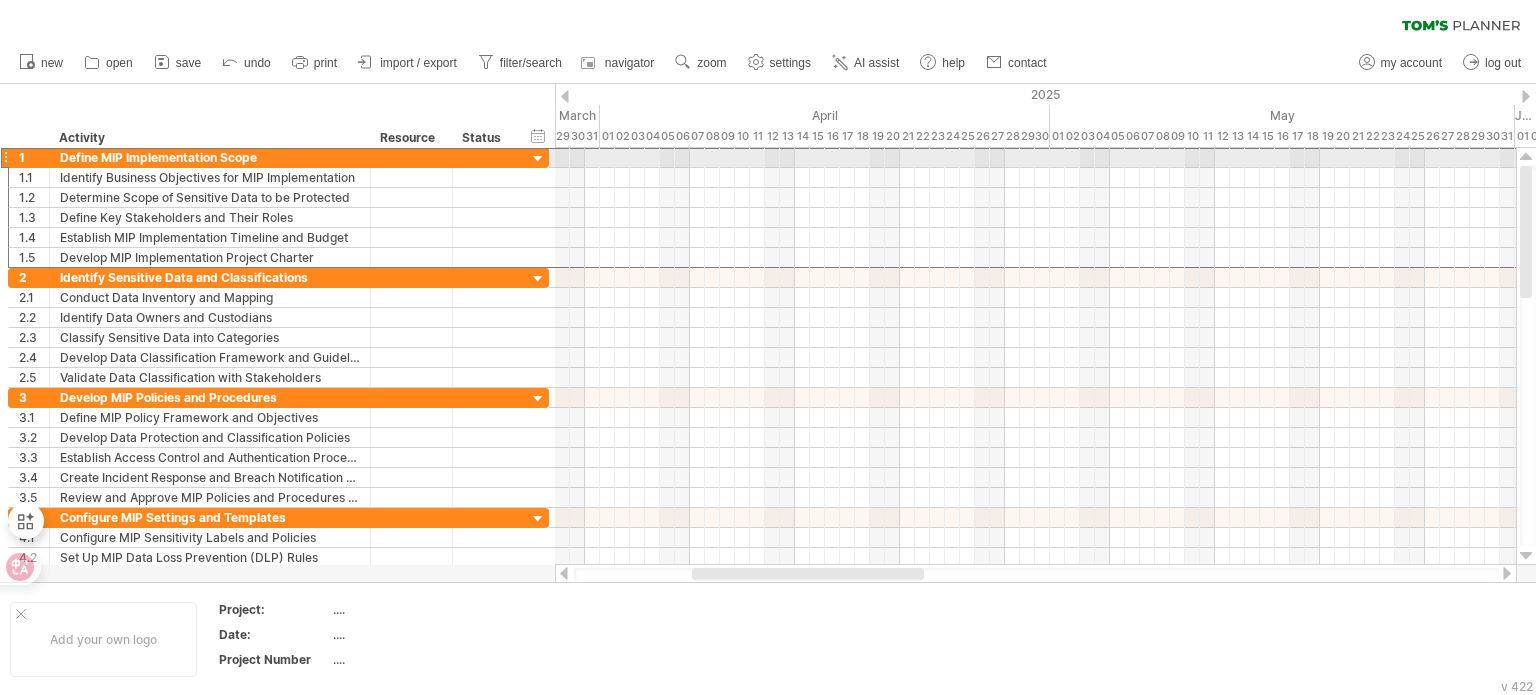 click on "1" at bounding box center [29, 157] 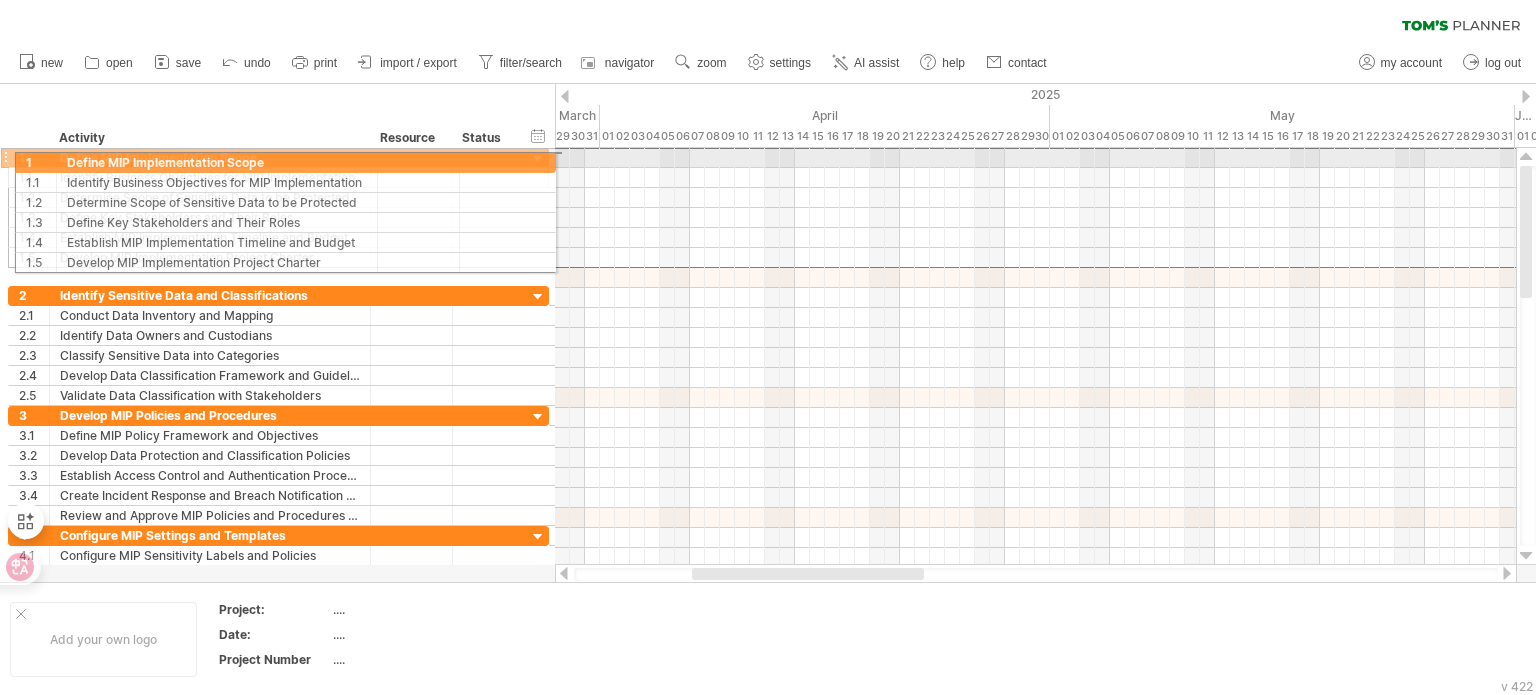click at bounding box center [5, 157] 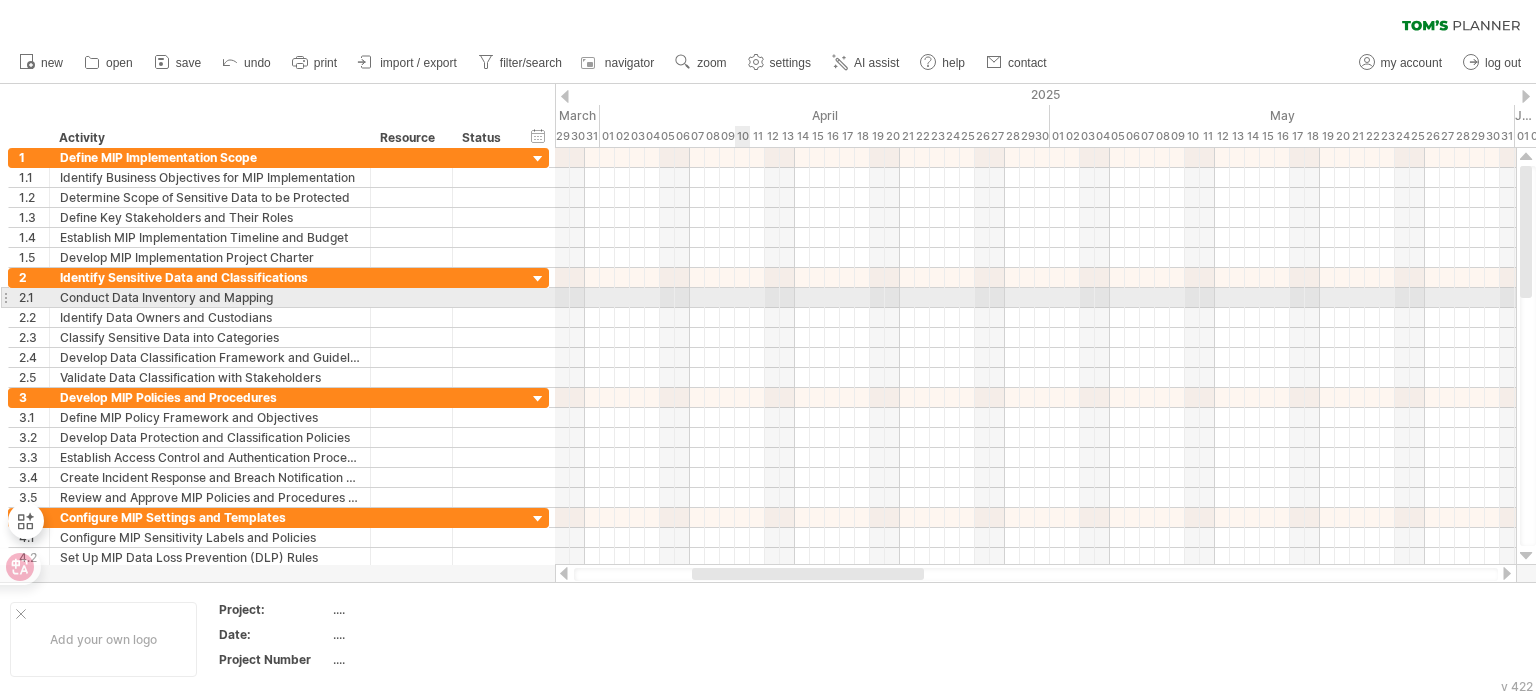 click at bounding box center [1035, 298] 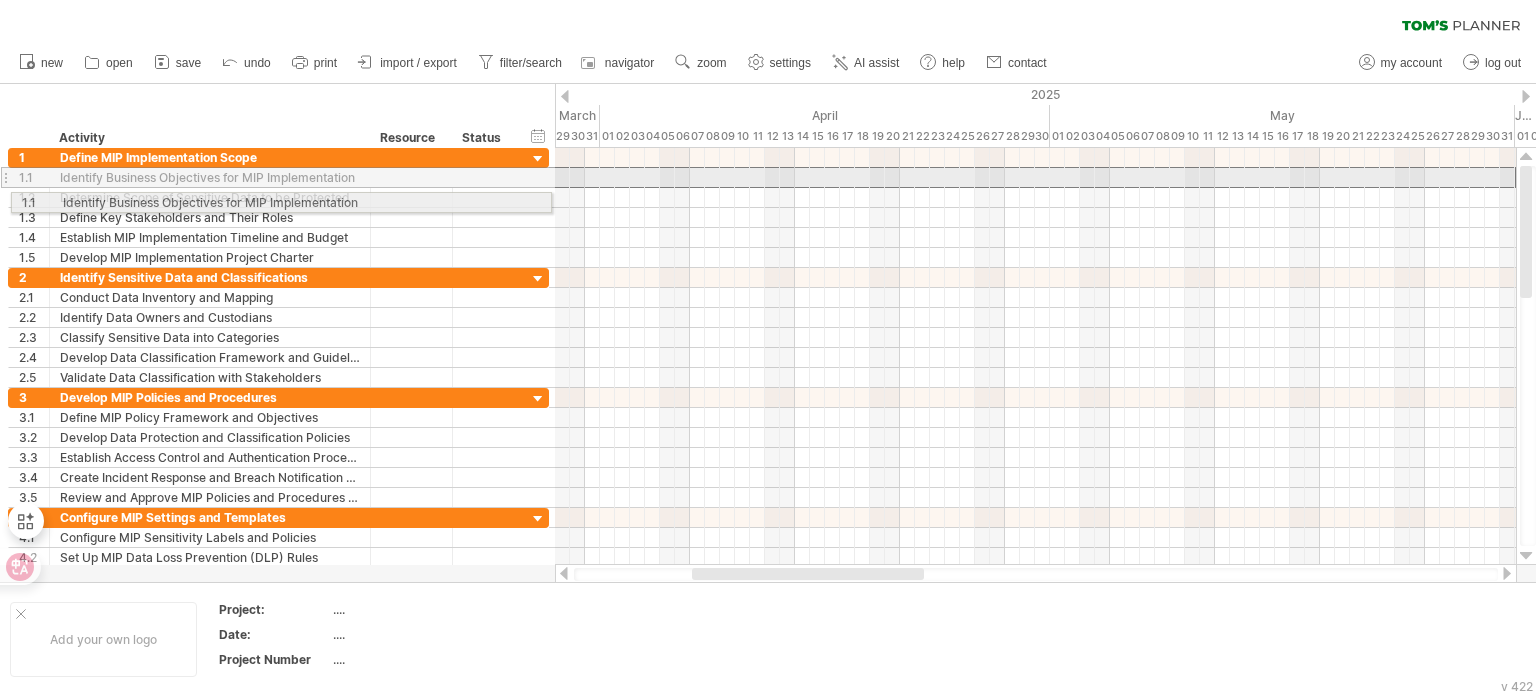 drag, startPoint x: 4, startPoint y: 179, endPoint x: 1, endPoint y: 199, distance: 20.22375 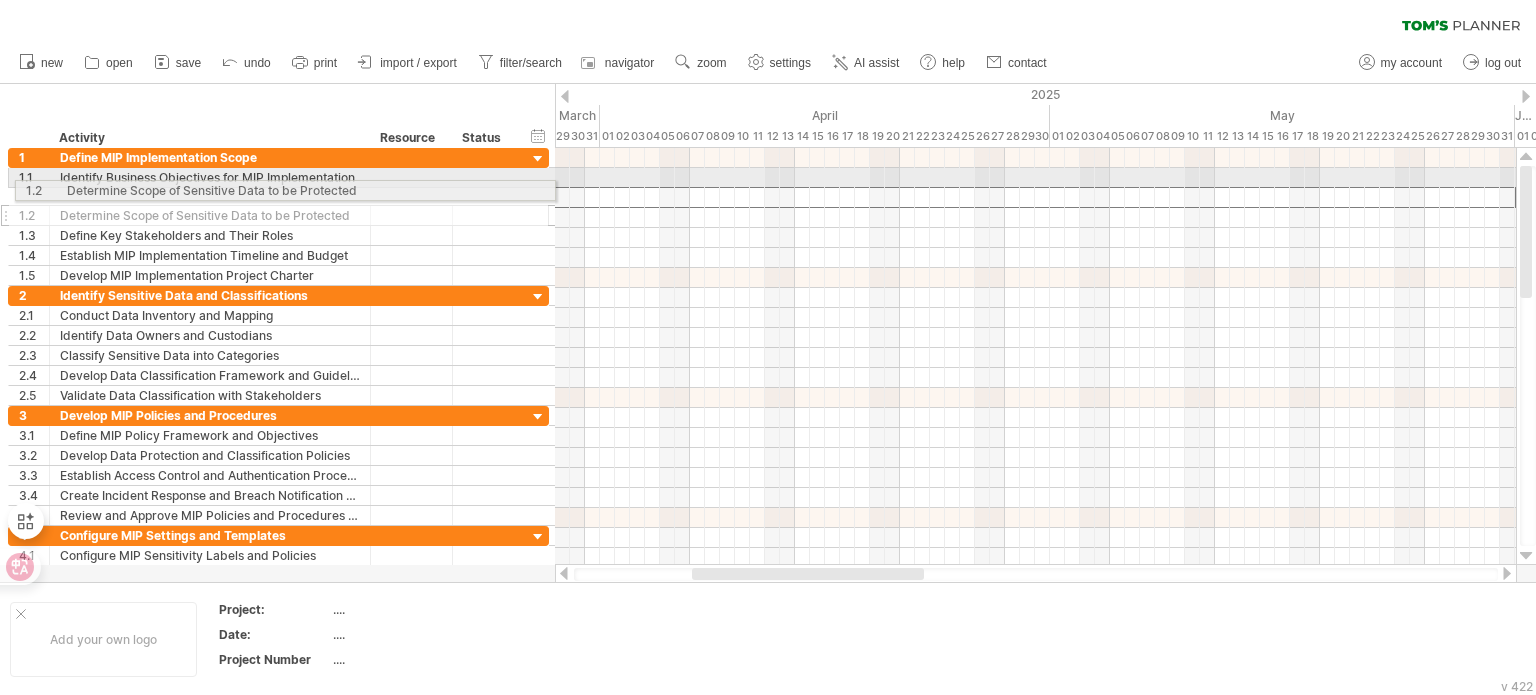 drag, startPoint x: 8, startPoint y: 200, endPoint x: 9, endPoint y: 187, distance: 13.038404 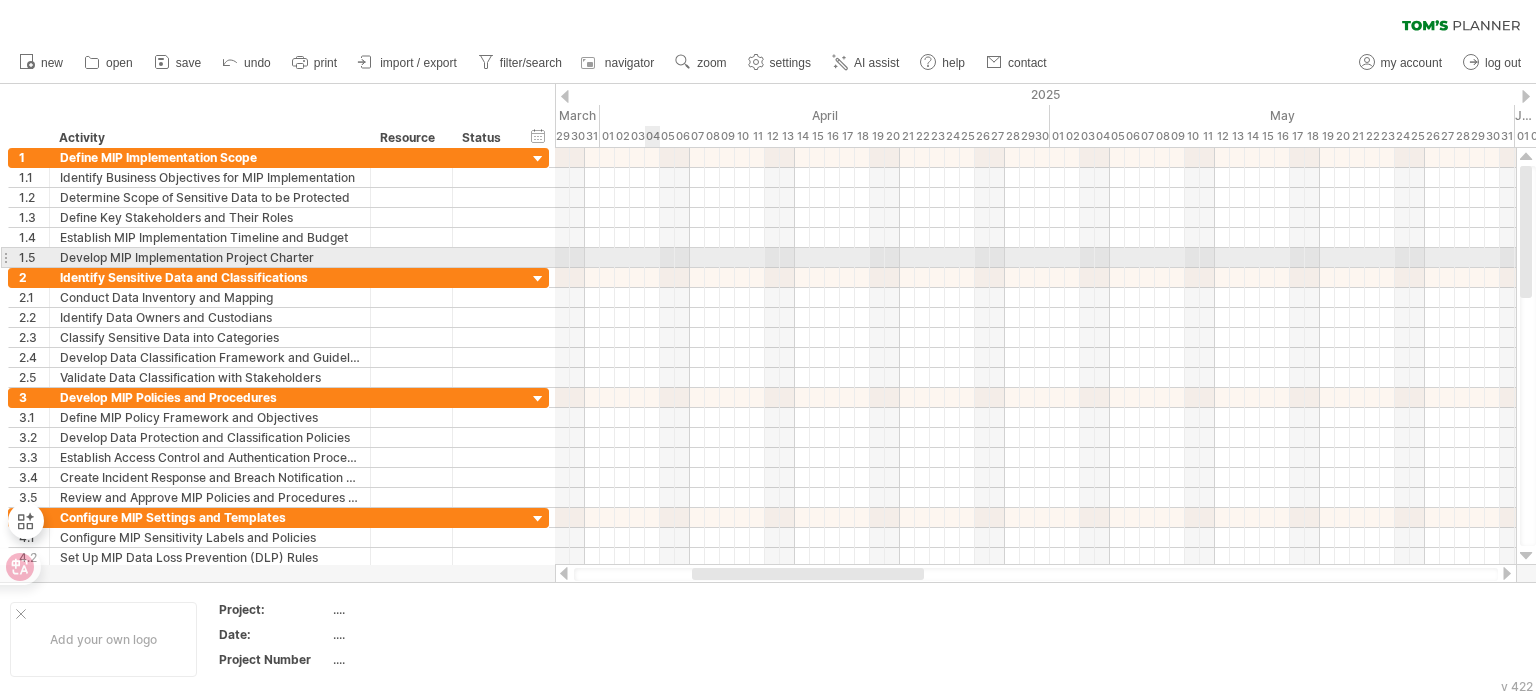 click at bounding box center (1035, 258) 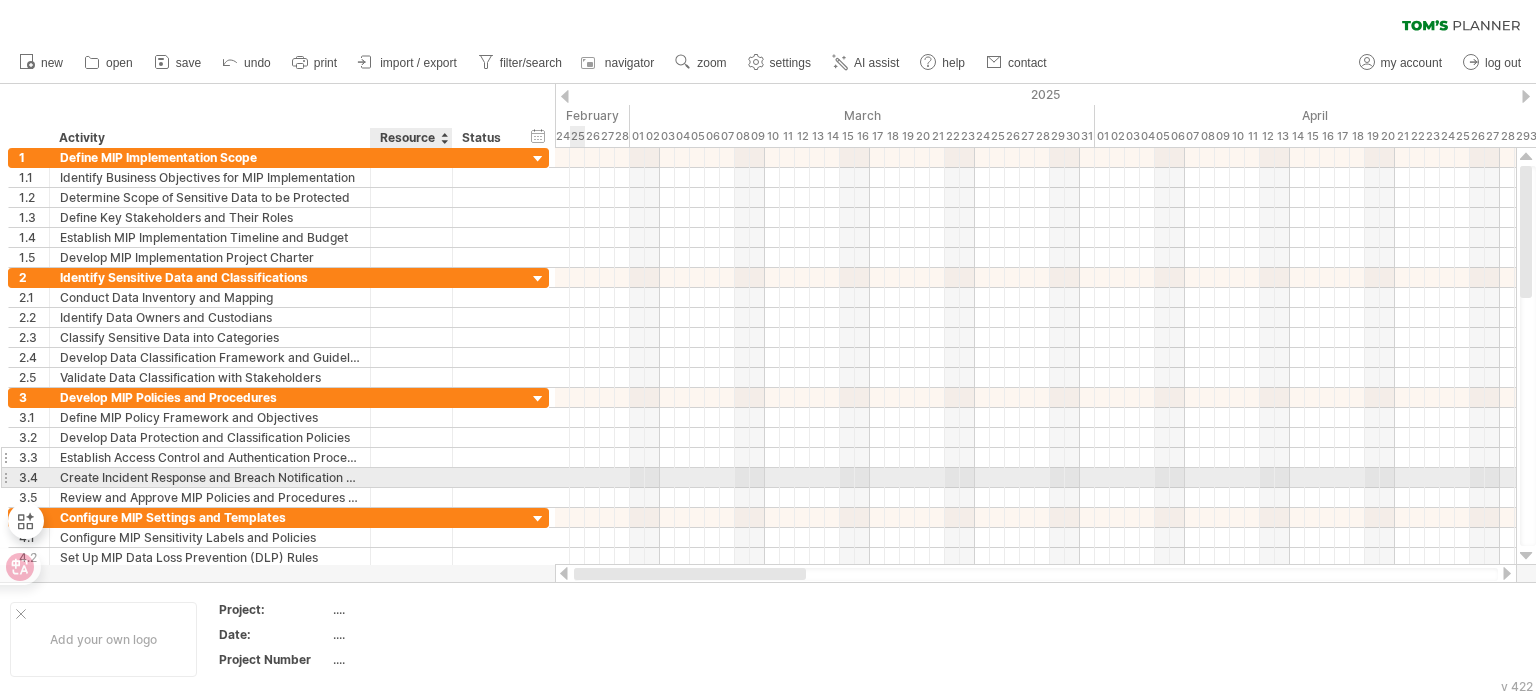 drag, startPoint x: 744, startPoint y: 569, endPoint x: 332, endPoint y: 459, distance: 426.4317 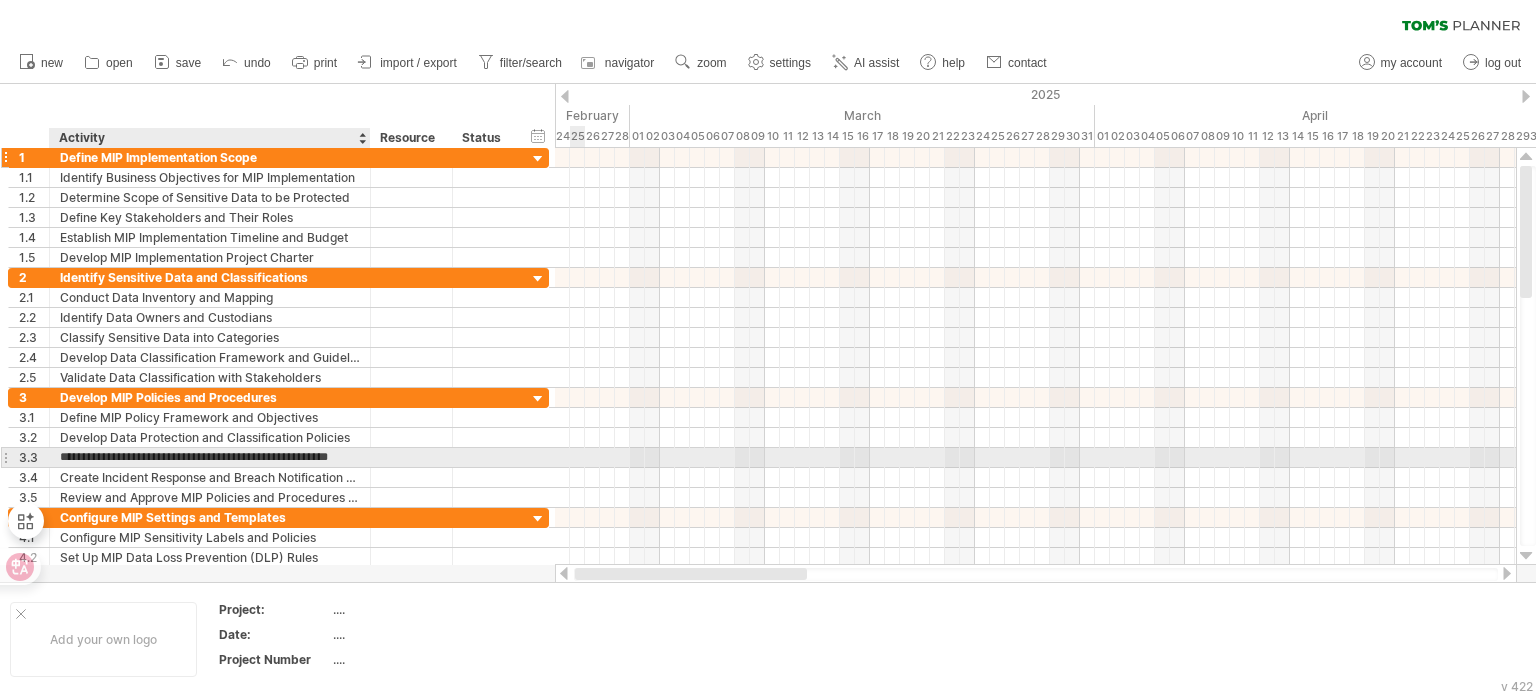 scroll, scrollTop: 0, scrollLeft: 0, axis: both 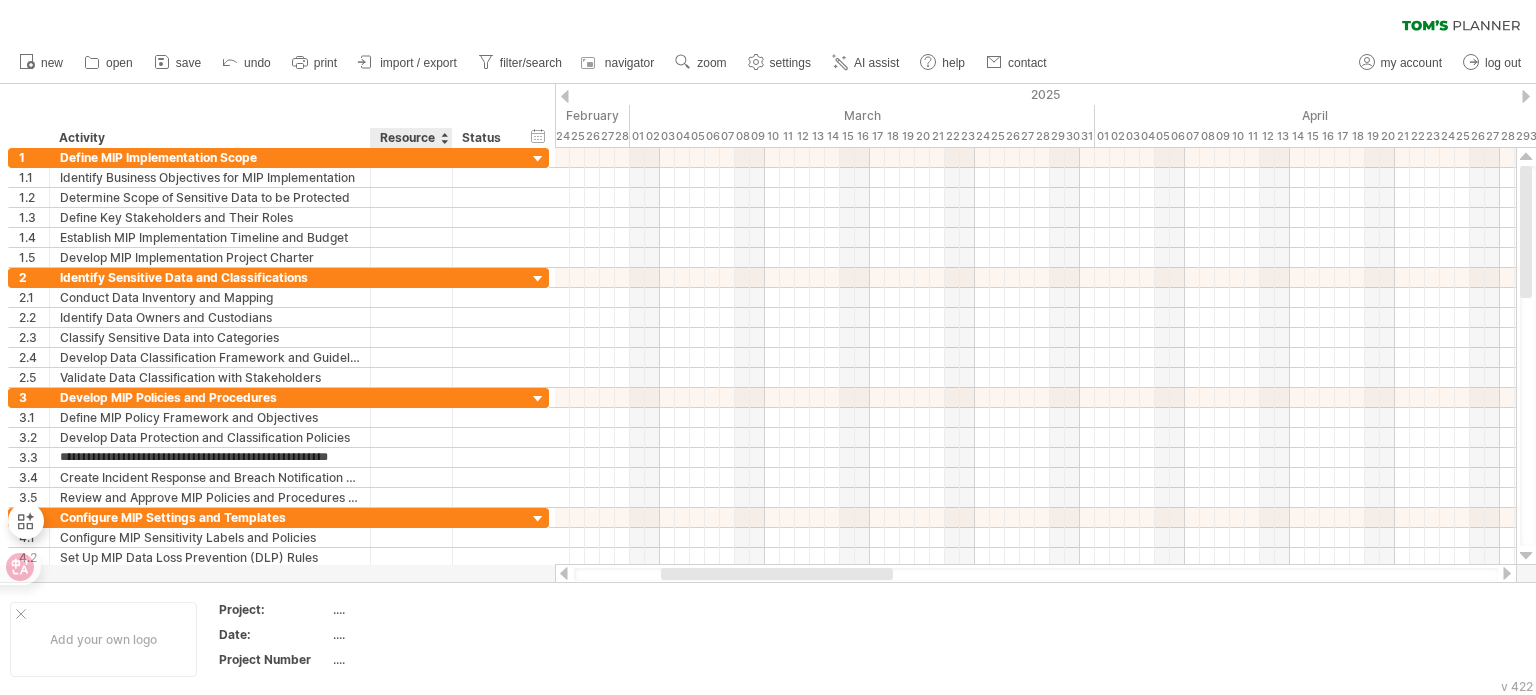 click on "Resource" at bounding box center (410, 138) 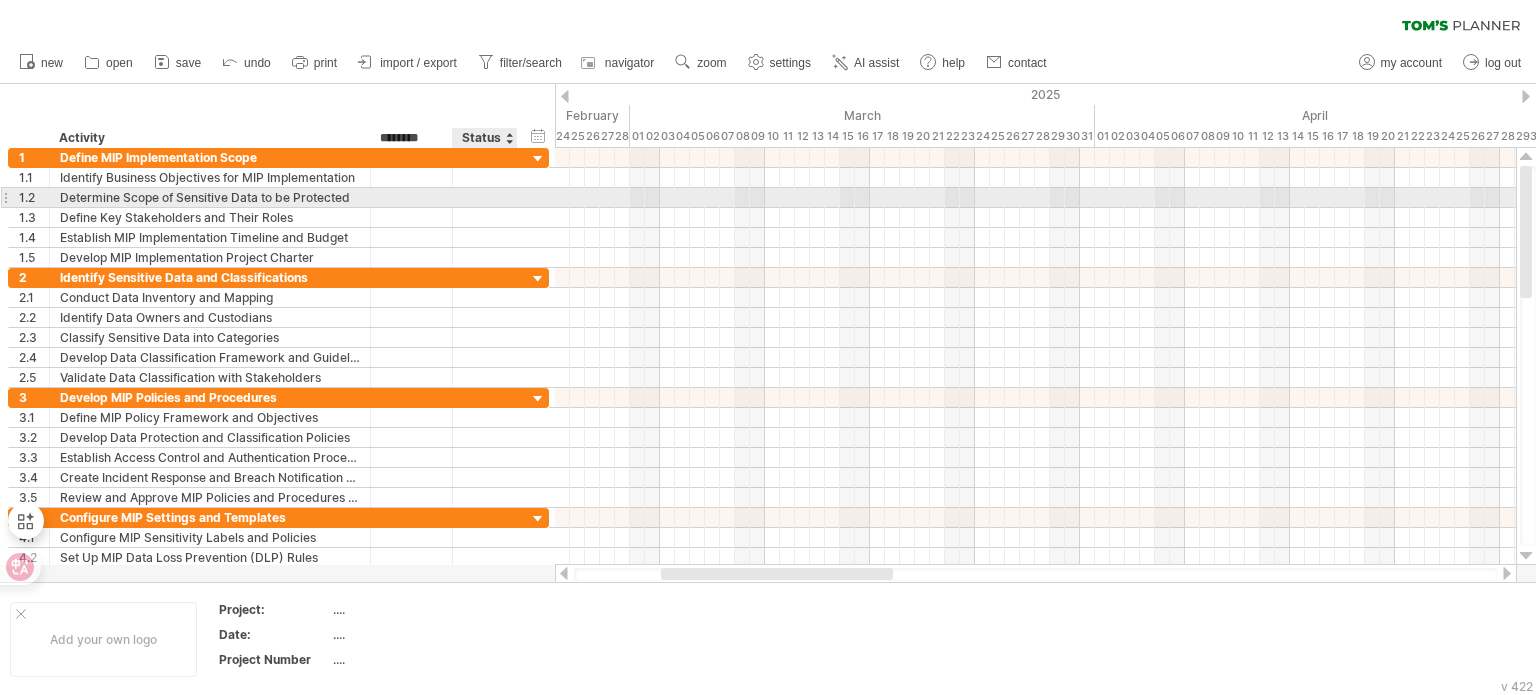 click at bounding box center (1035, 278) 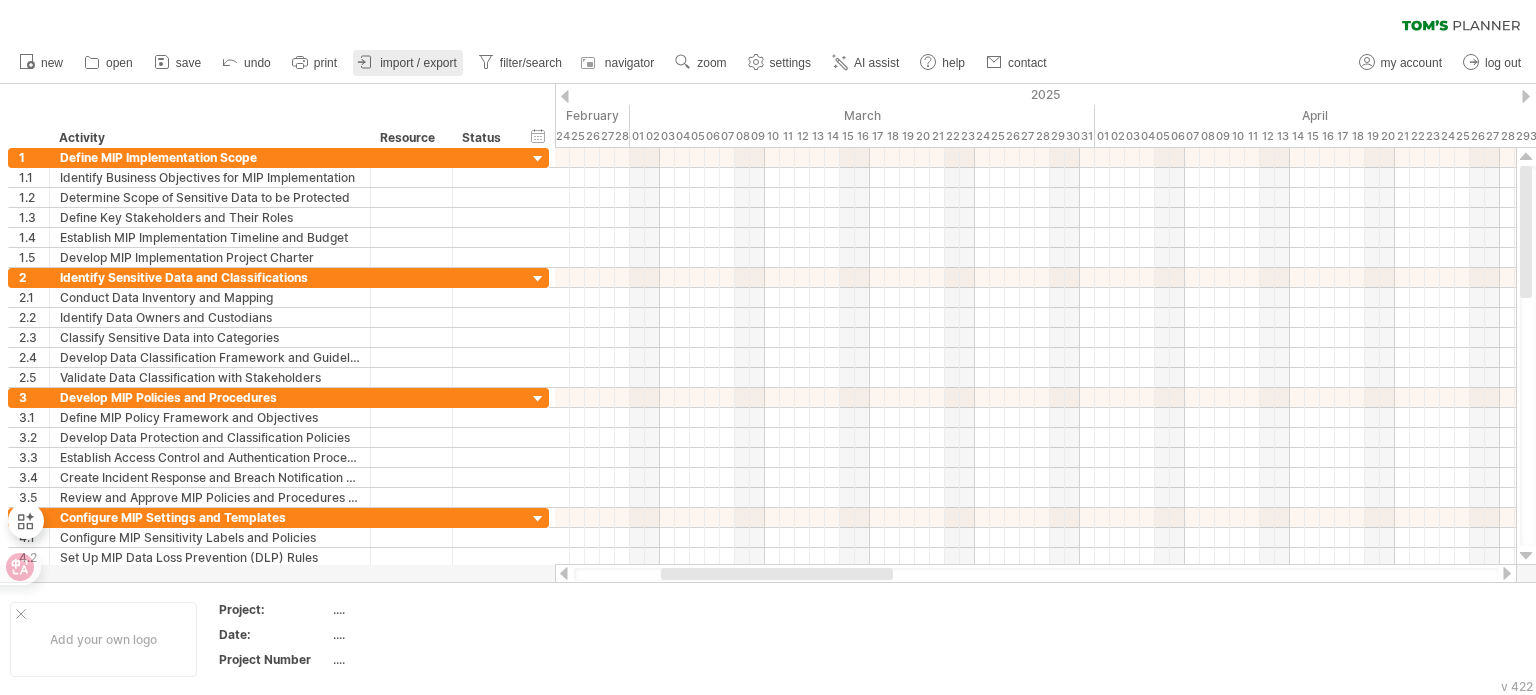 click on "import / export" at bounding box center (418, 63) 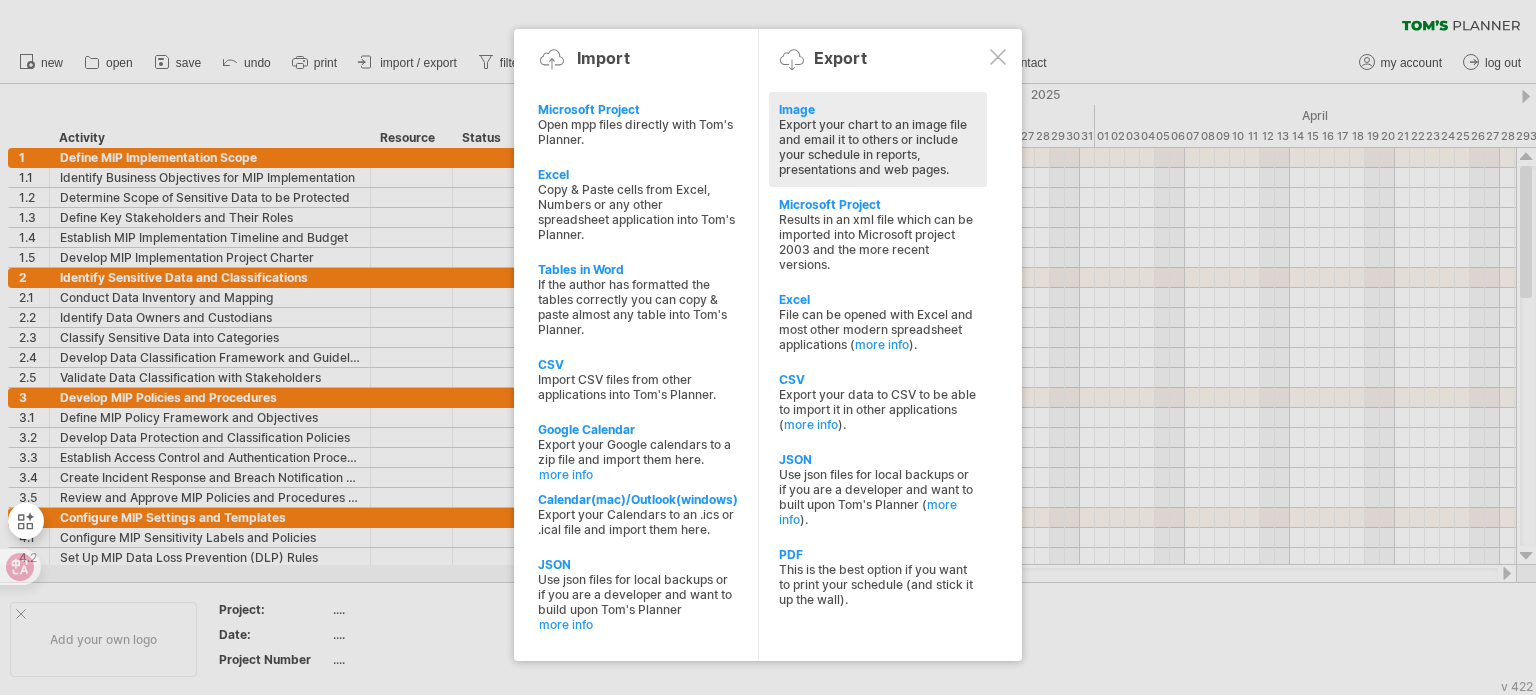 click on "Export your chart to an image file and email it to others or include your schedule in reports, presentations and web pages." at bounding box center [878, 147] 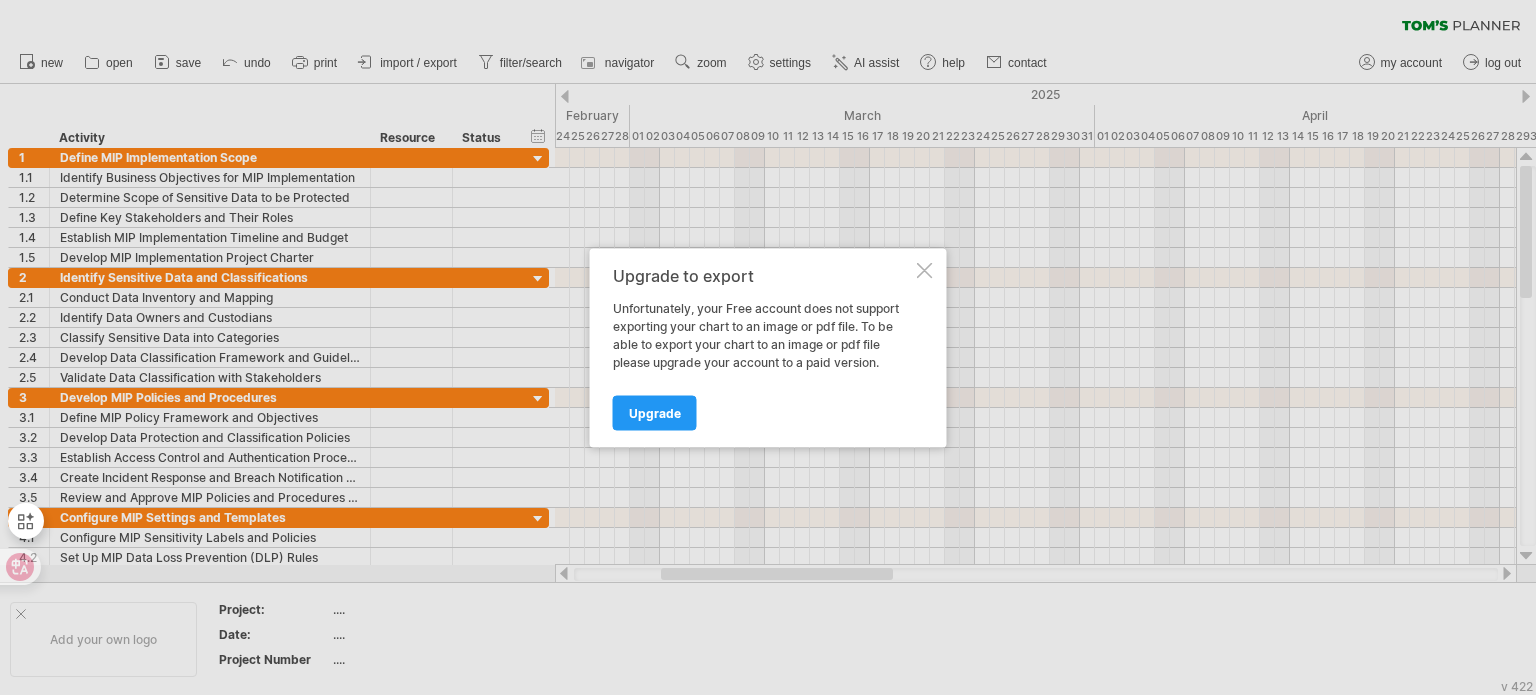 click at bounding box center (925, 270) 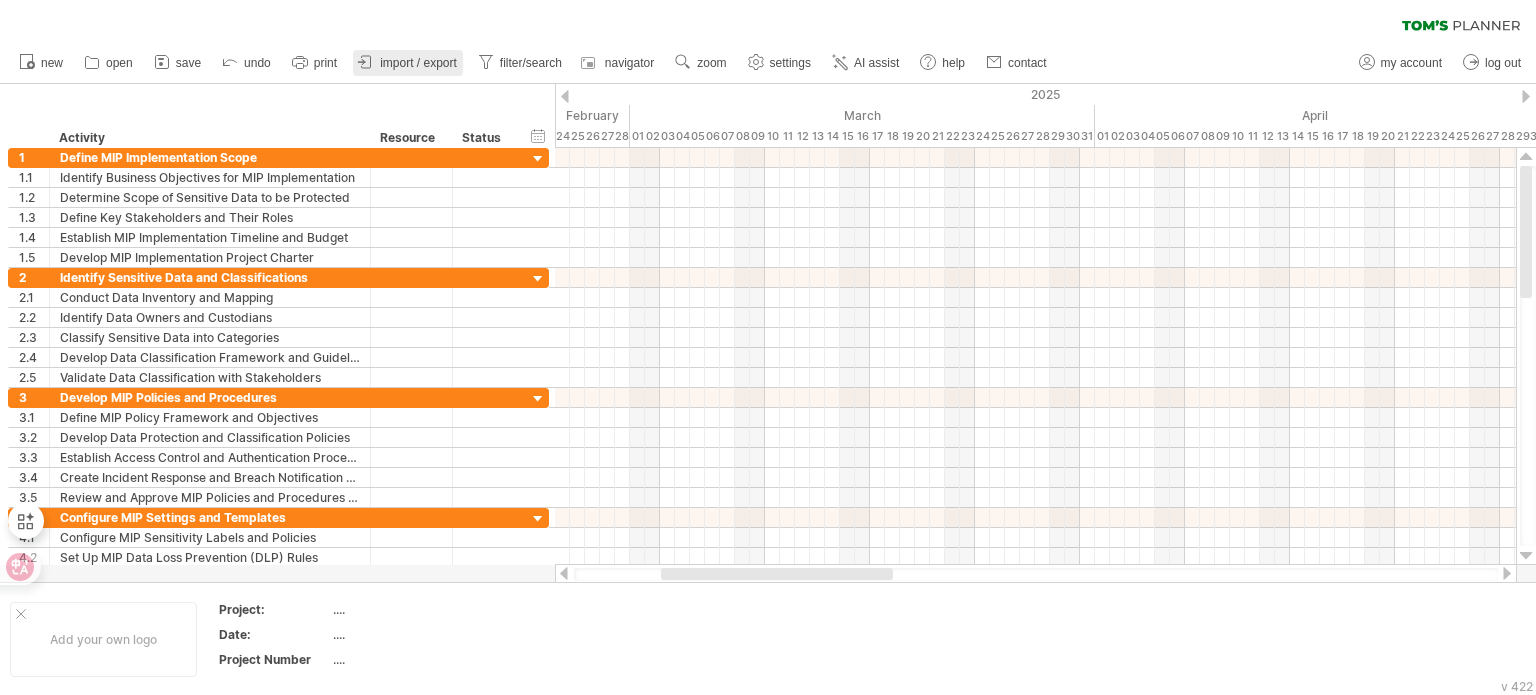 click on "import / export" at bounding box center (408, 63) 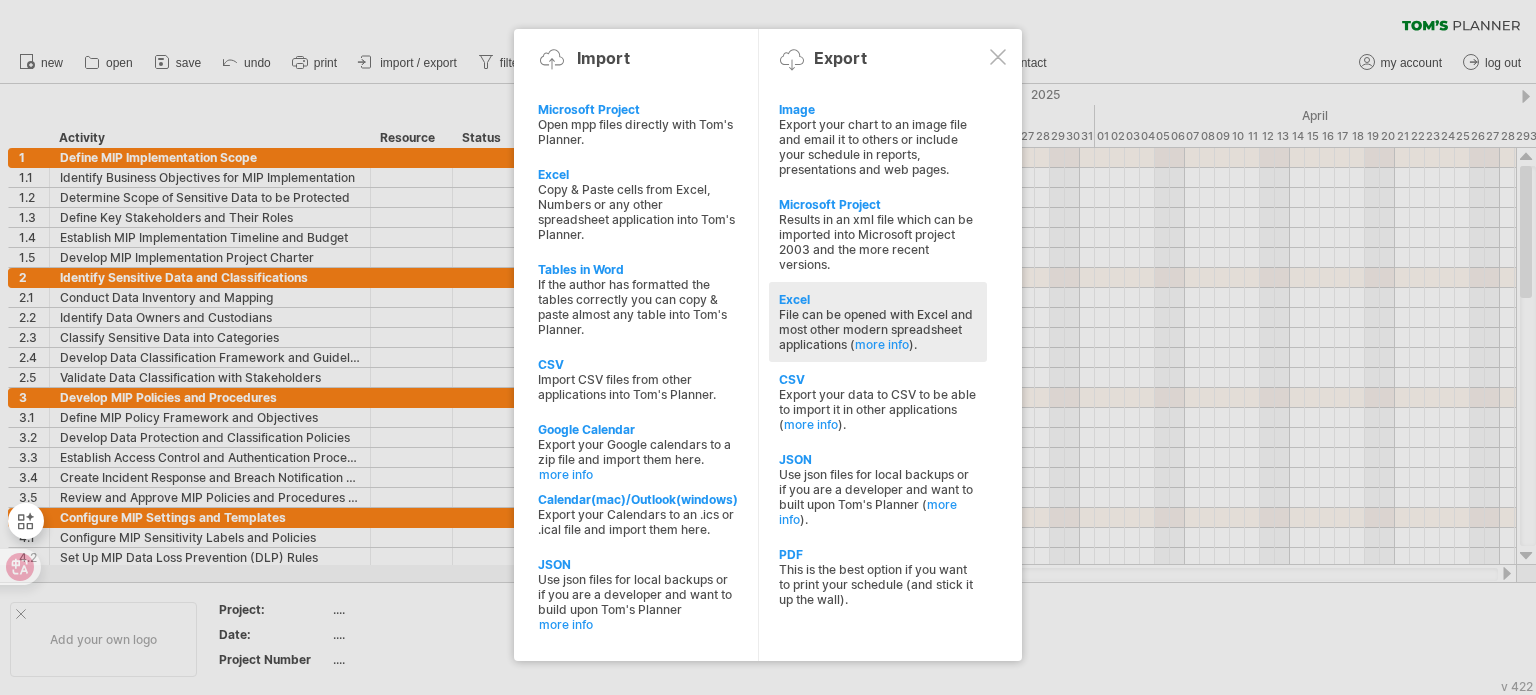 click on "File can be opened with Excel and most other modern spreadsheet applications
( more info )." at bounding box center (878, 329) 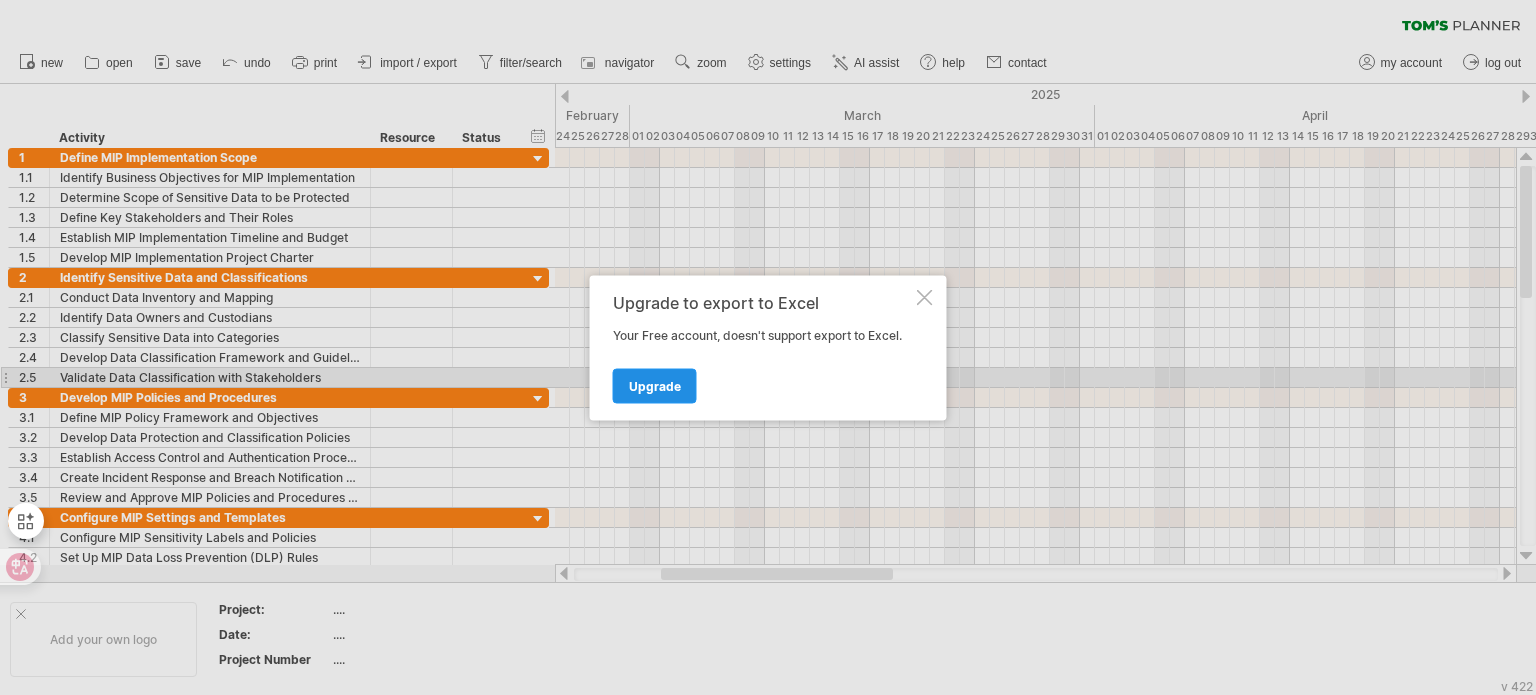 click on "Upgrade" at bounding box center [655, 385] 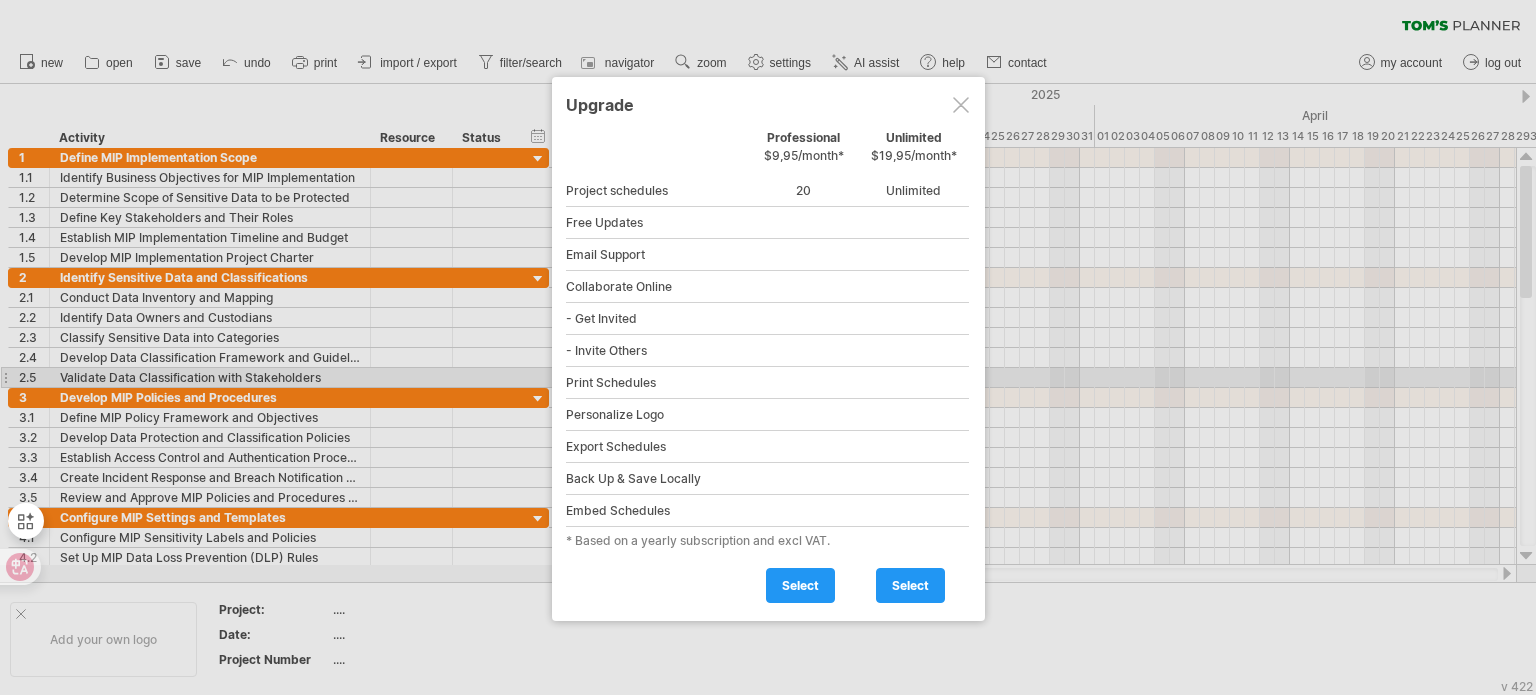 click at bounding box center (961, 105) 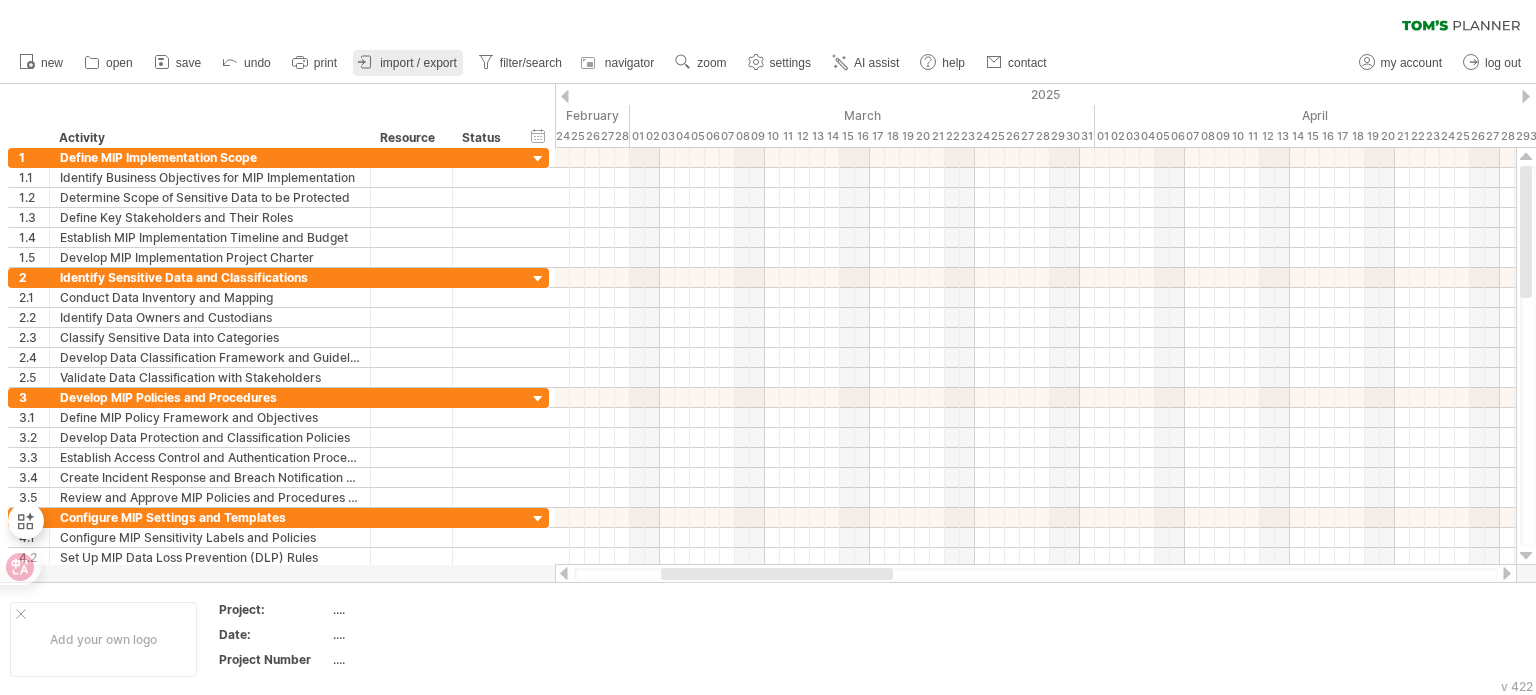 click 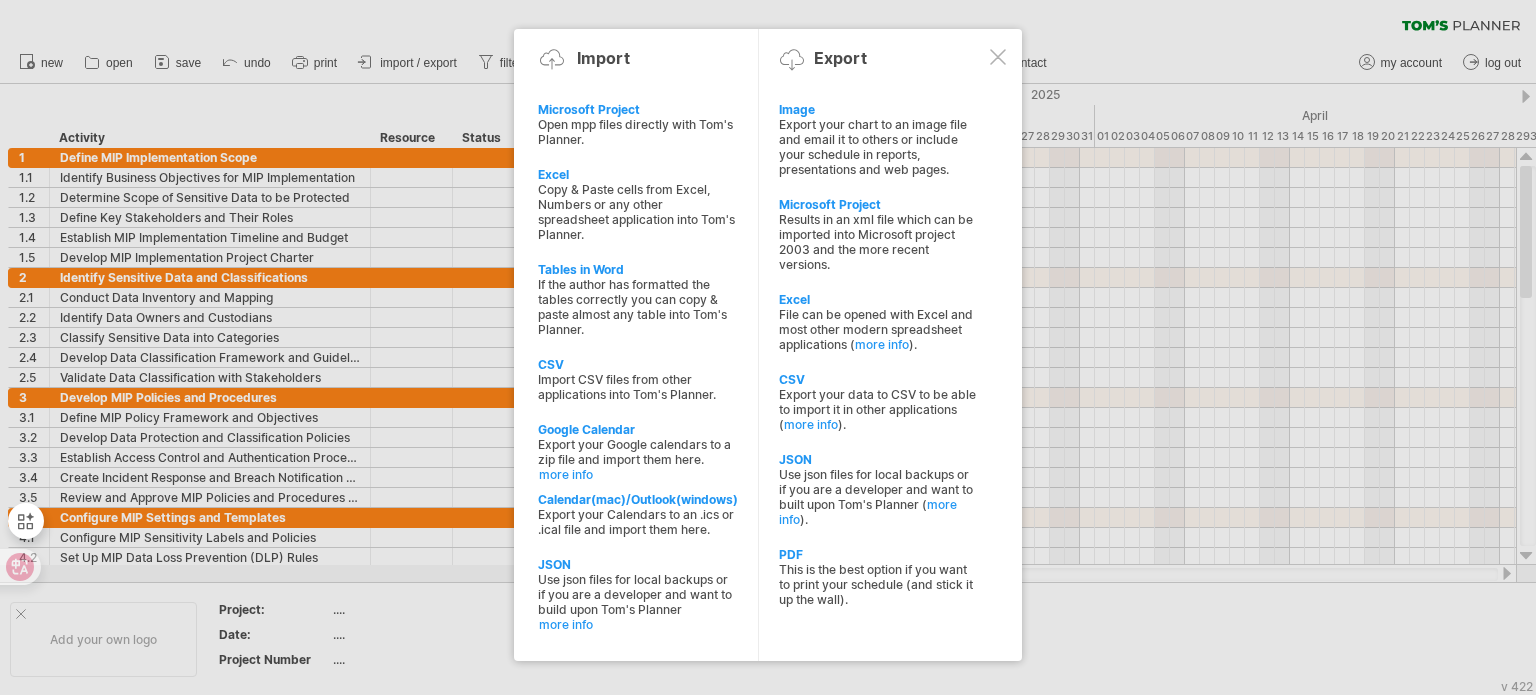 click at bounding box center [998, 57] 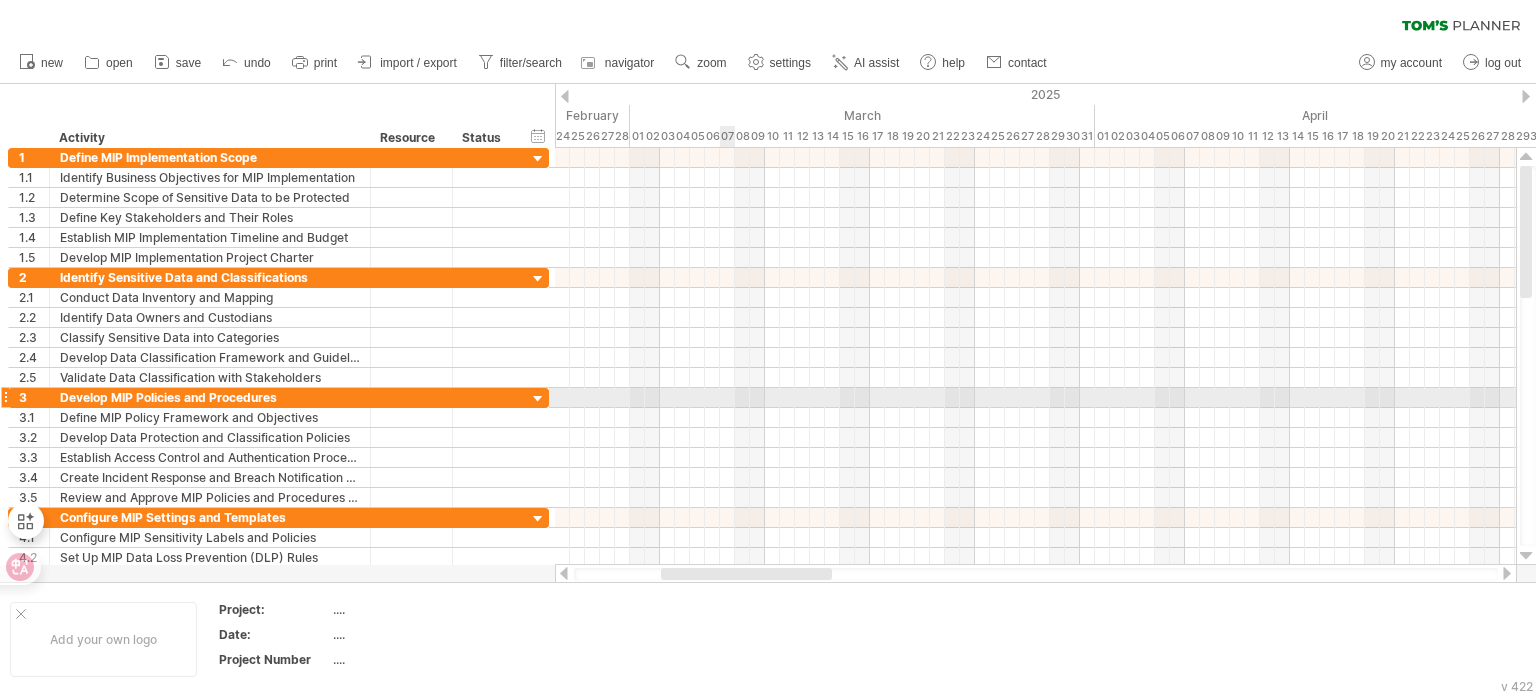 click at bounding box center [1035, 398] 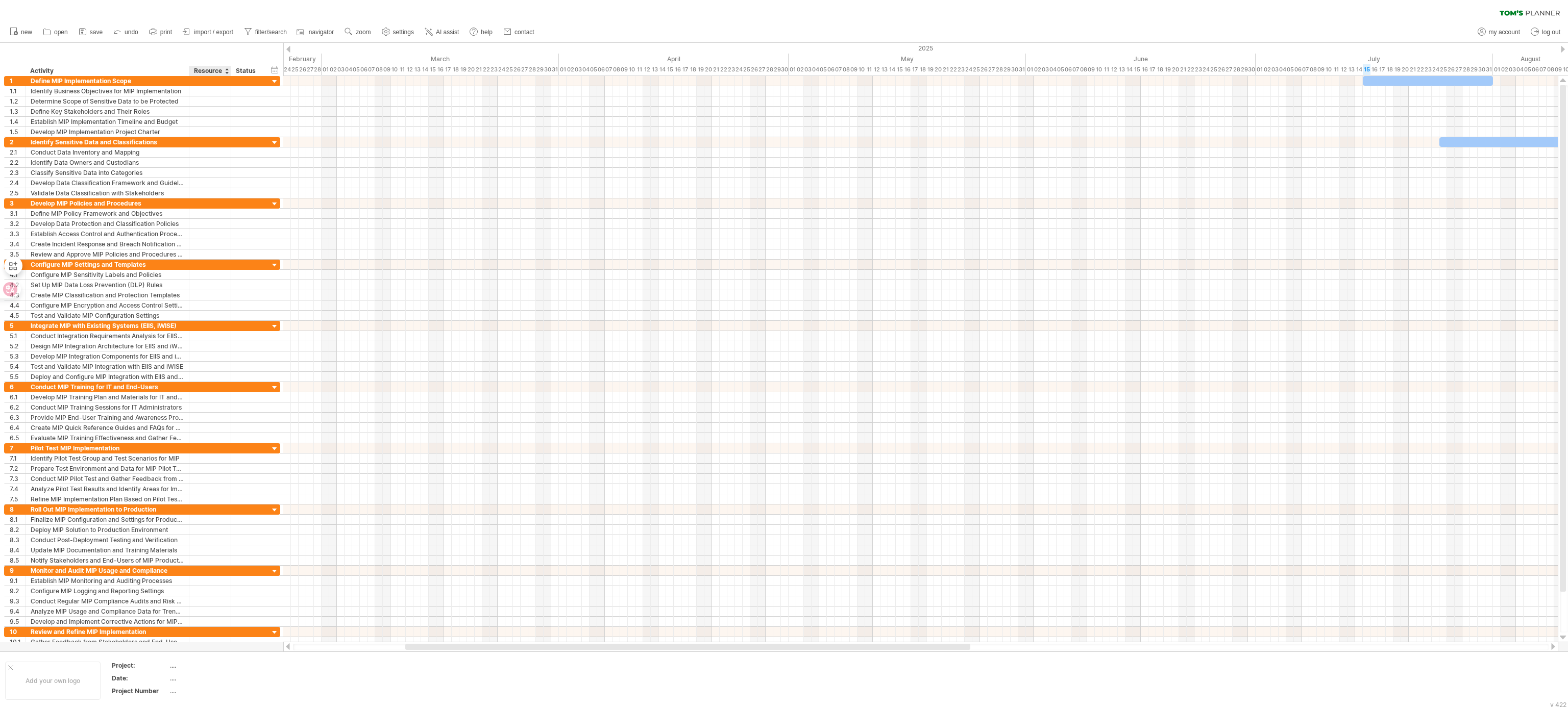 drag, startPoint x: 189, startPoint y: 73, endPoint x: 212, endPoint y: 72, distance: 23.02173 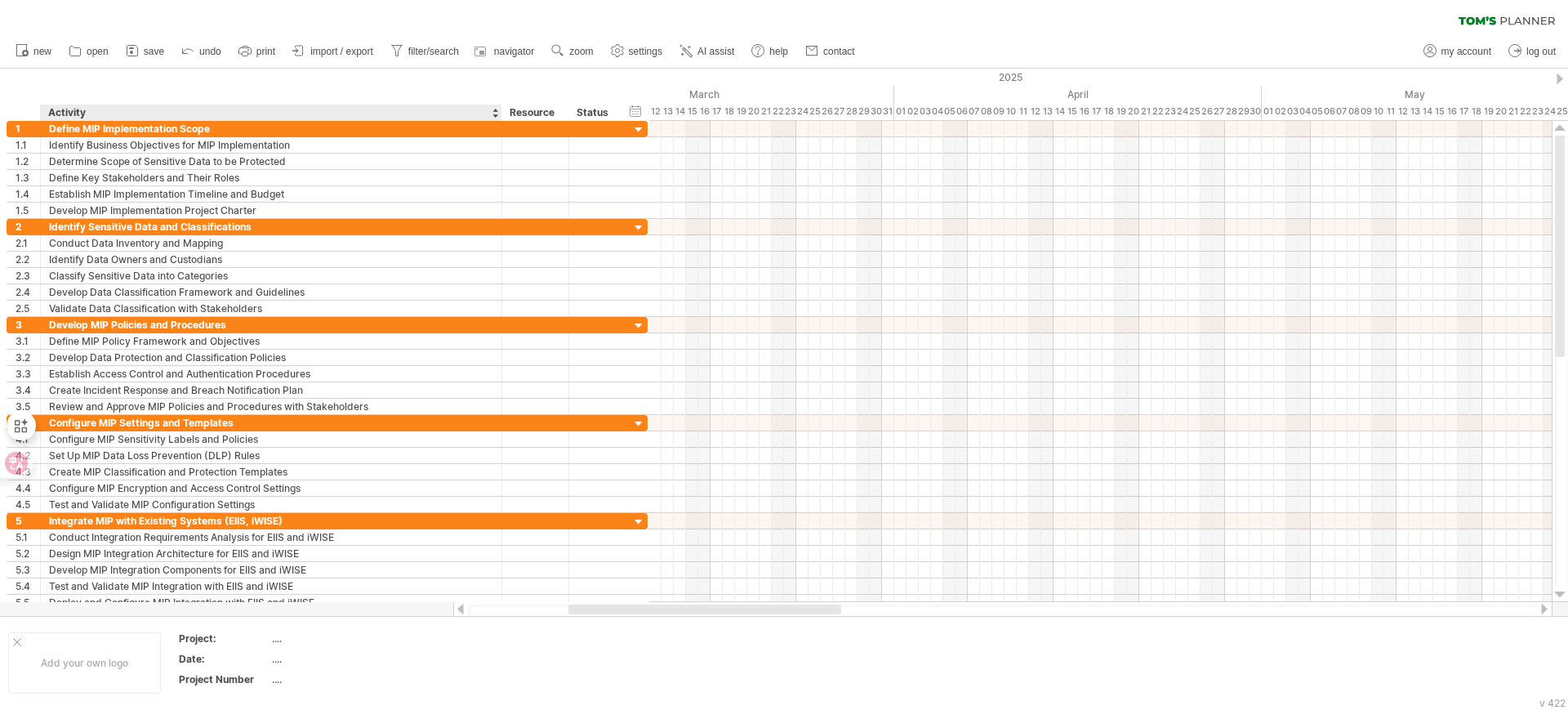 drag, startPoint x: 301, startPoint y: 110, endPoint x: 500, endPoint y: 119, distance: 199.20341 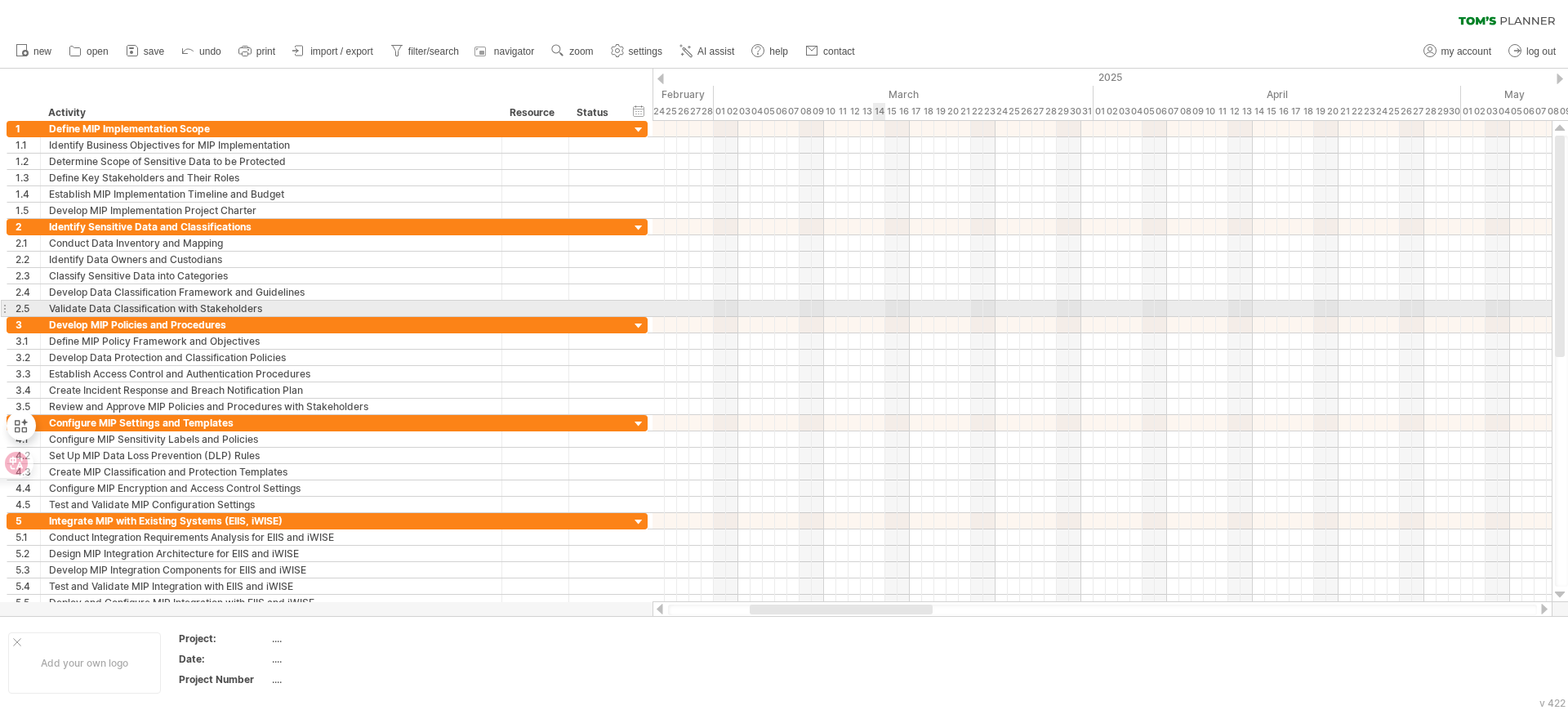 click at bounding box center [1102, 309] 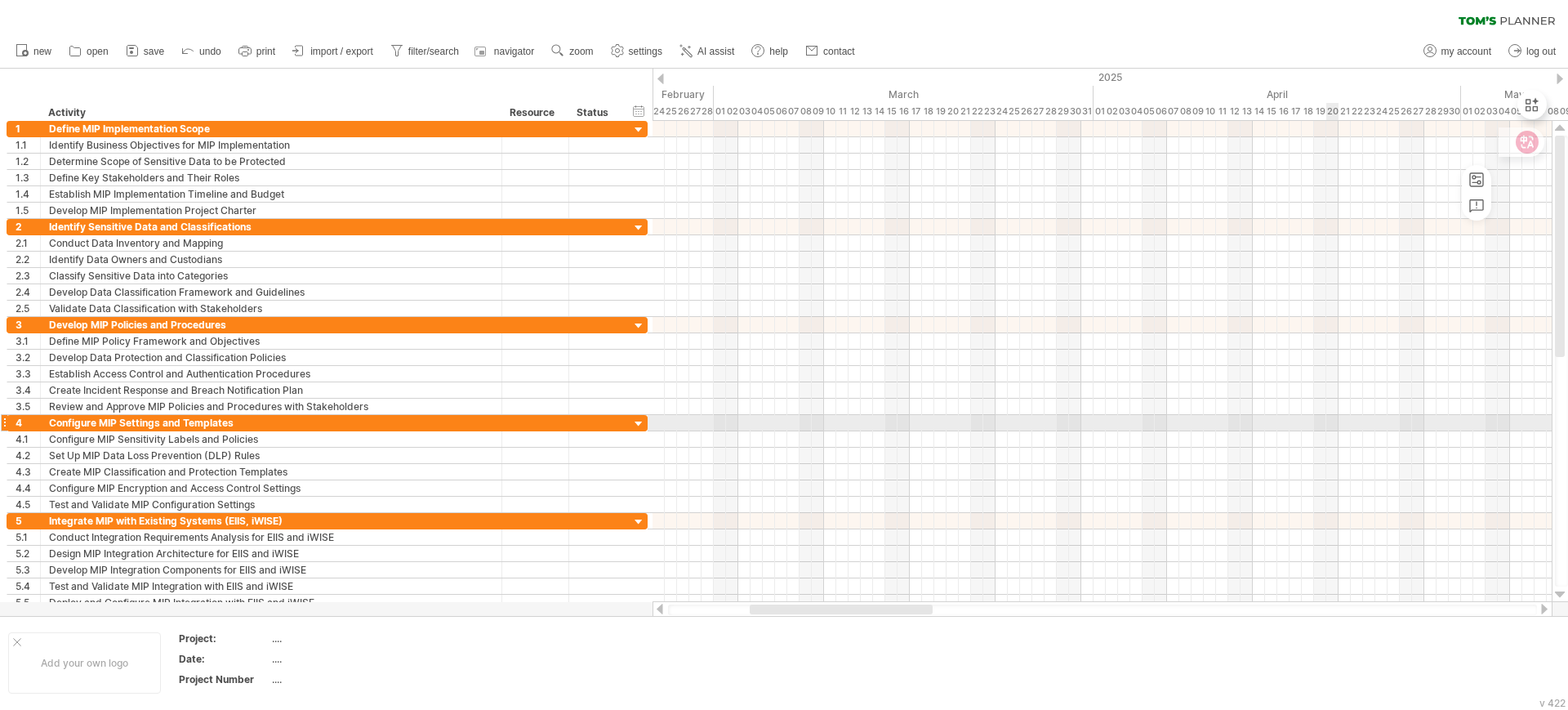 drag, startPoint x: 24, startPoint y: 460, endPoint x: 1567, endPoint y: 142, distance: 1575.4279 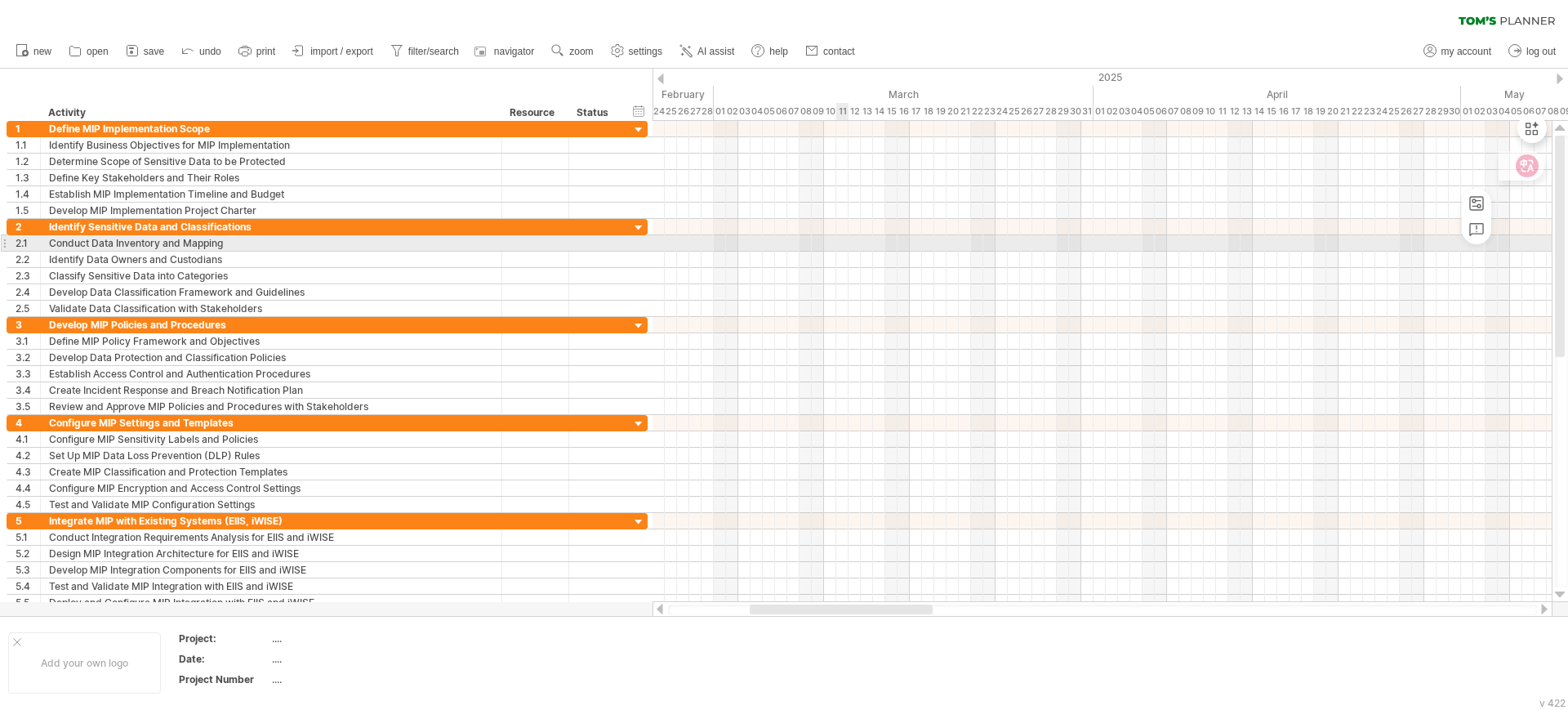 click at bounding box center [1102, 243] 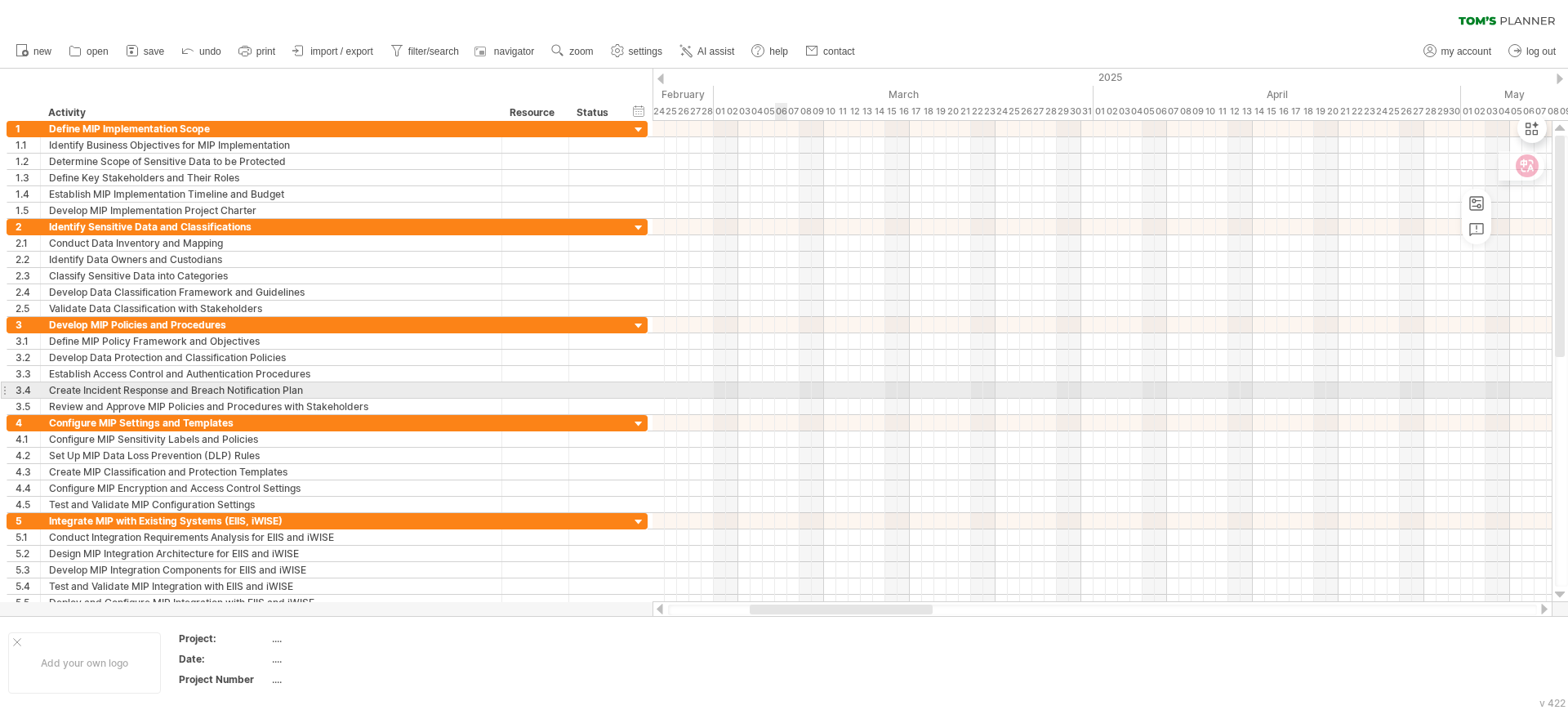click at bounding box center [1102, 391] 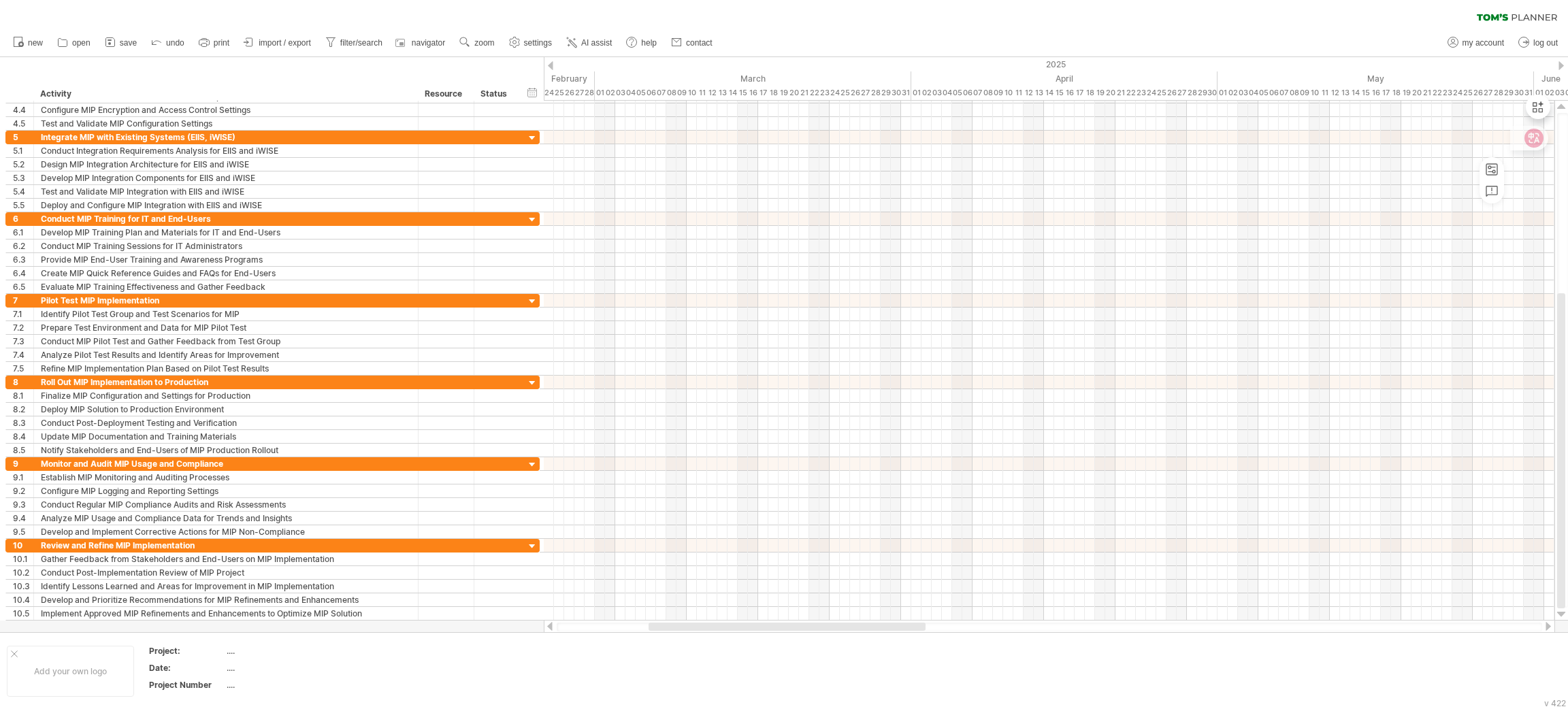 drag, startPoint x: 1081, startPoint y: 1, endPoint x: 717, endPoint y: 247, distance: 439.3313 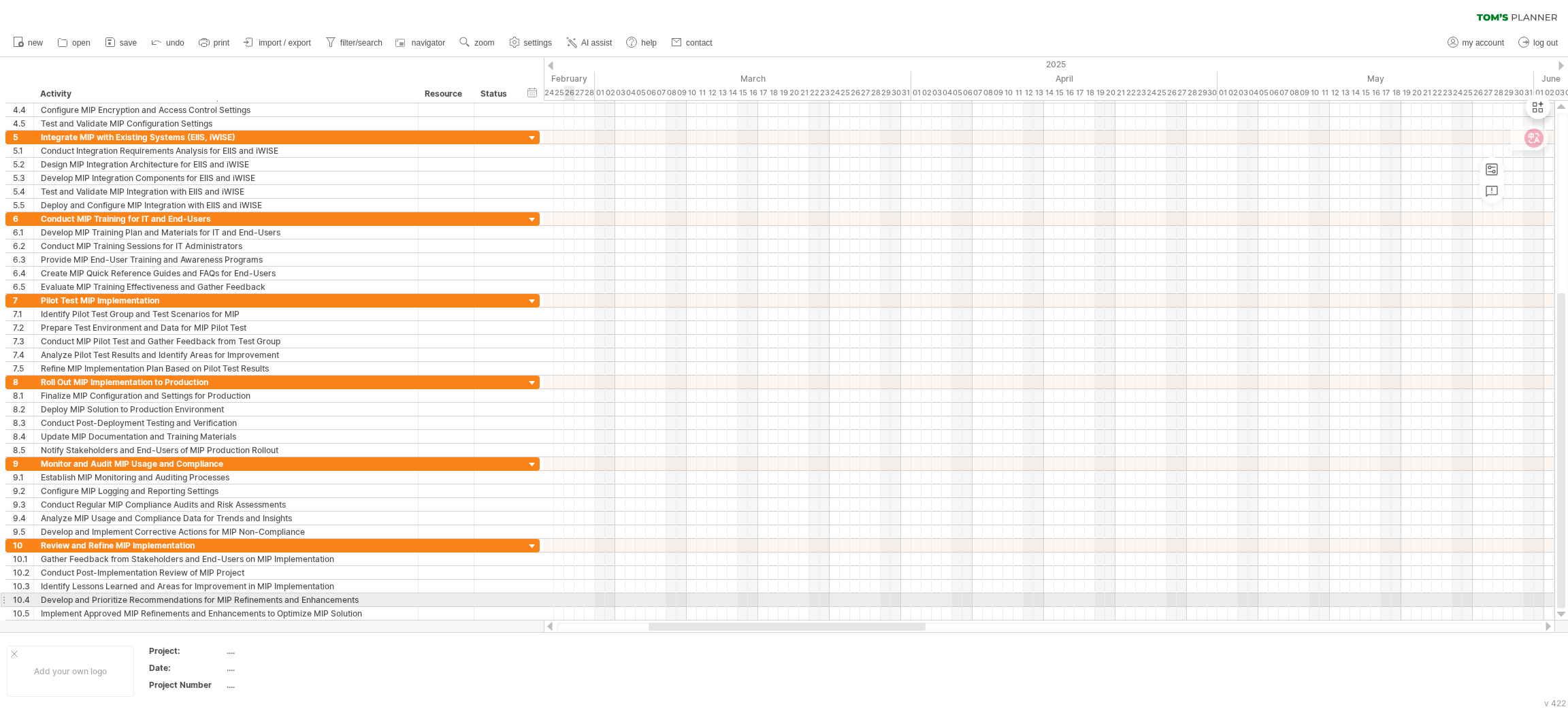 click at bounding box center (1049, 600) 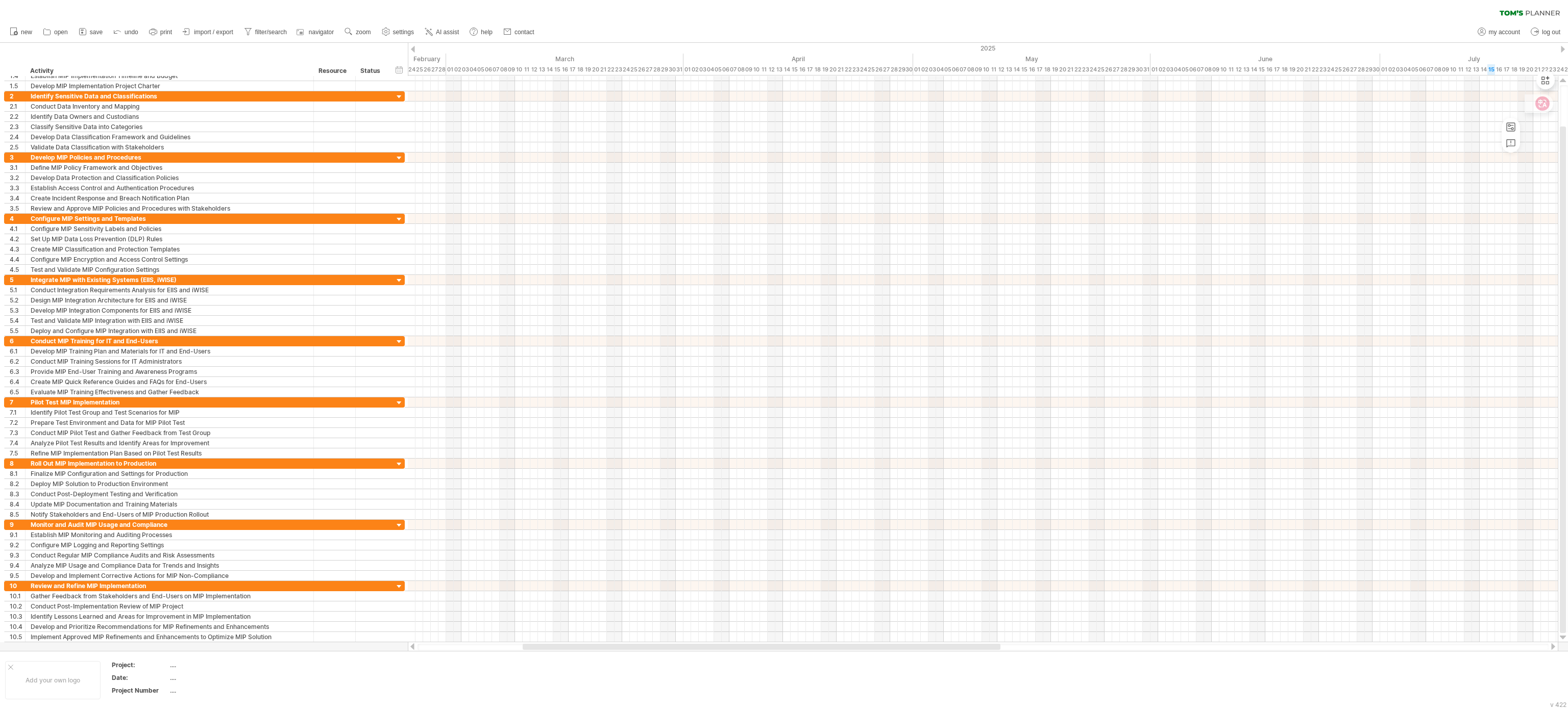 drag, startPoint x: 1129, startPoint y: 9, endPoint x: 433, endPoint y: 516, distance: 861.0836 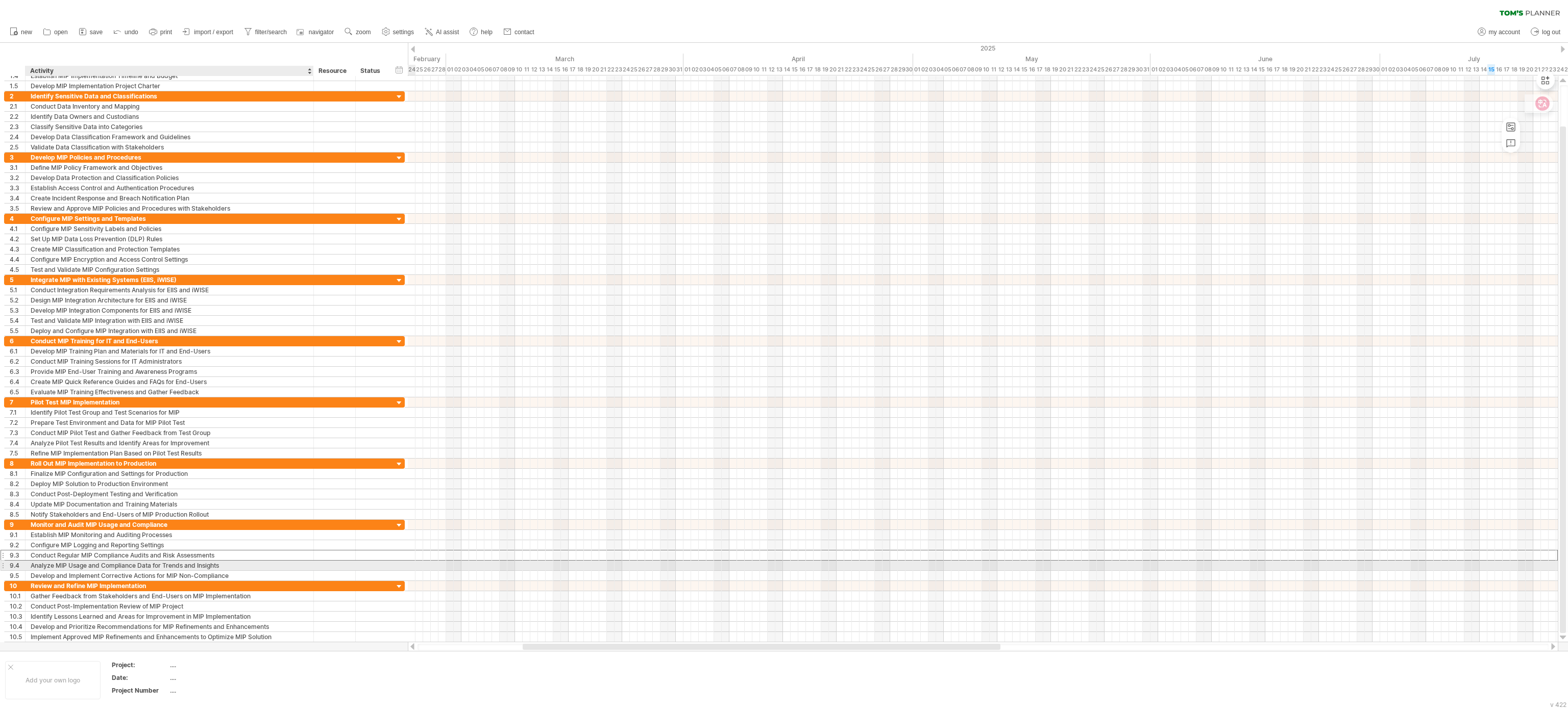 click on "Conduct Regular MIP Compliance Audits and Risk Assessments" at bounding box center (169, 555) 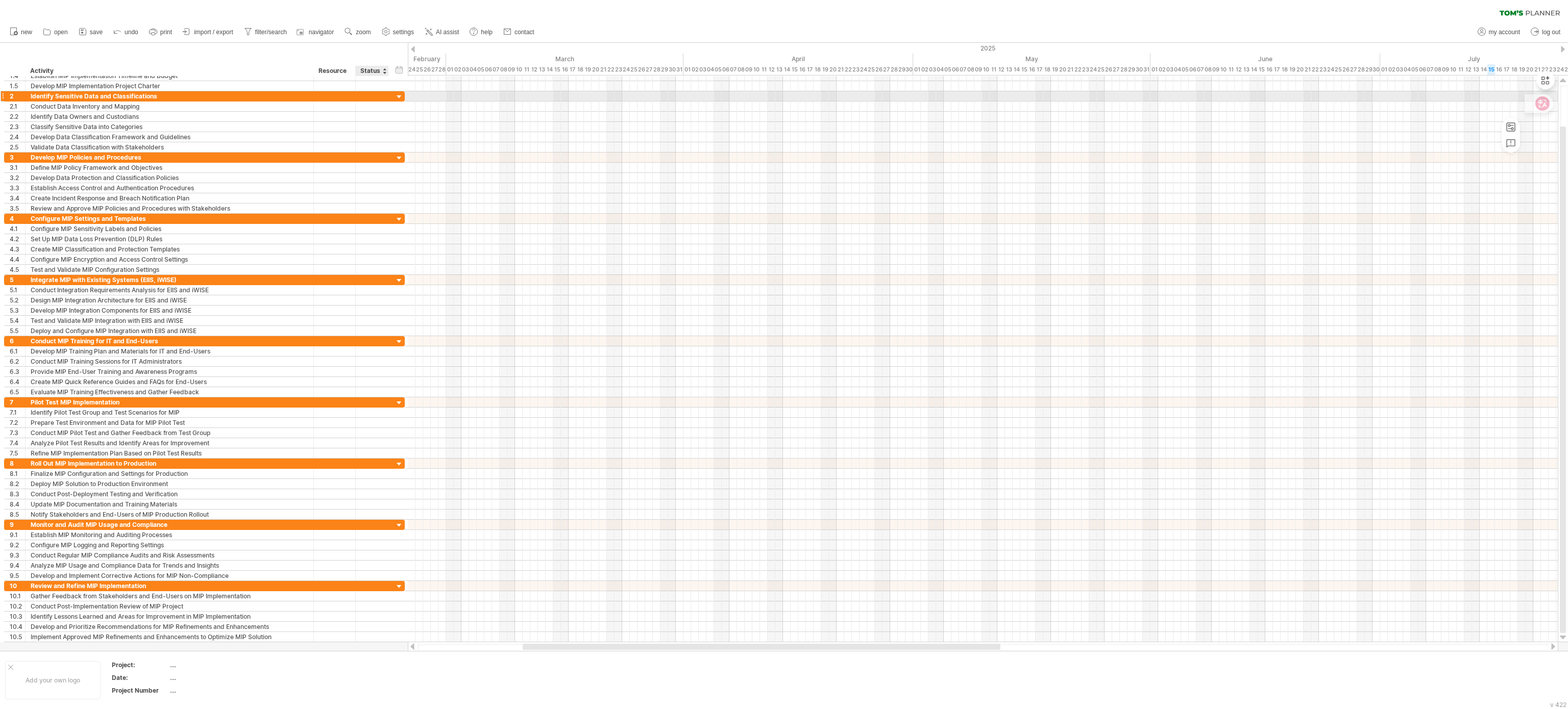 click at bounding box center (399, 97) 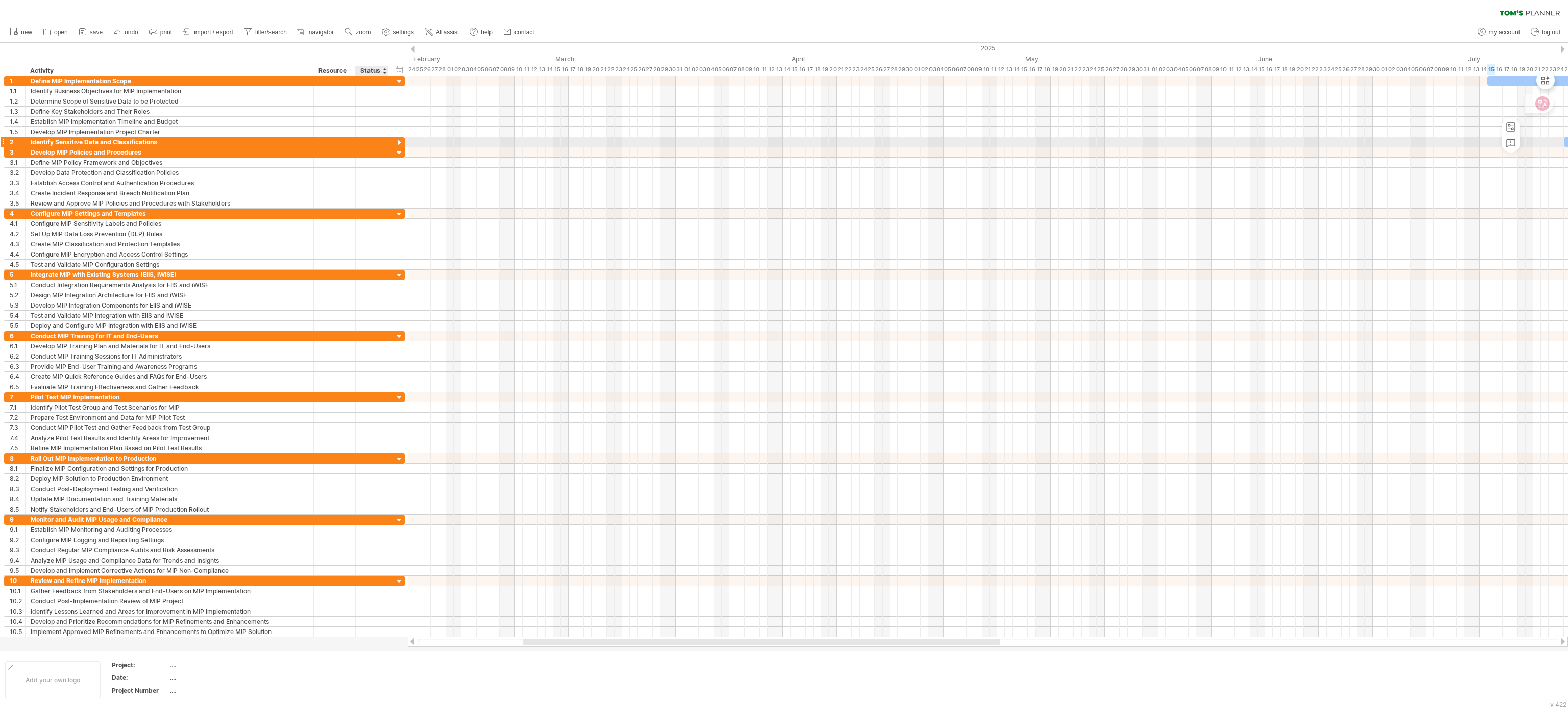 click at bounding box center [399, 143] 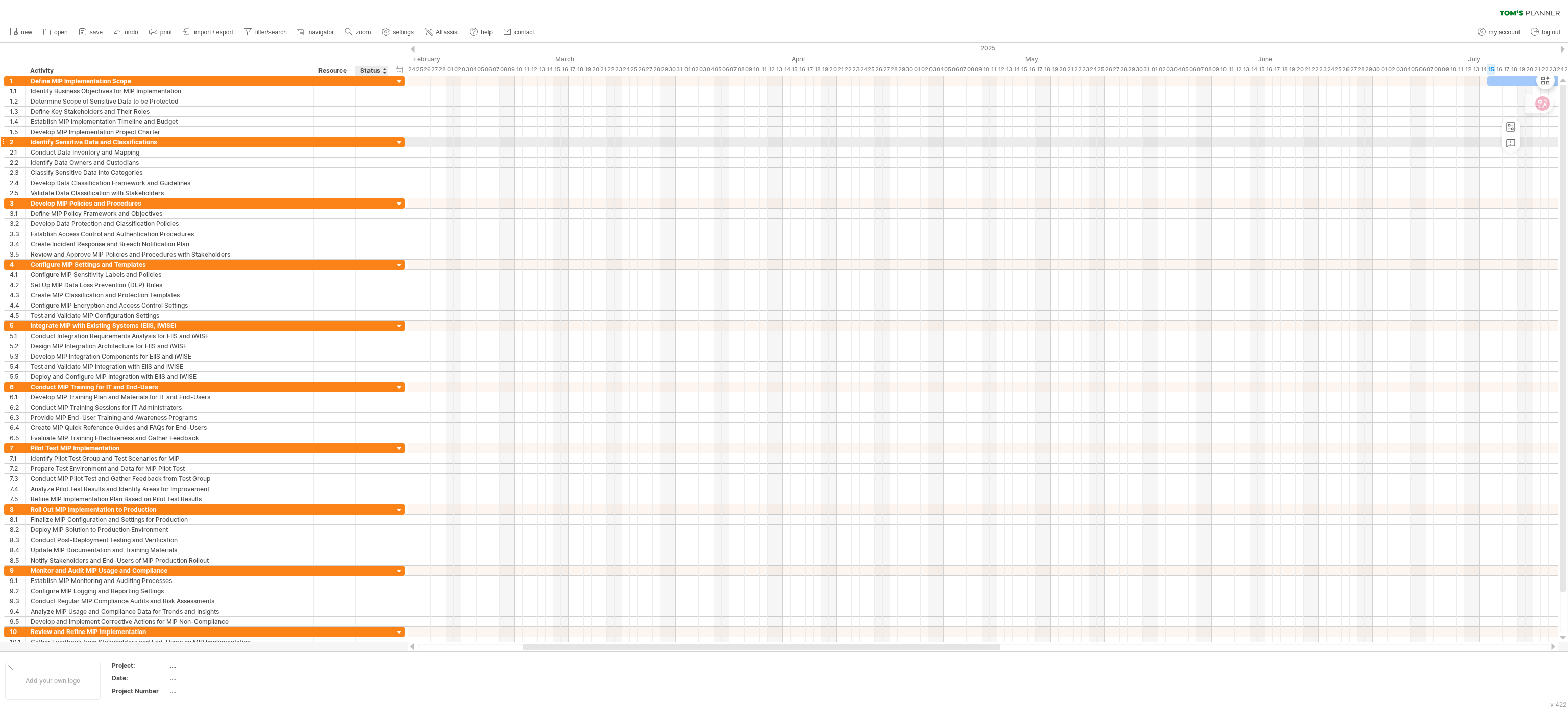 click at bounding box center (399, 143) 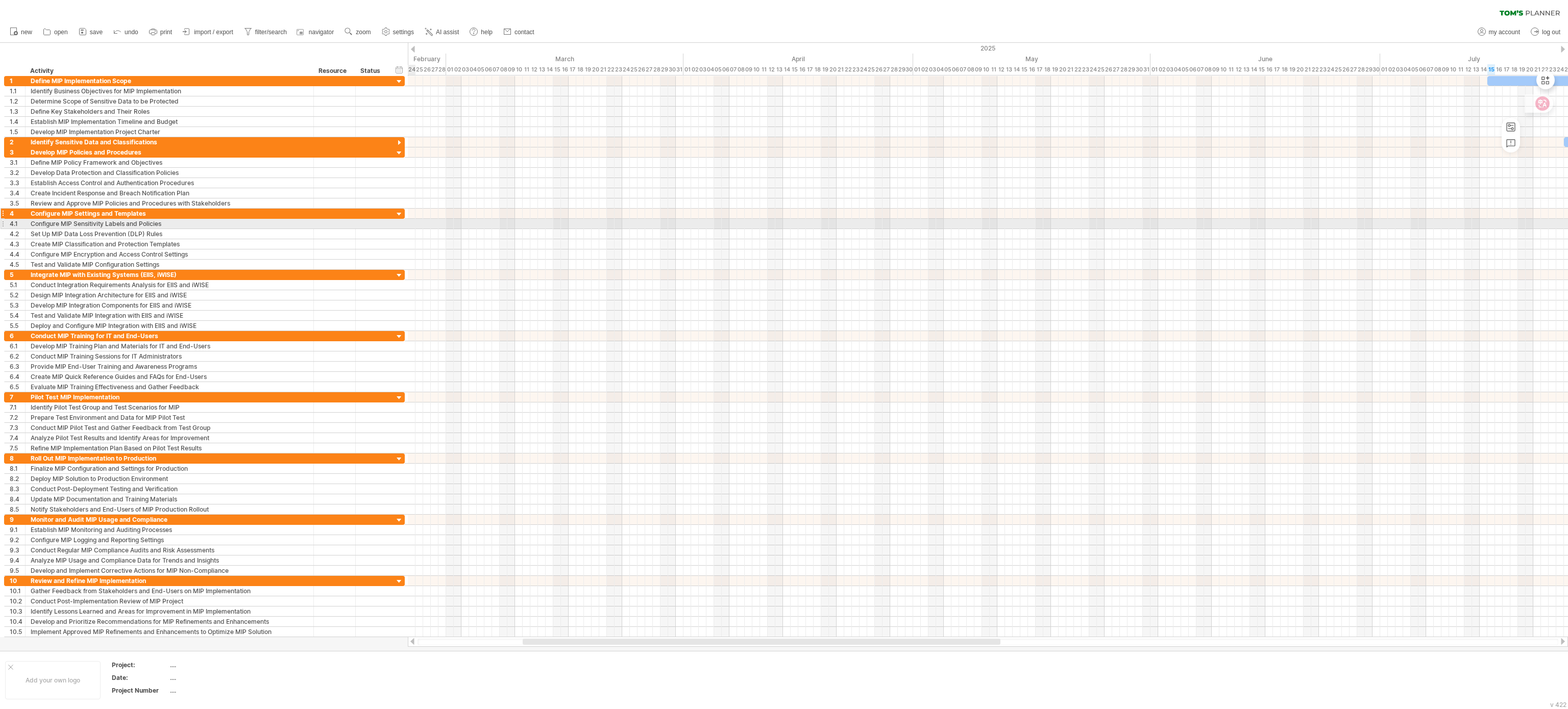 click at bounding box center (399, 214) 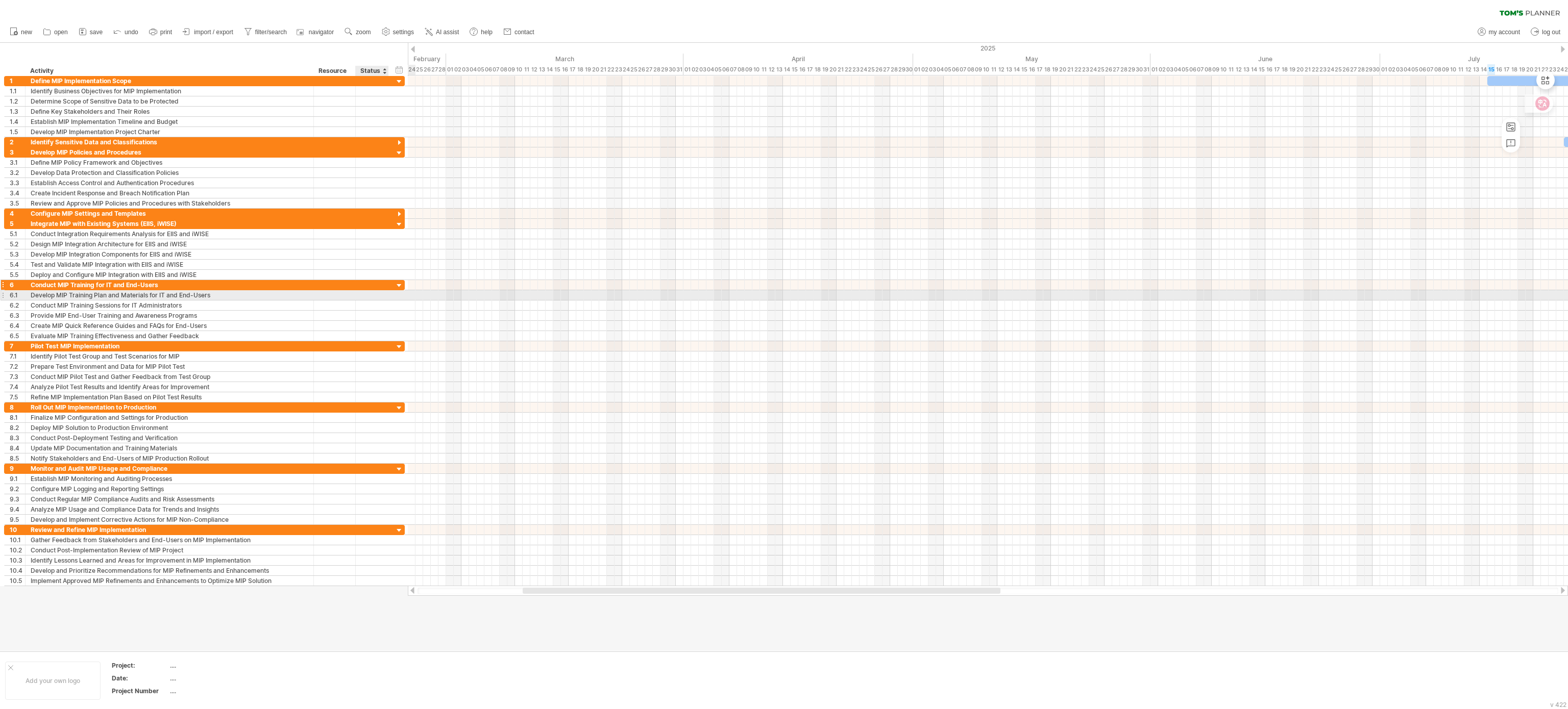 click at bounding box center [399, 286] 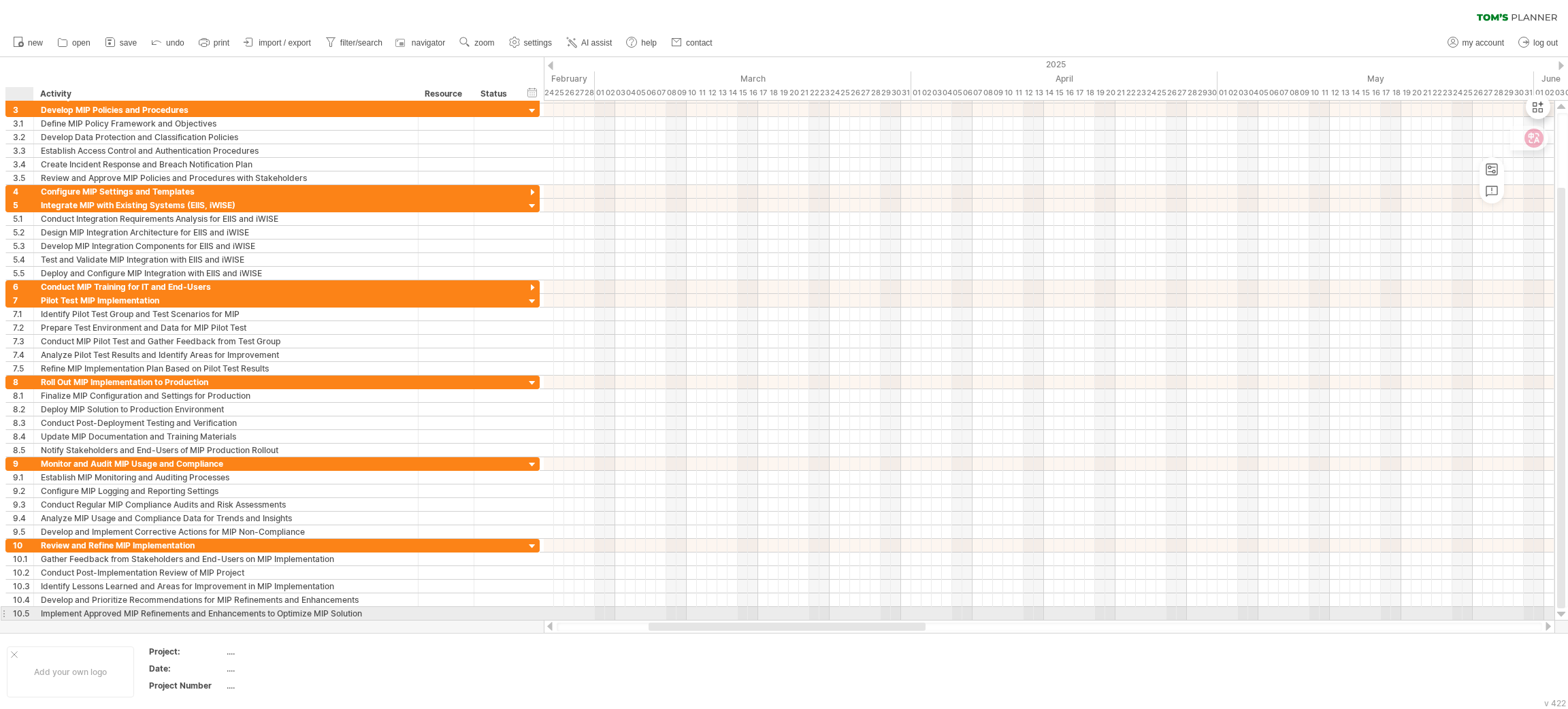click on "10.5" at bounding box center (23, 613) 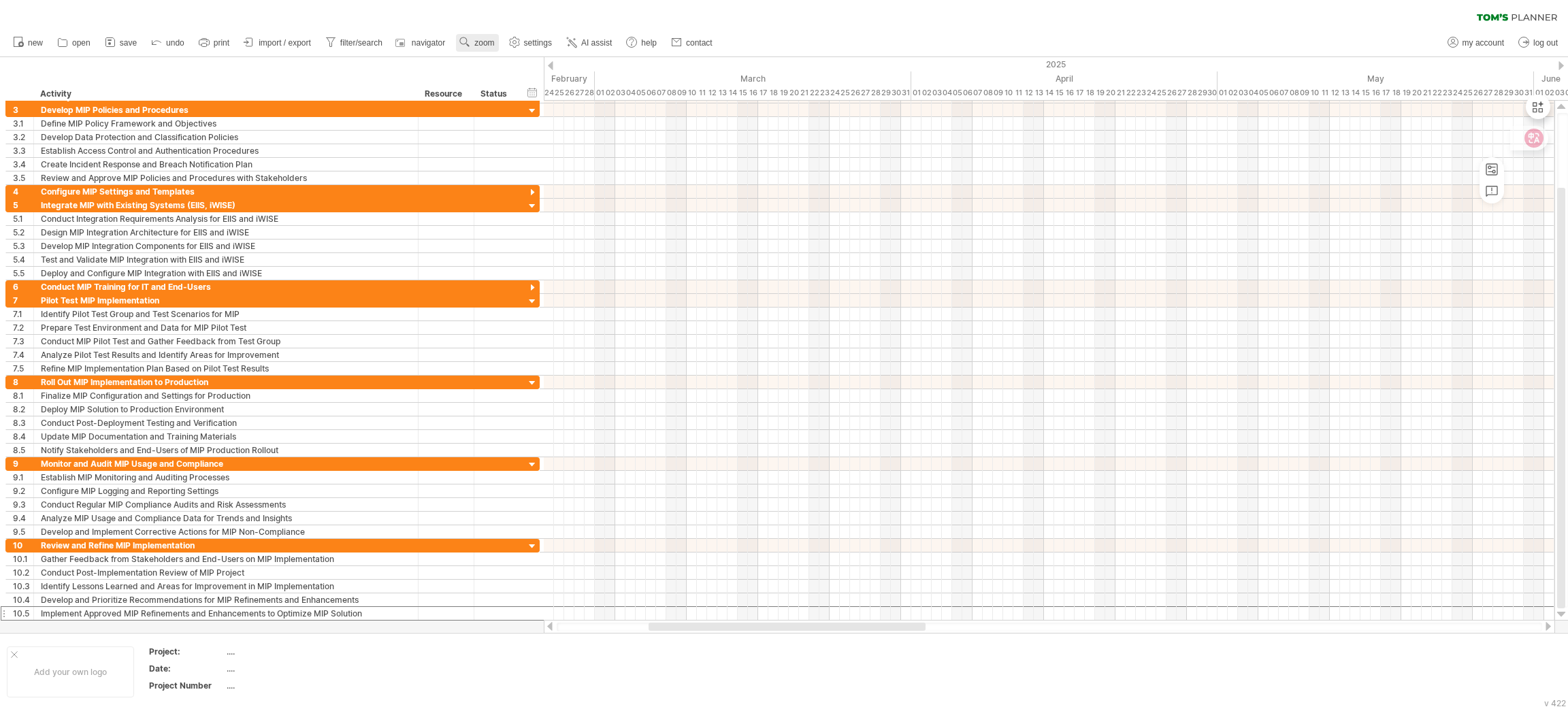 click 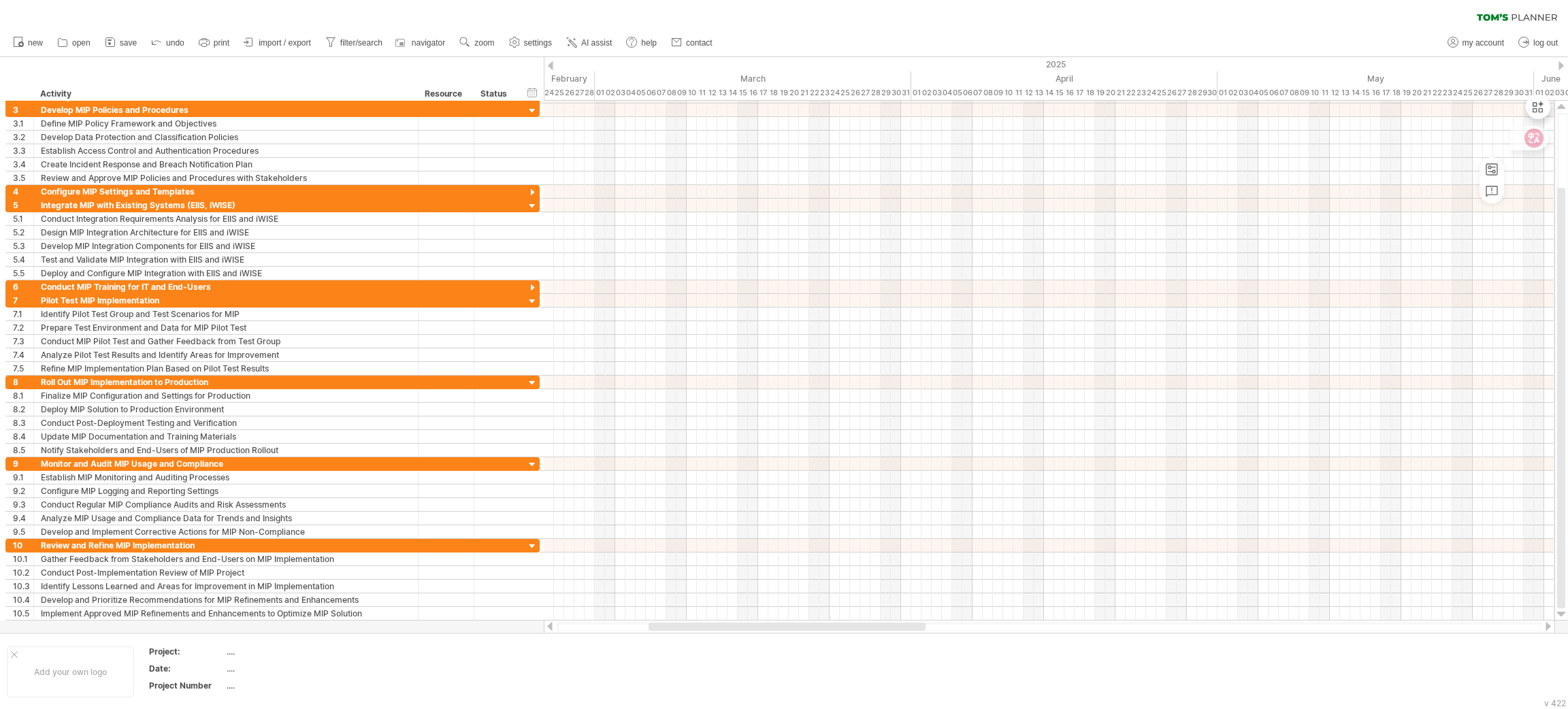 click on "new" at bounding box center (784, 43) 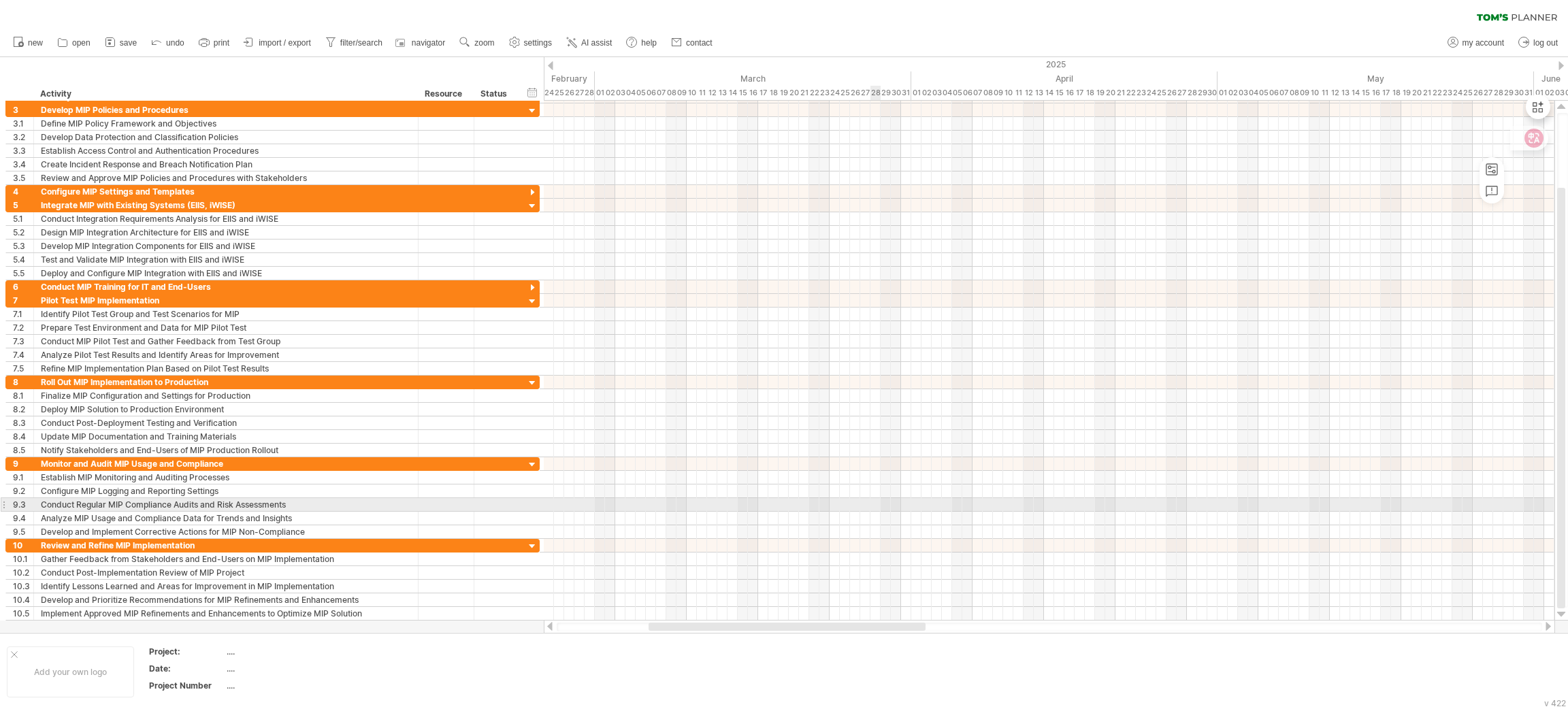 click at bounding box center [1049, 505] 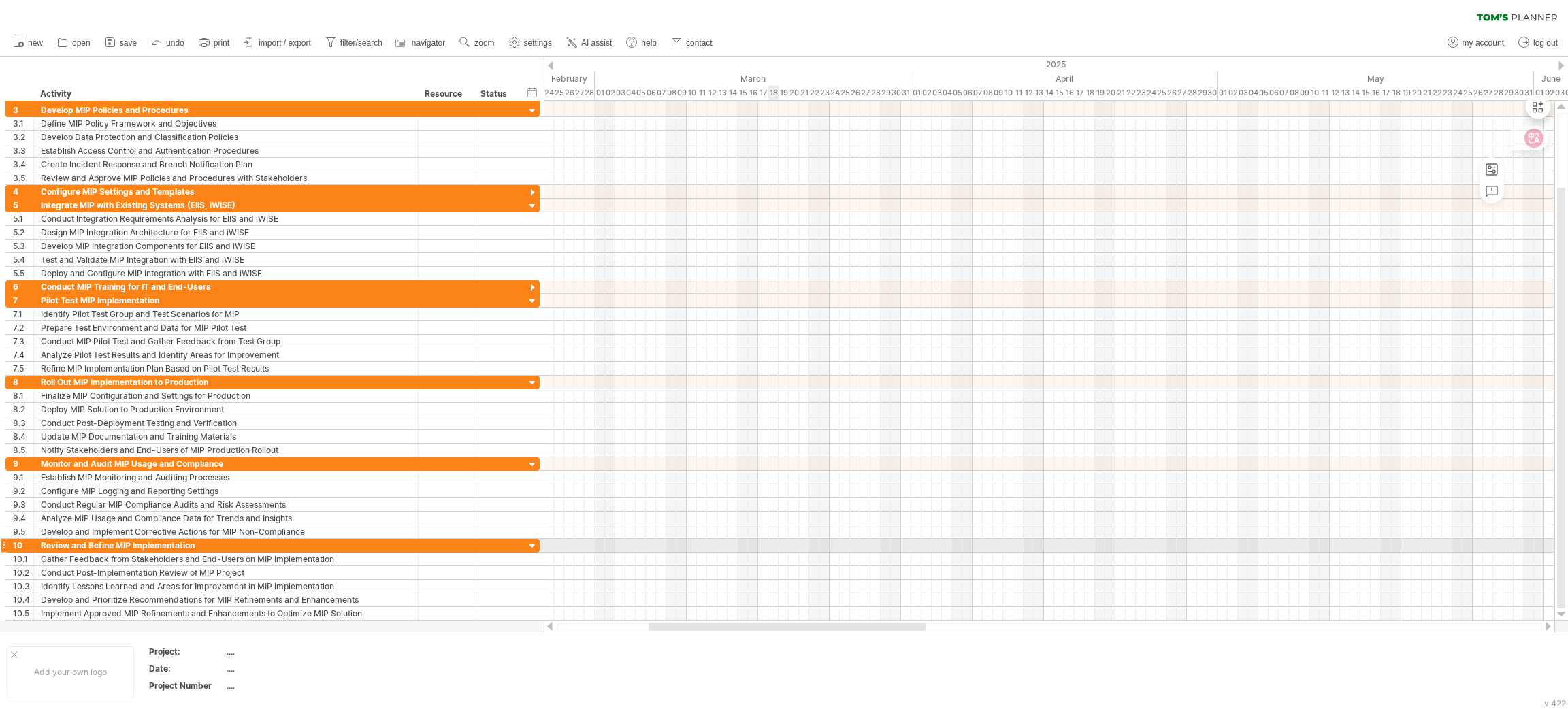 click at bounding box center [1049, 546] 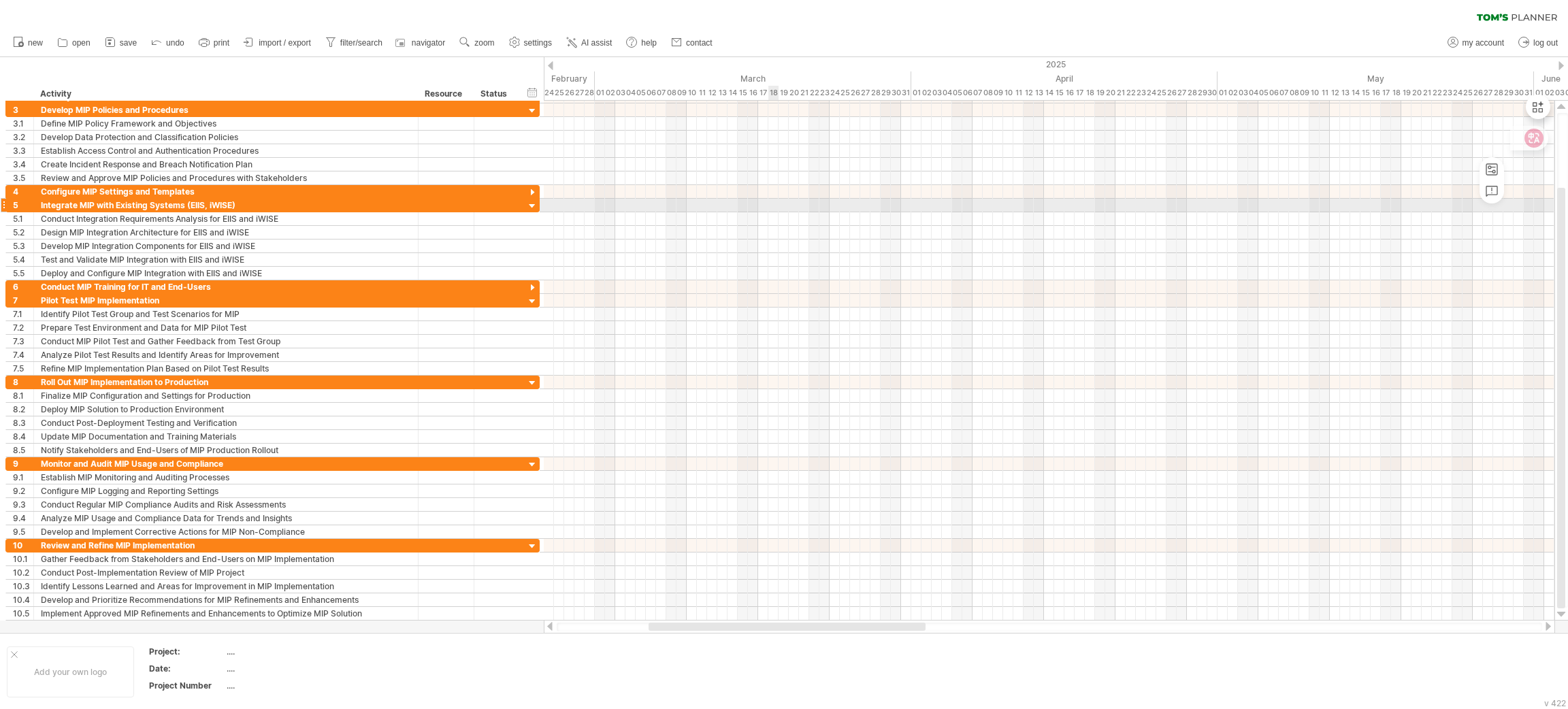 click at bounding box center (1049, 205) 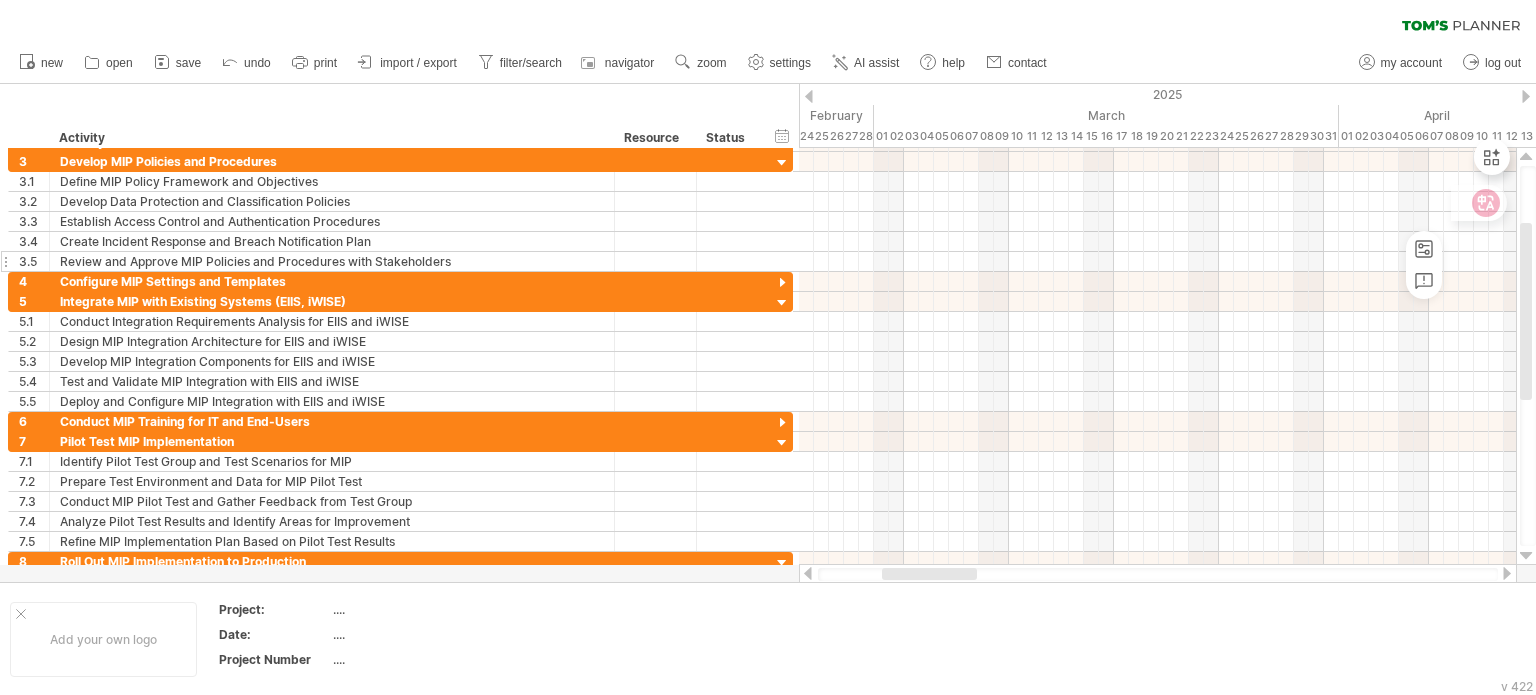 drag, startPoint x: 2283, startPoint y: 16, endPoint x: 464, endPoint y: 259, distance: 1835.1594 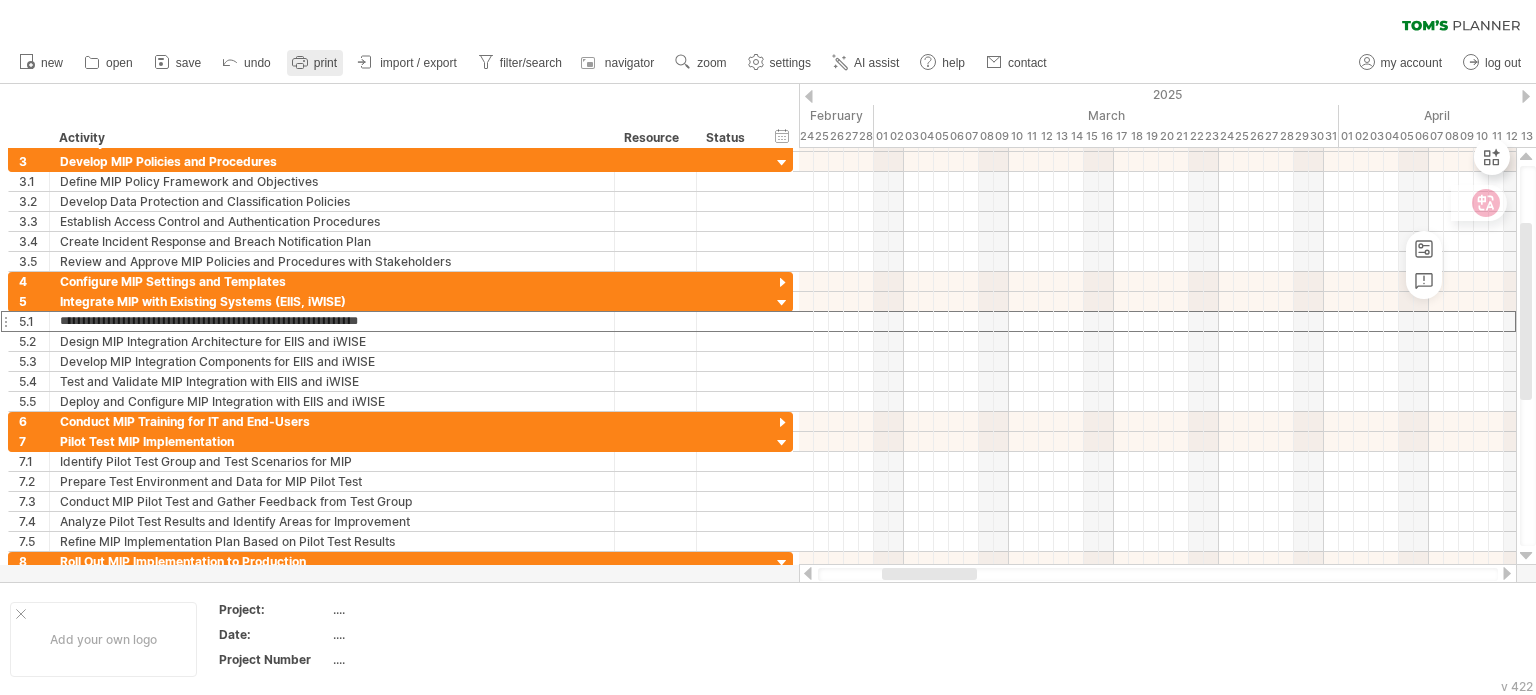 click 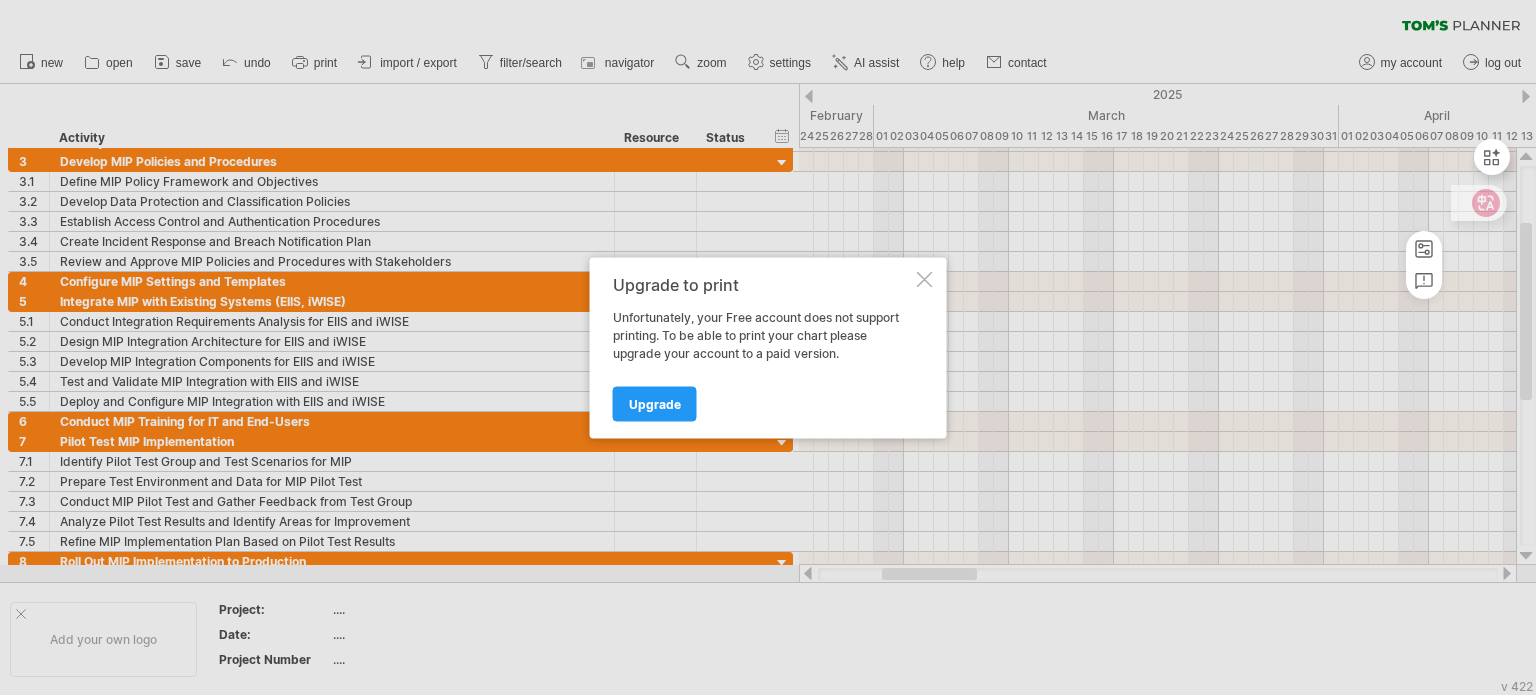 click at bounding box center (925, 279) 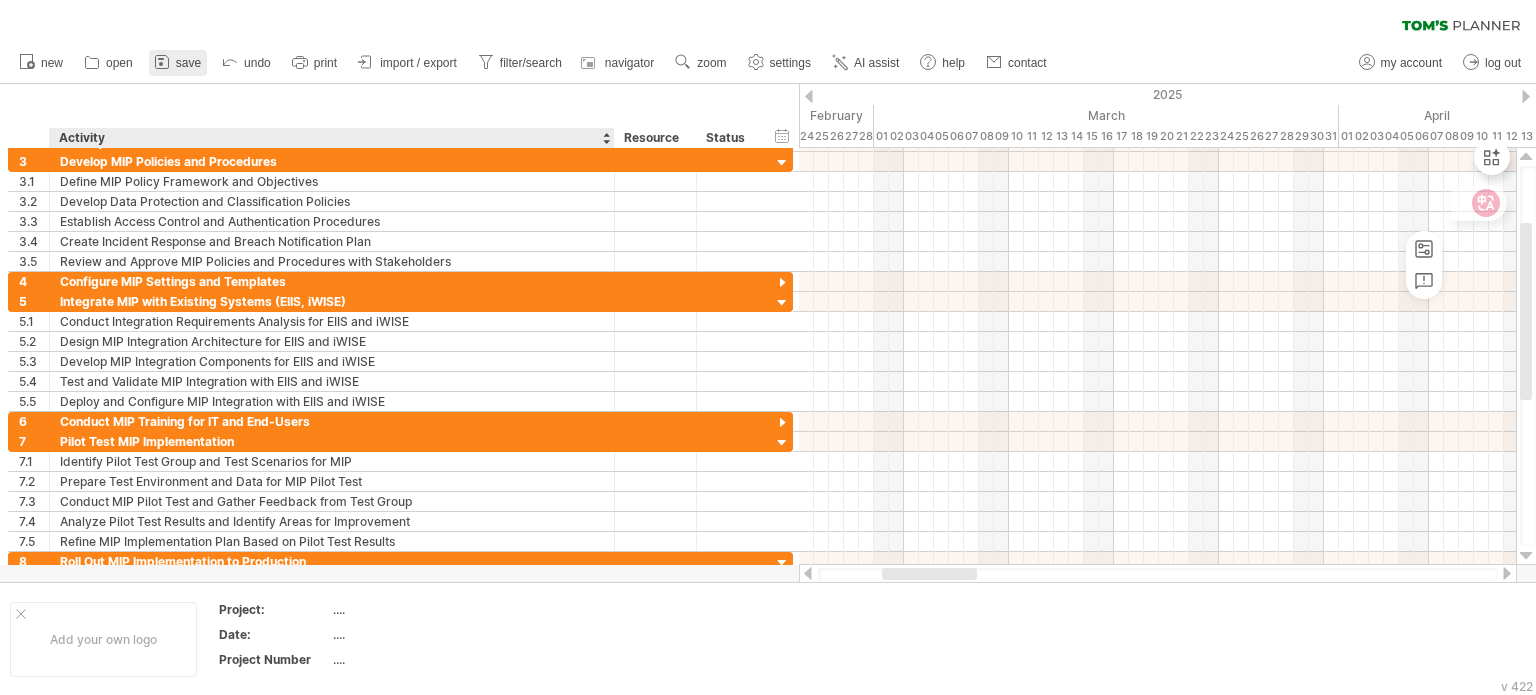 click 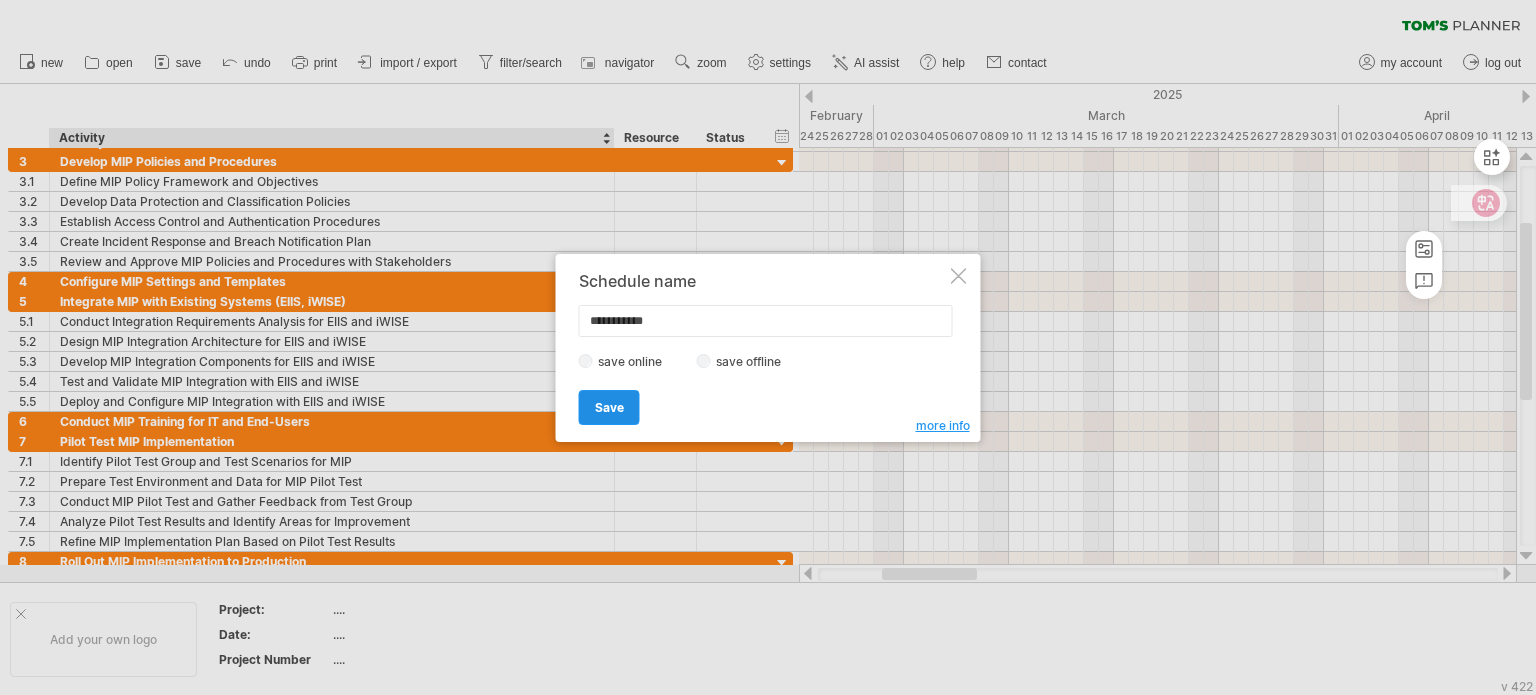 click on "Save" at bounding box center [609, 407] 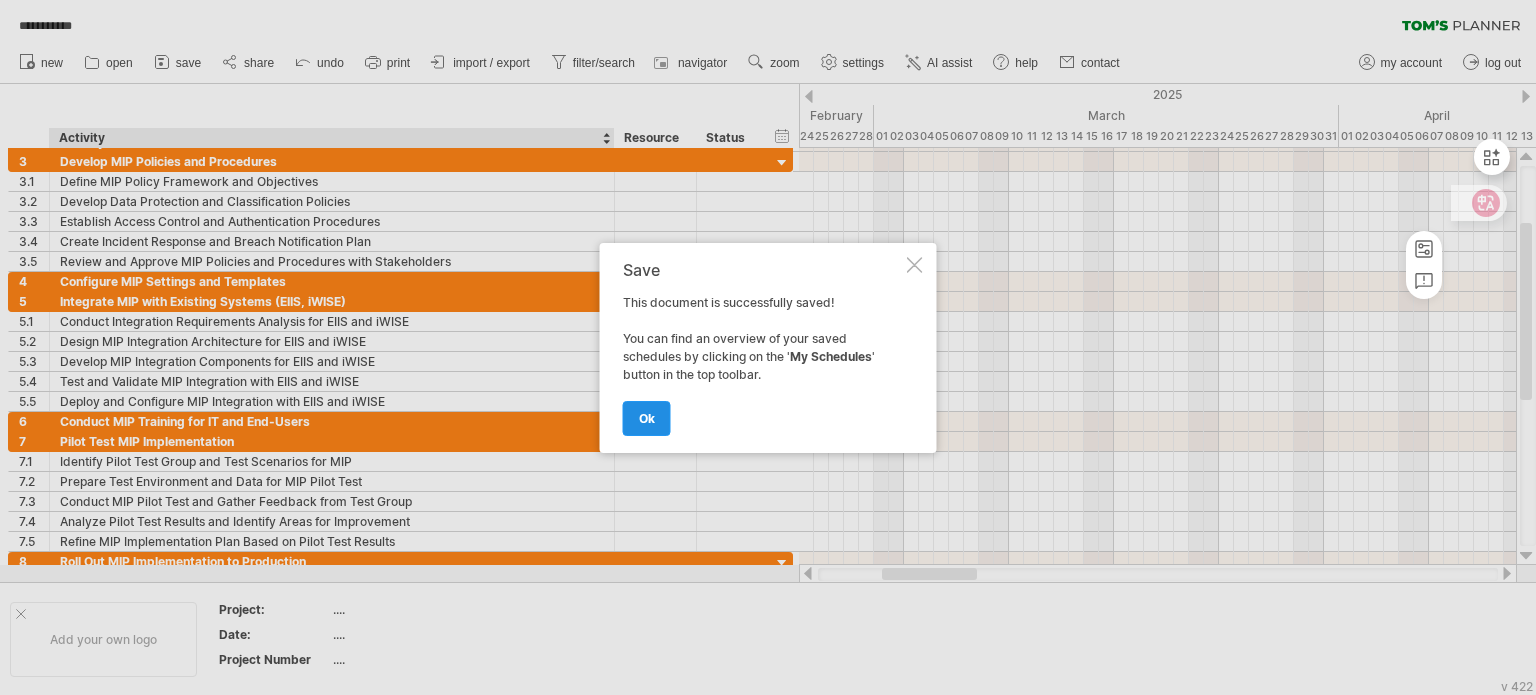 click on "ok" at bounding box center (647, 418) 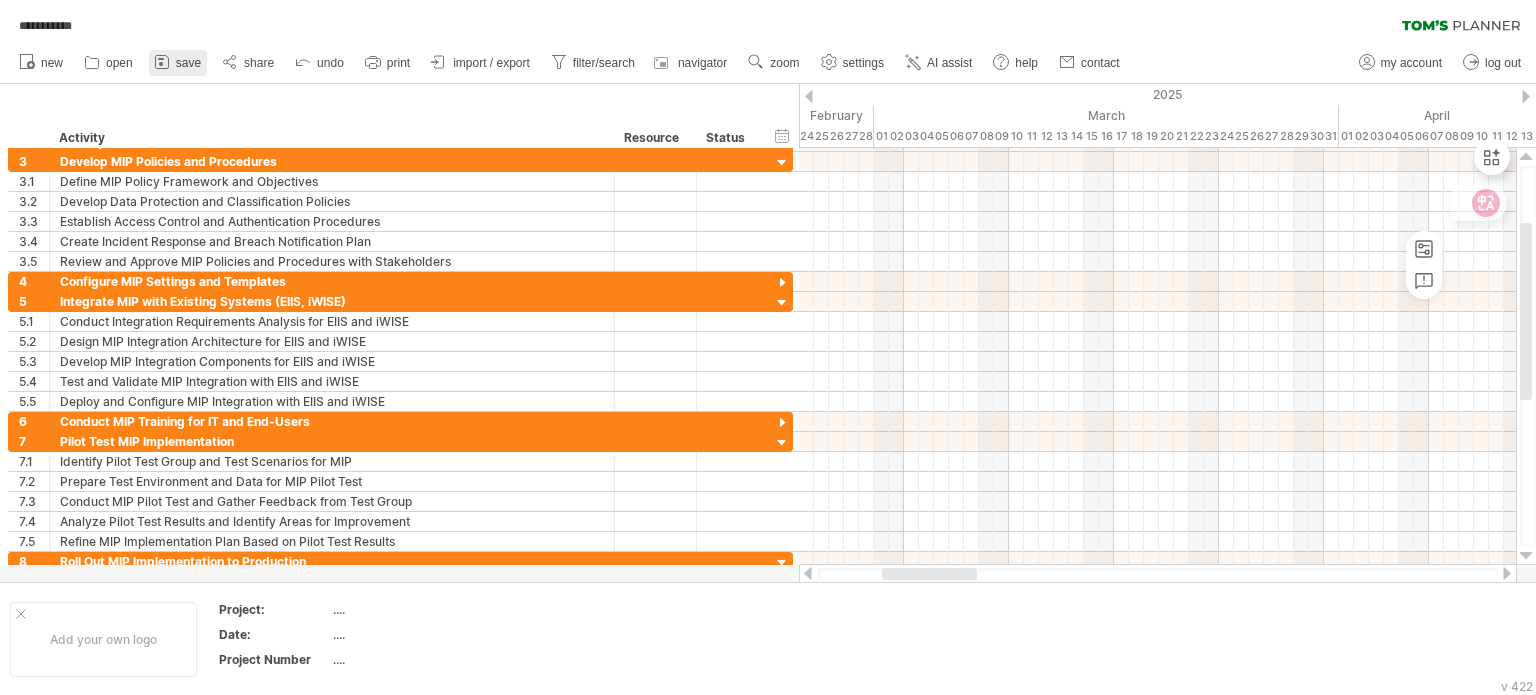 click on "save" at bounding box center (188, 63) 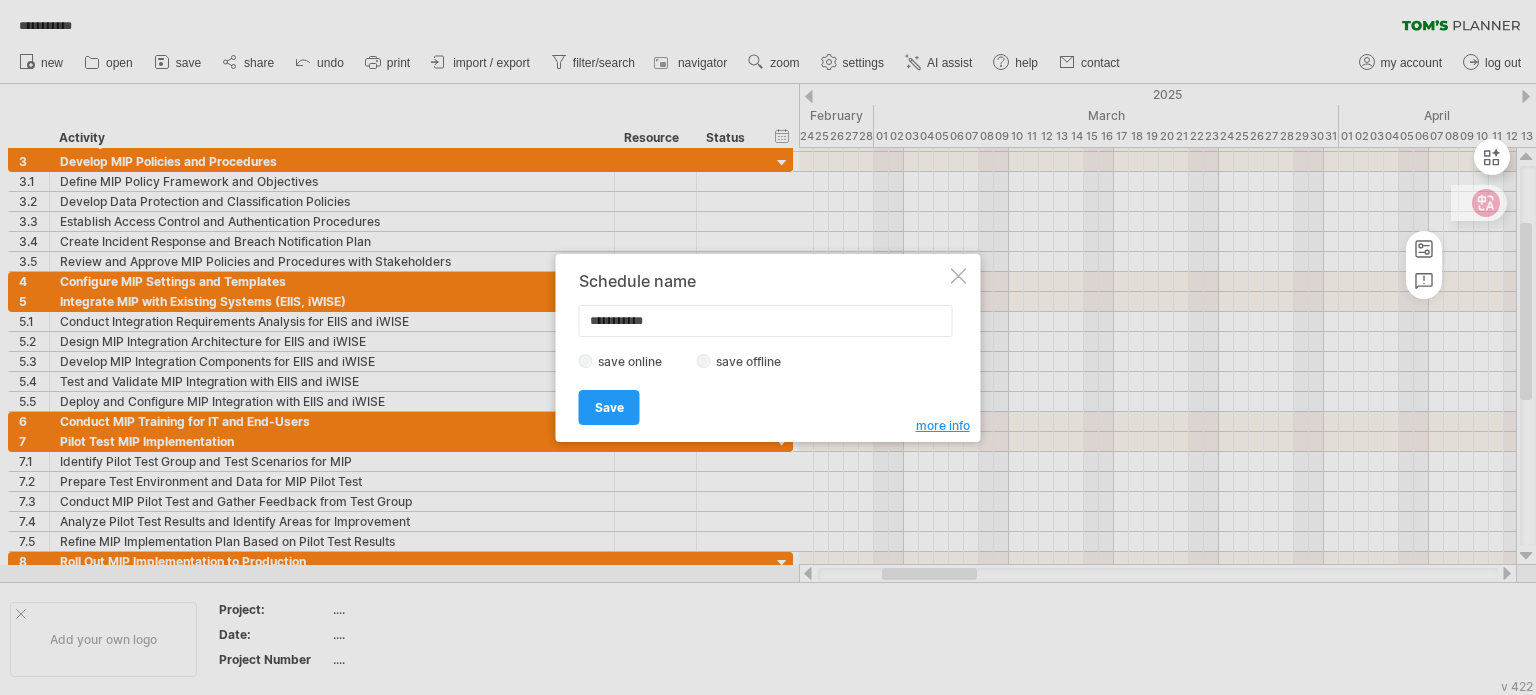 click on "save offline" at bounding box center [754, 361] 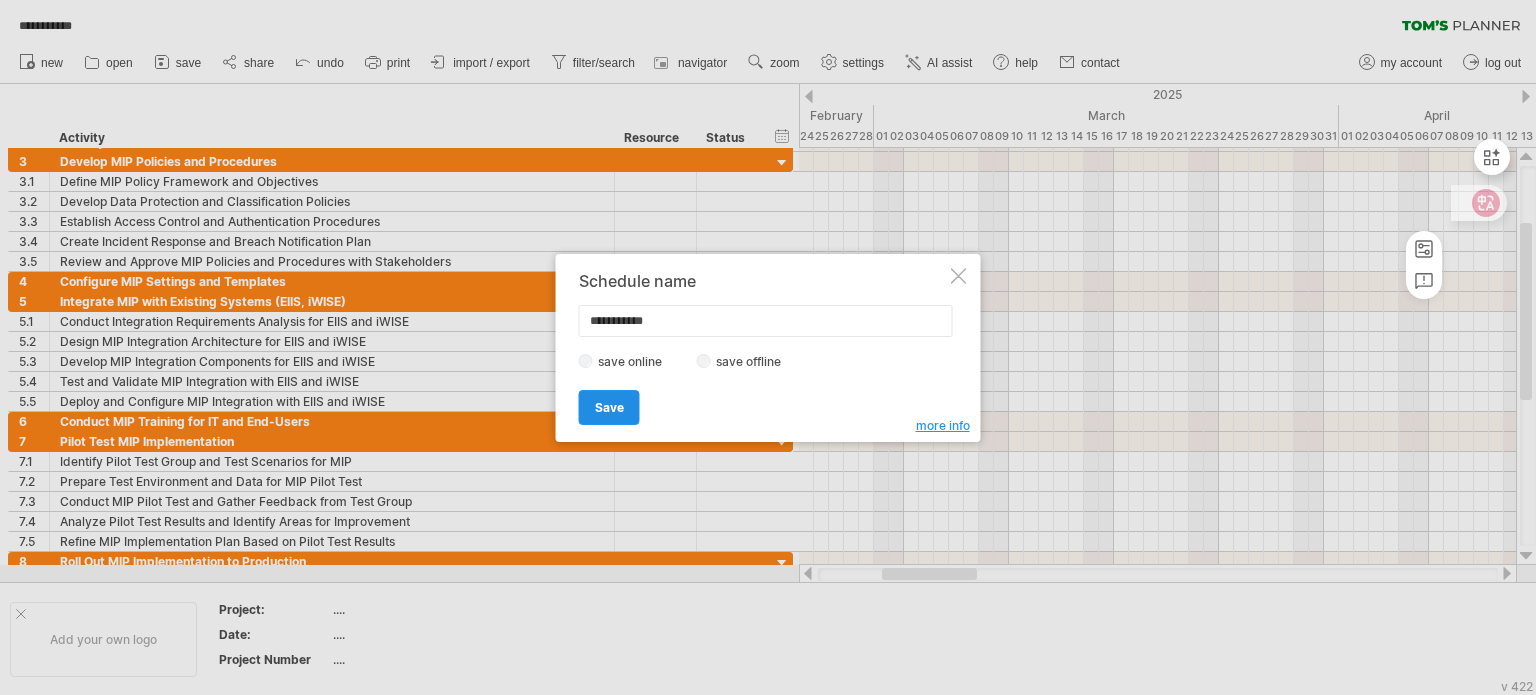 click on "Save" at bounding box center [609, 407] 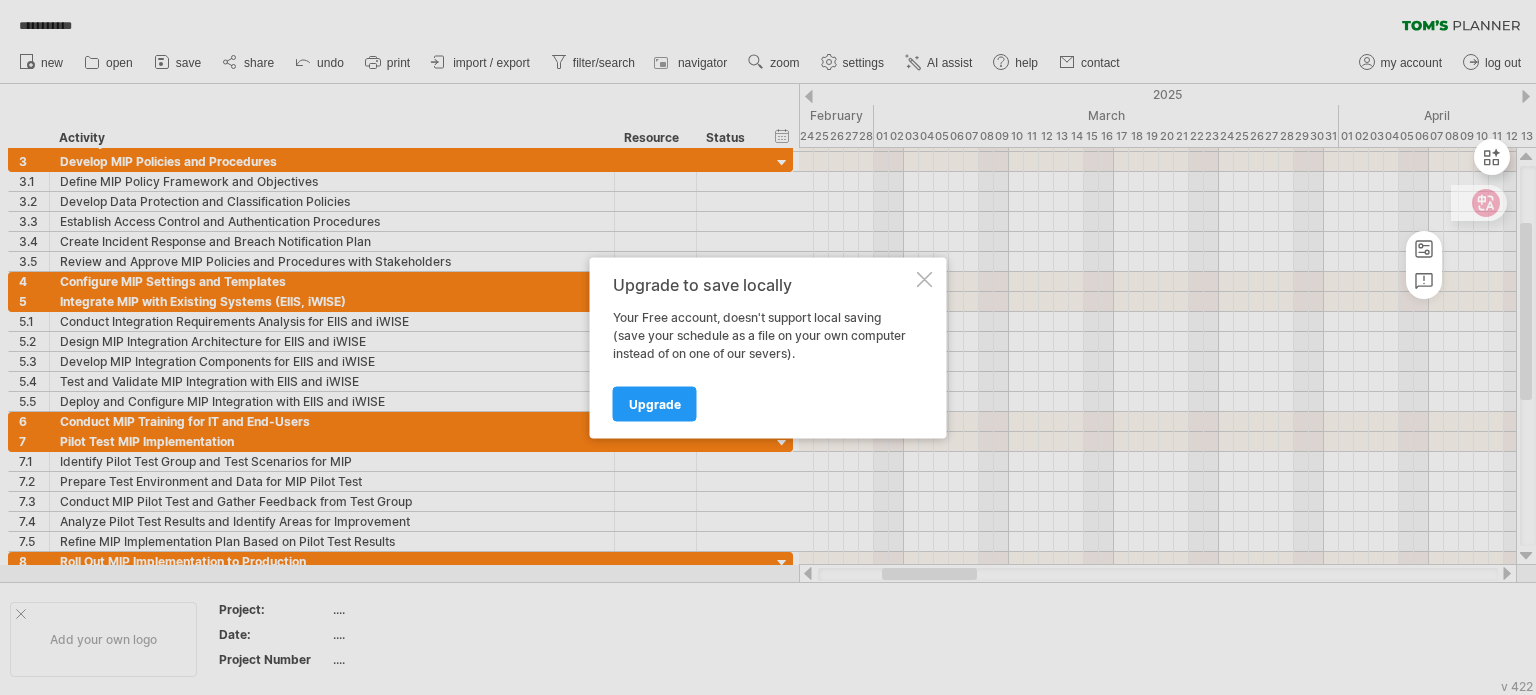 click at bounding box center [925, 279] 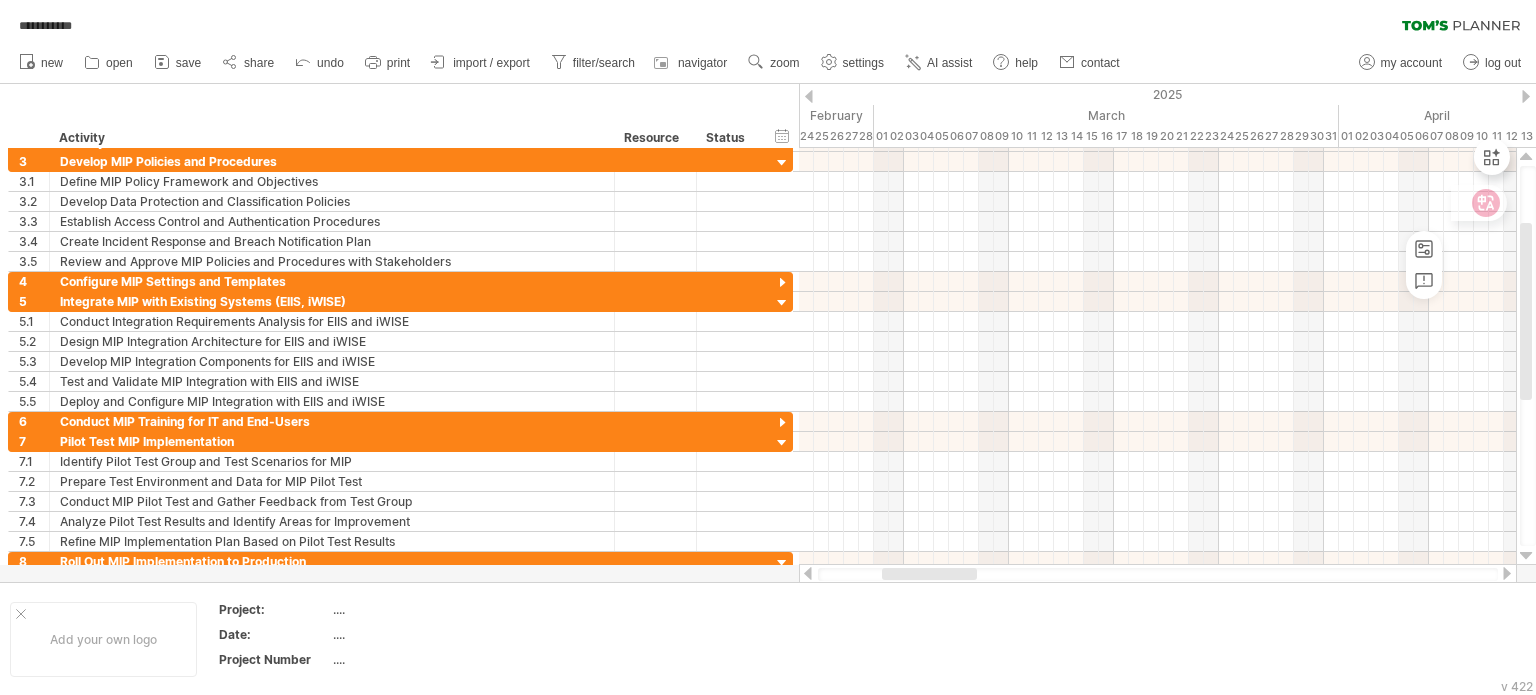 click on "**********" at bounding box center [768, 21] 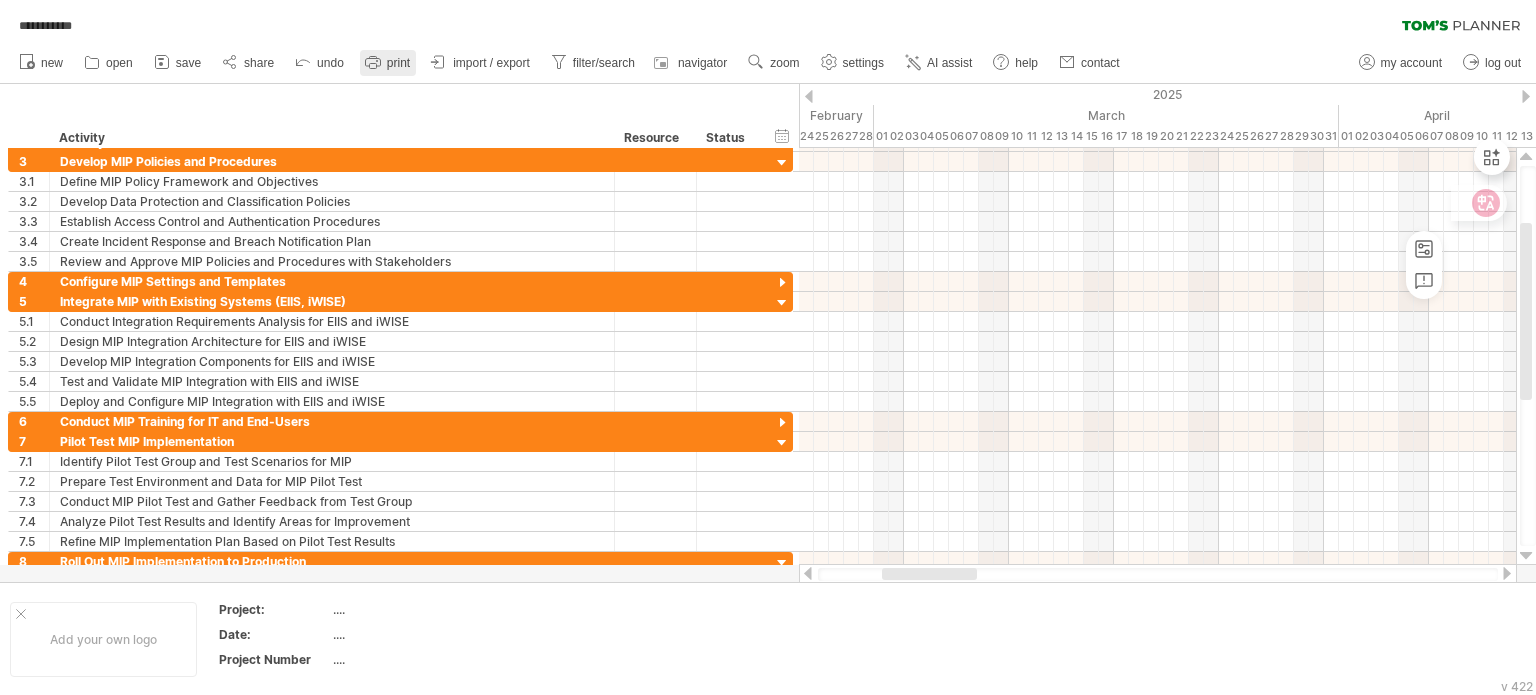 click 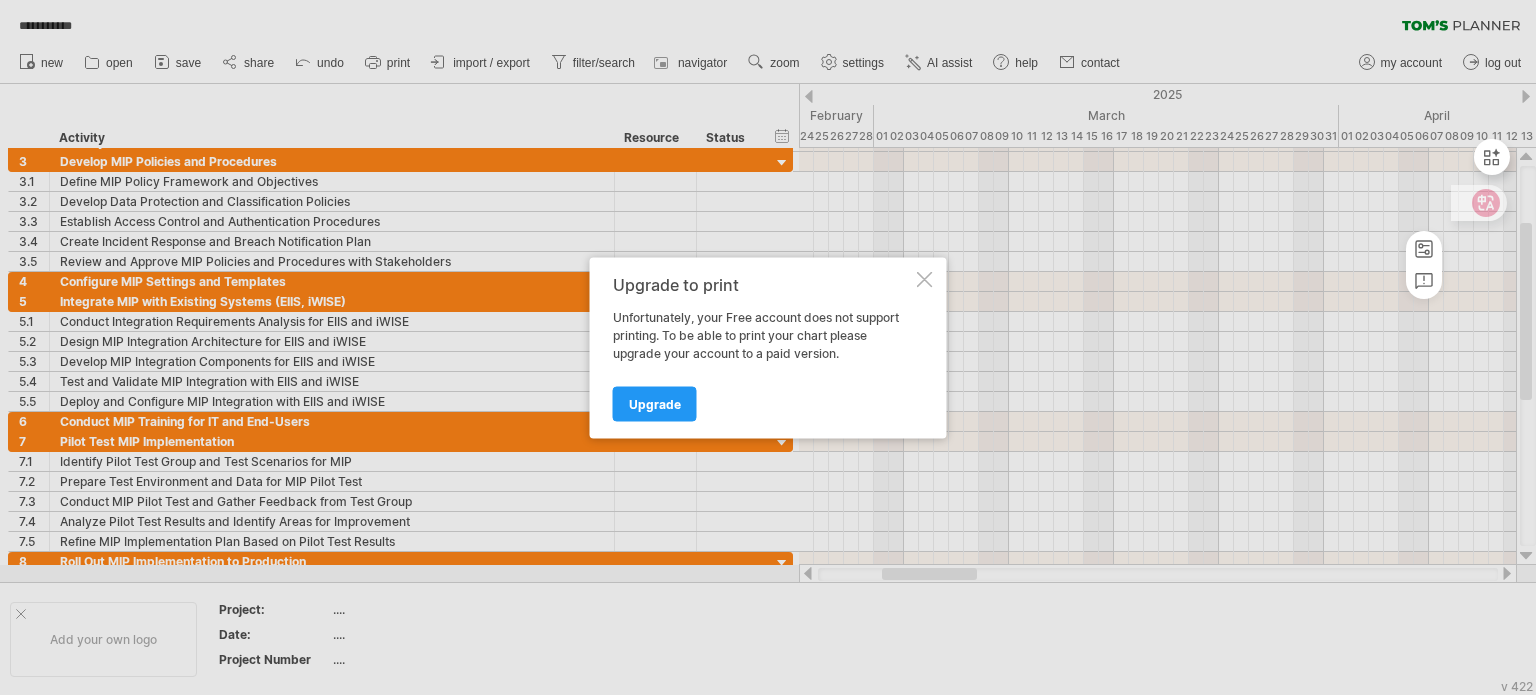 click at bounding box center (925, 279) 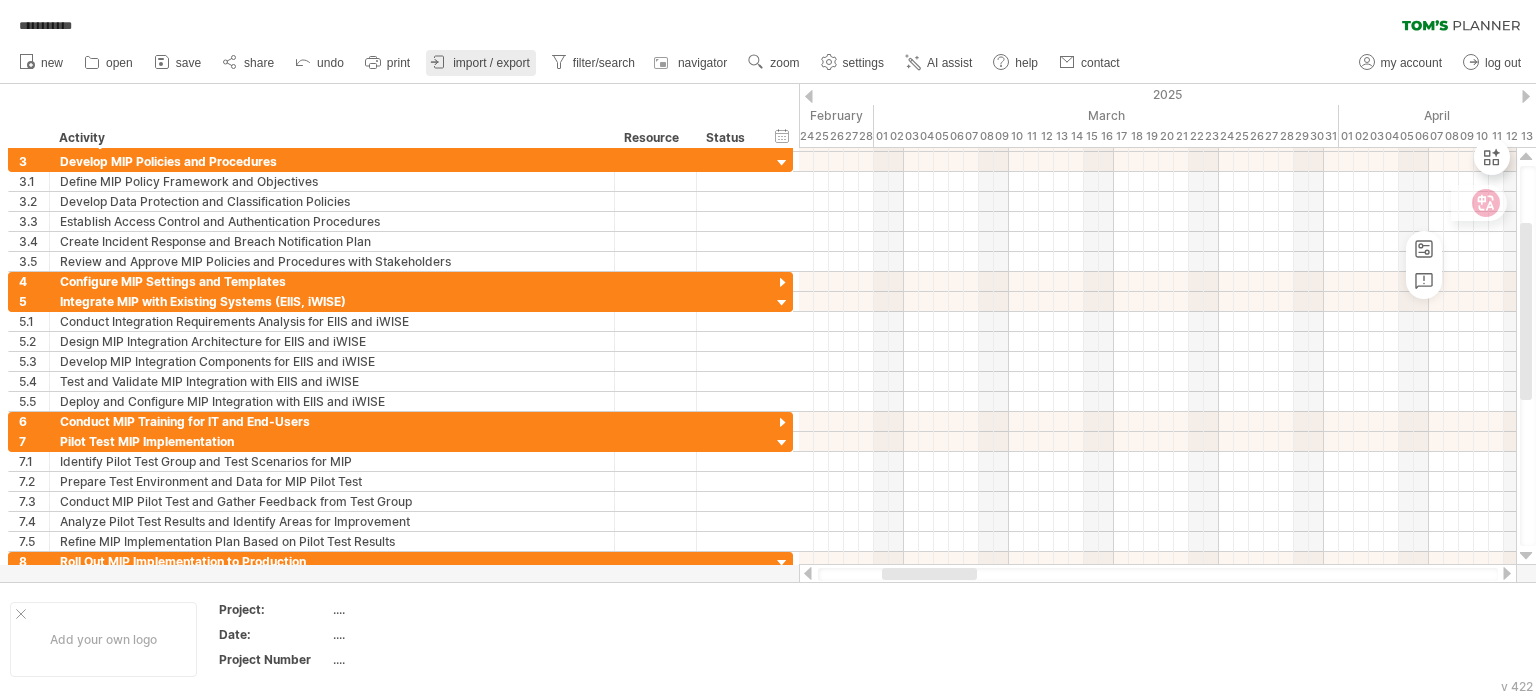 click on "import / export" at bounding box center (491, 63) 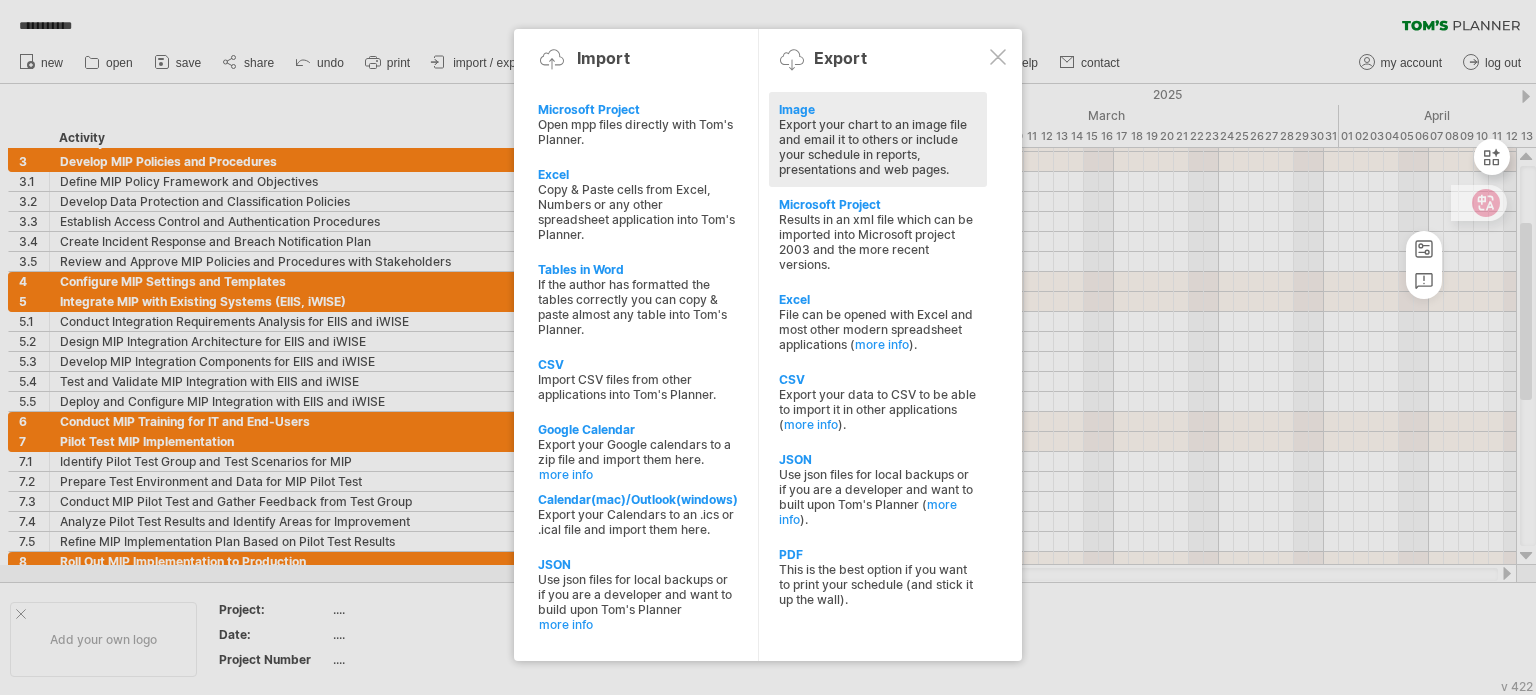 click on "Export your chart to an image file and email it to others or include your schedule in reports, presentations and web pages." at bounding box center [878, 147] 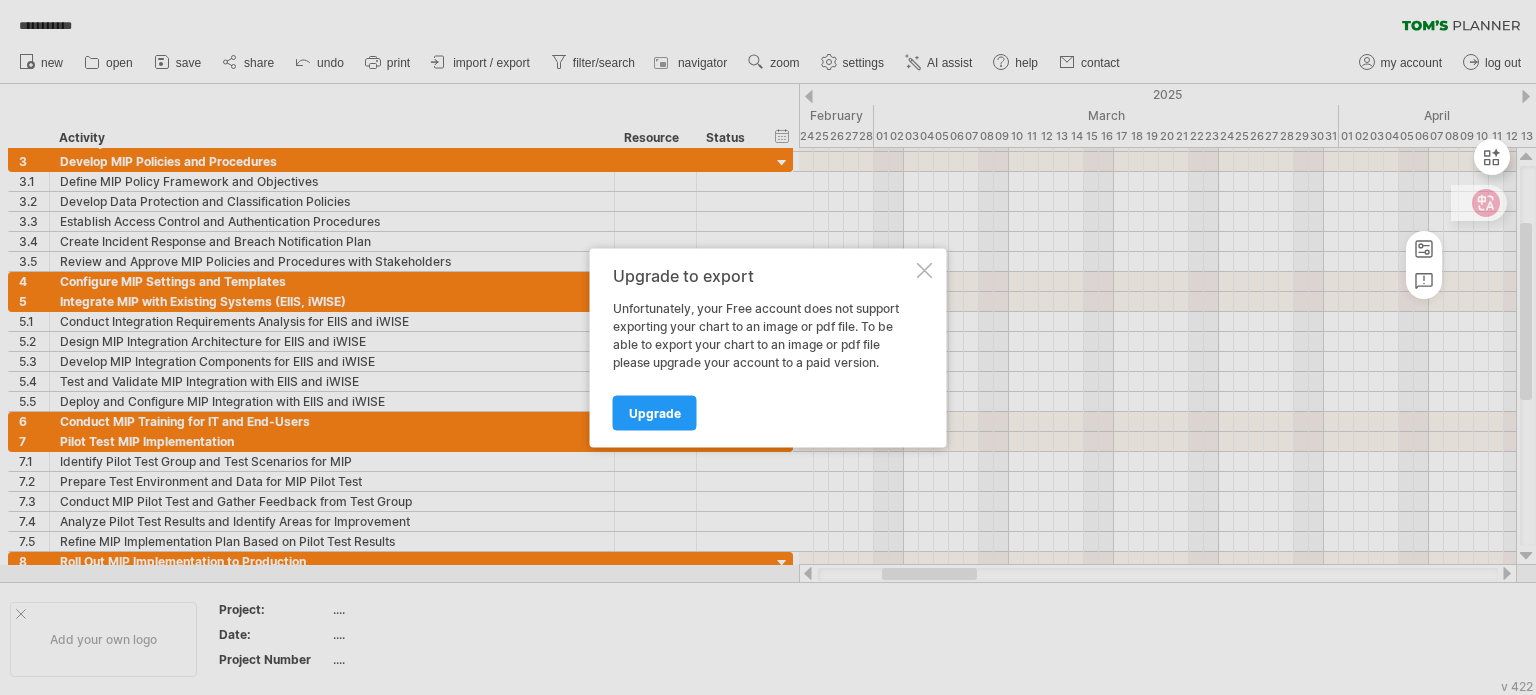click at bounding box center [925, 270] 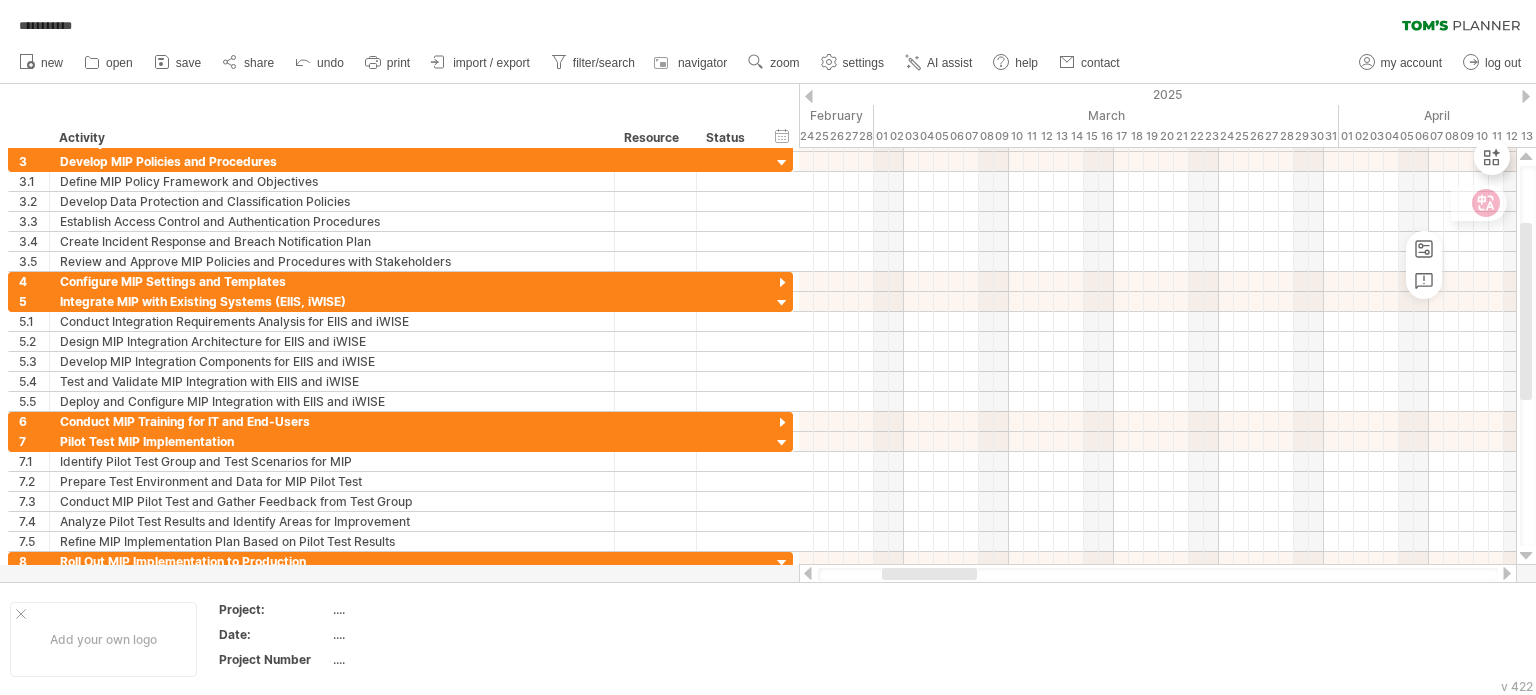 click on "import / export" at bounding box center [491, 63] 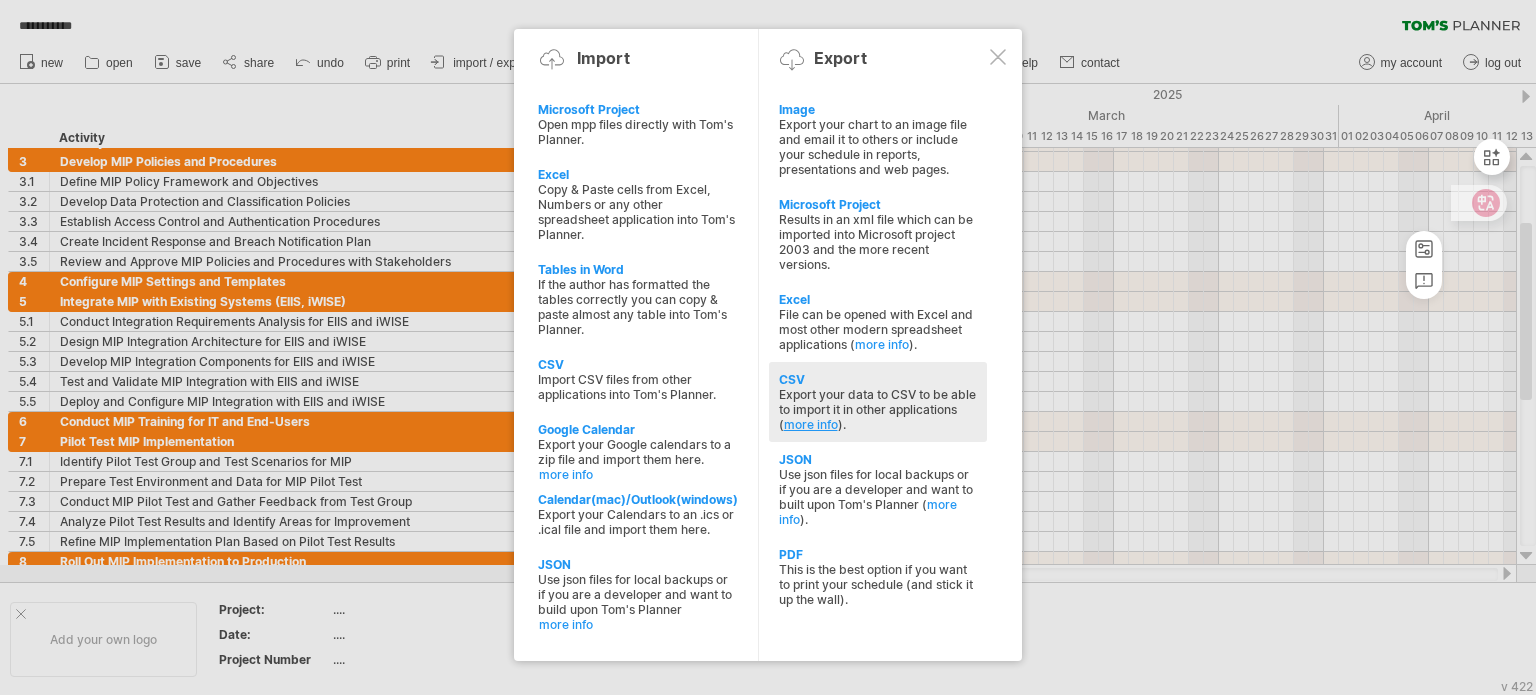 click on "more info" at bounding box center (811, 424) 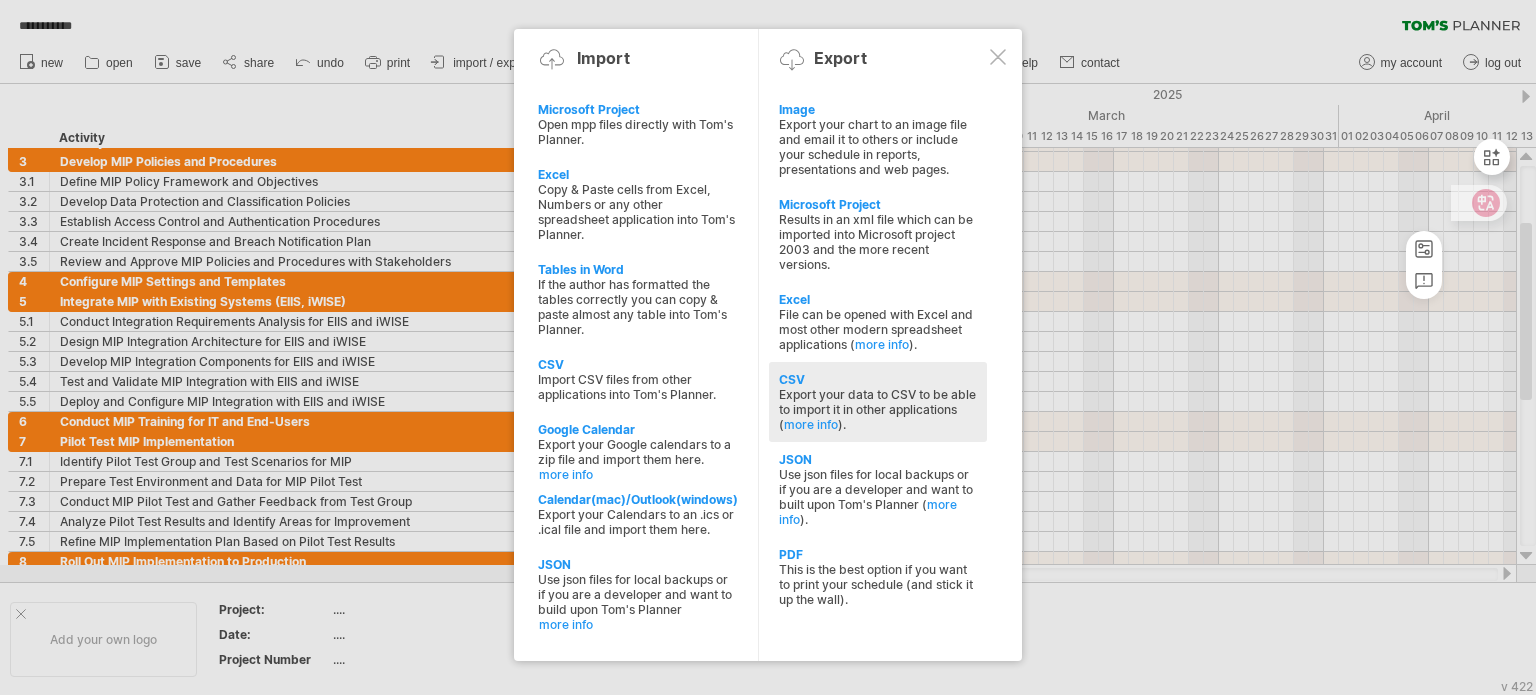 click on "Export your data to CSV to be able to import it in other applications
( more info )." at bounding box center [878, 409] 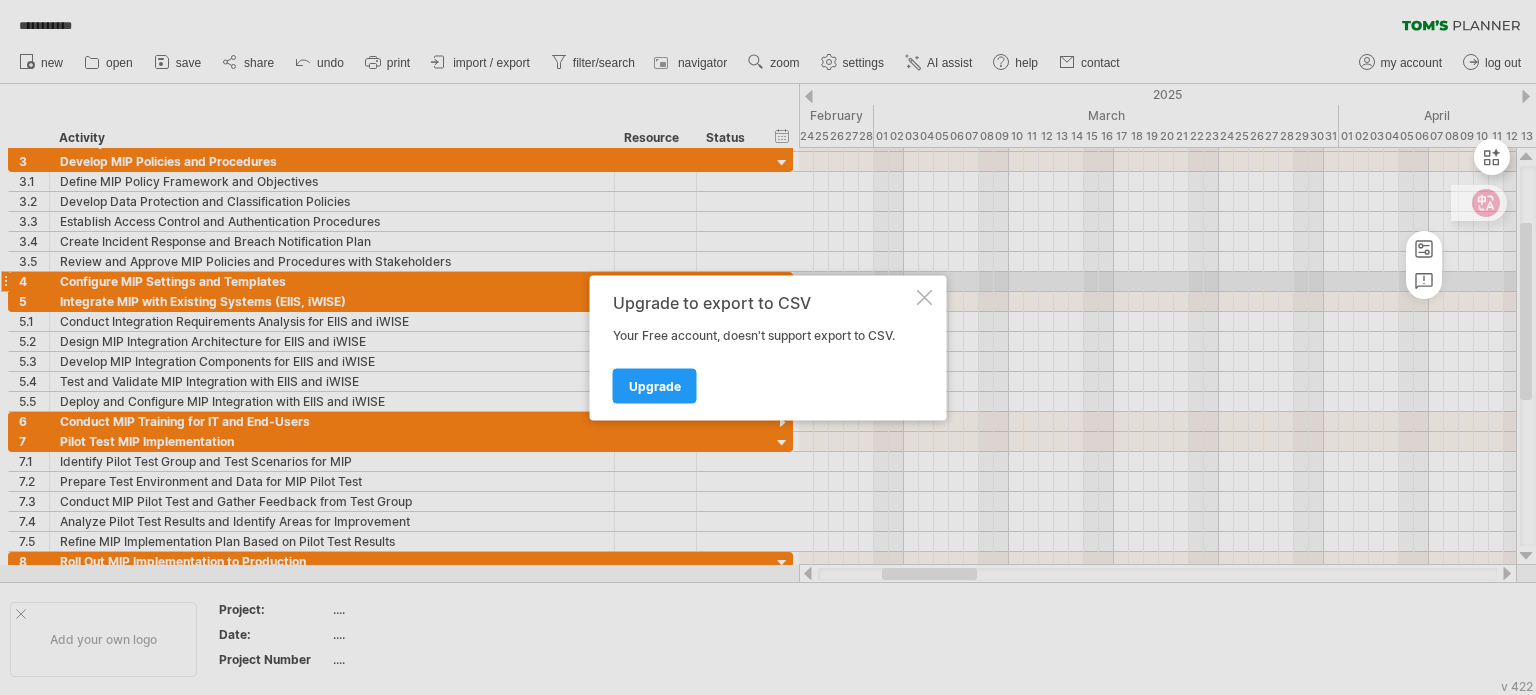 click on "Upgrade to export to CSV Your Free account, doesn't support export to CSV. Upgrade" at bounding box center [768, 347] 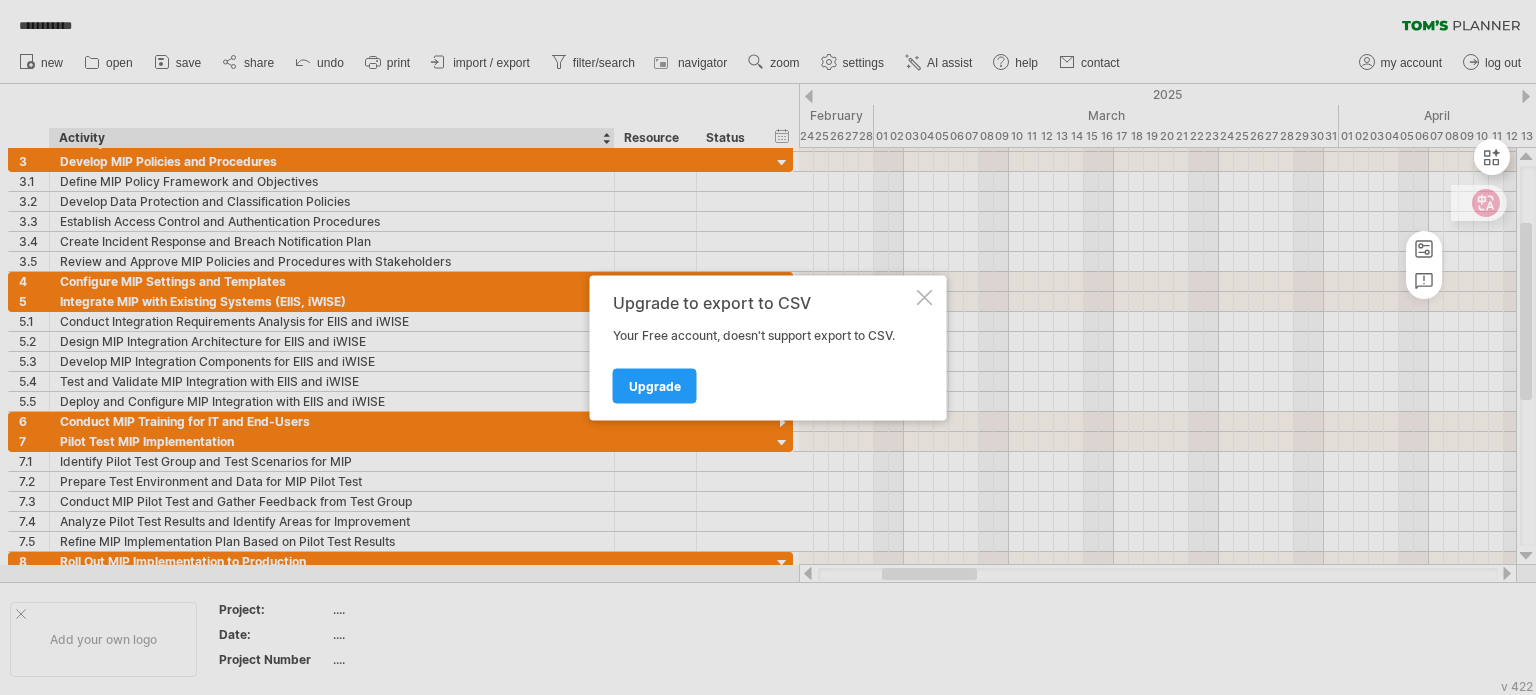 drag, startPoint x: 496, startPoint y: 79, endPoint x: 508, endPoint y: 86, distance: 13.892444 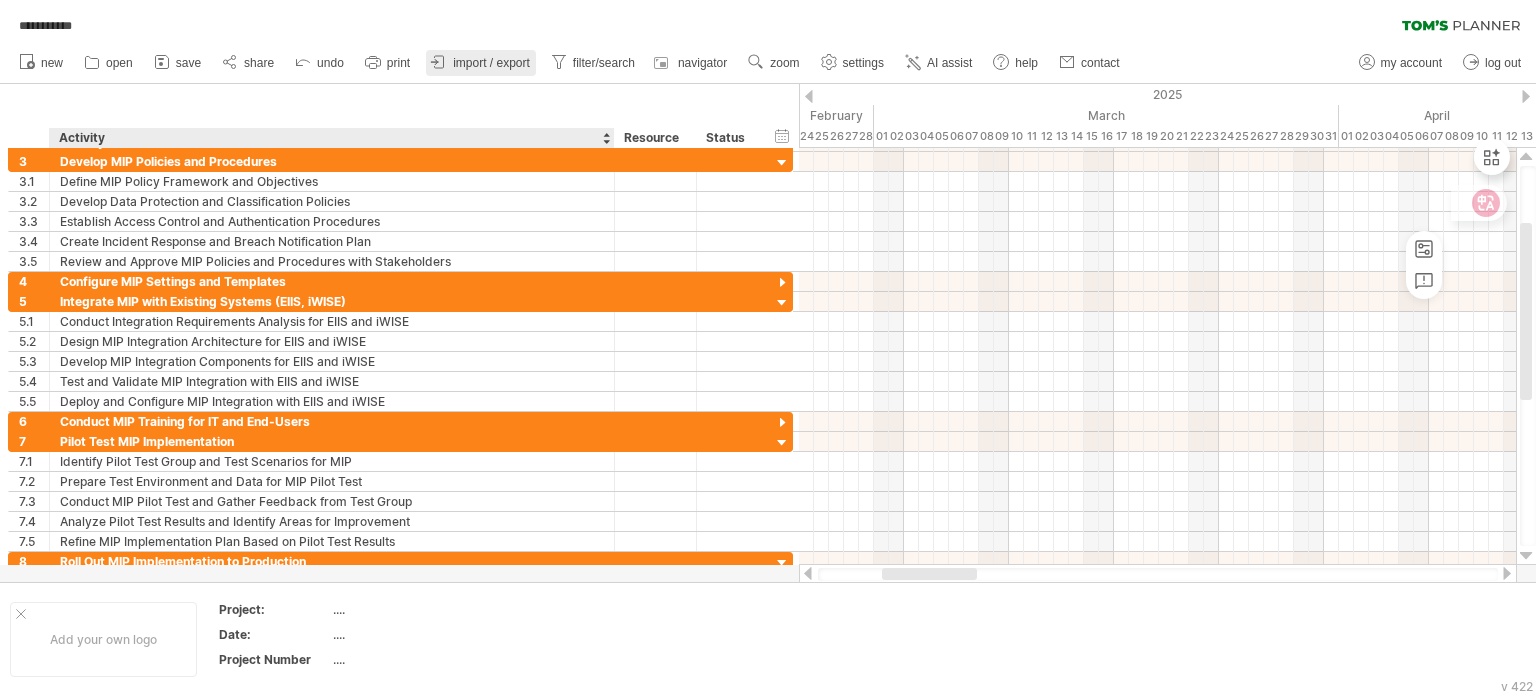 click on "import / export" at bounding box center [491, 63] 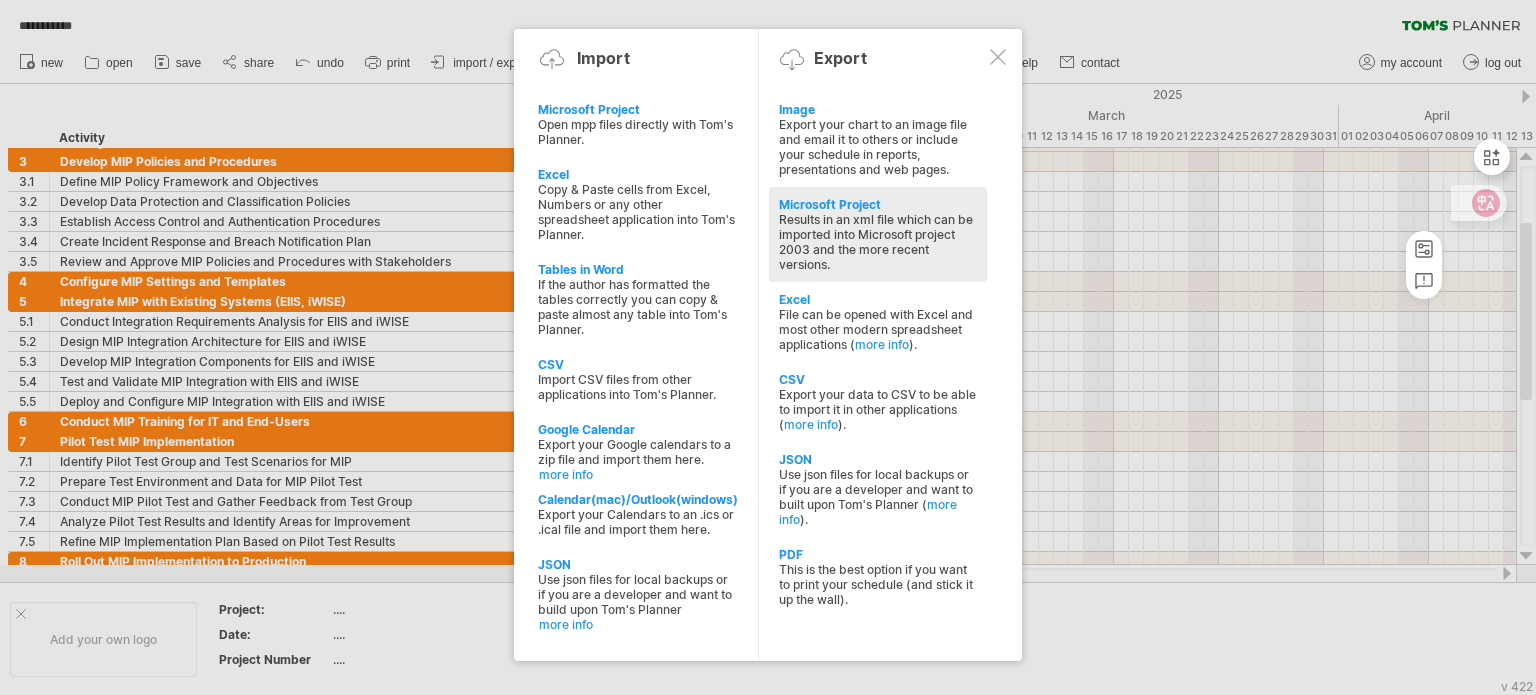 click on "Microsoft Project" at bounding box center (878, 204) 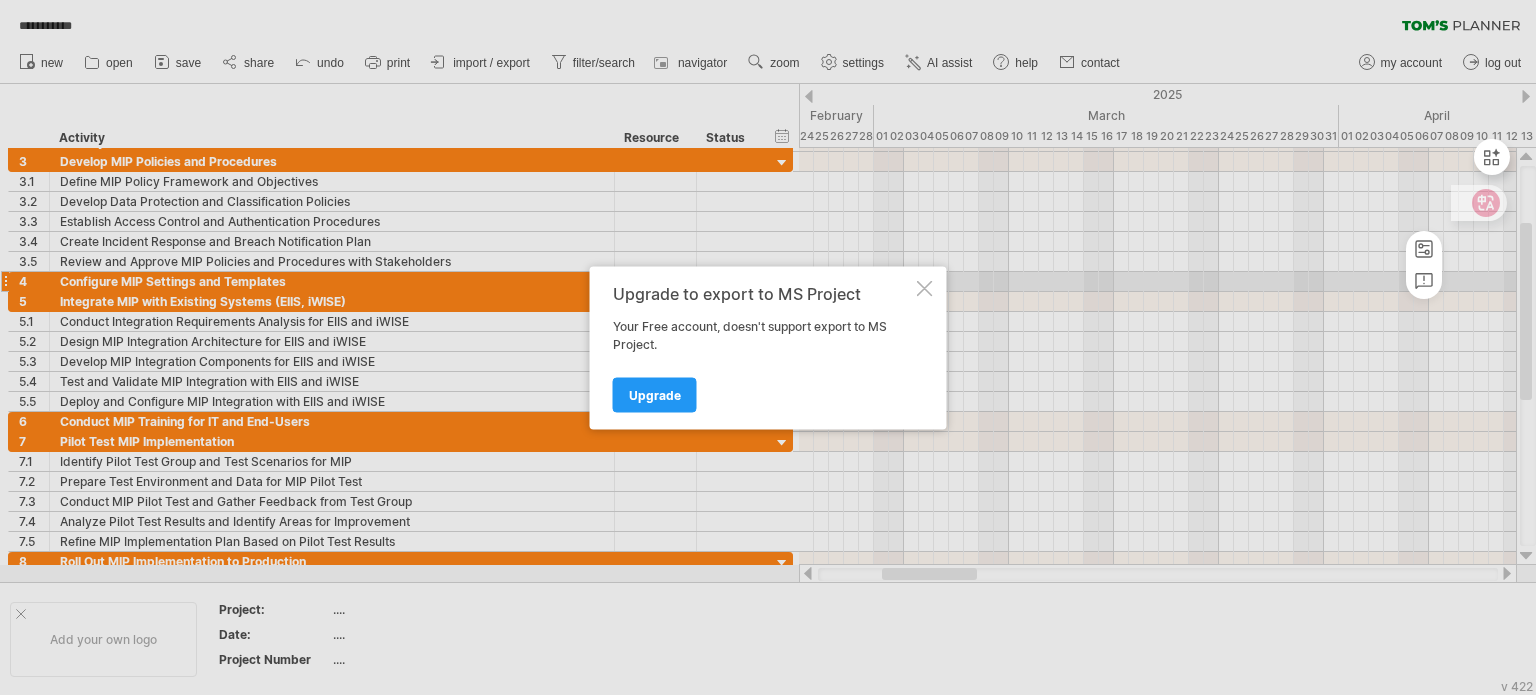 click at bounding box center (768, 347) 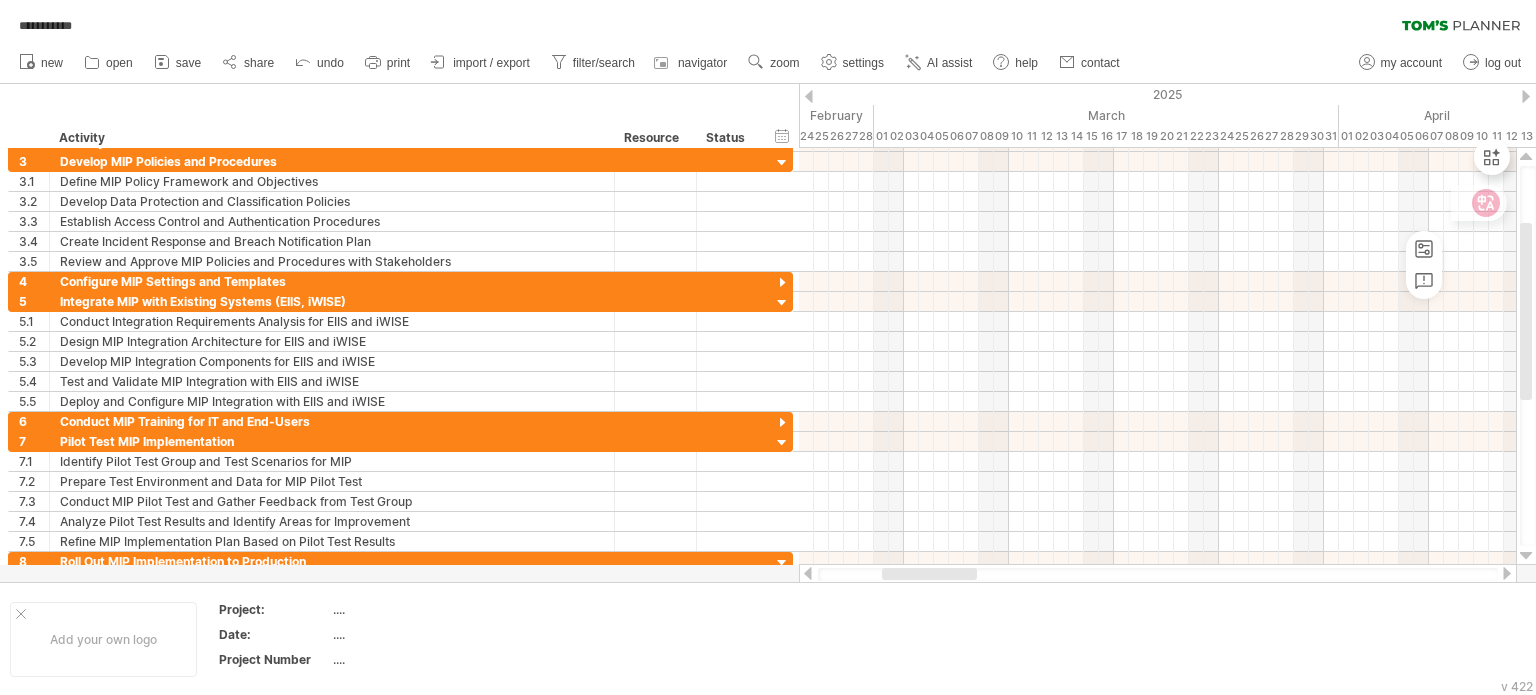 drag, startPoint x: 472, startPoint y: 59, endPoint x: 484, endPoint y: 73, distance: 18.439089 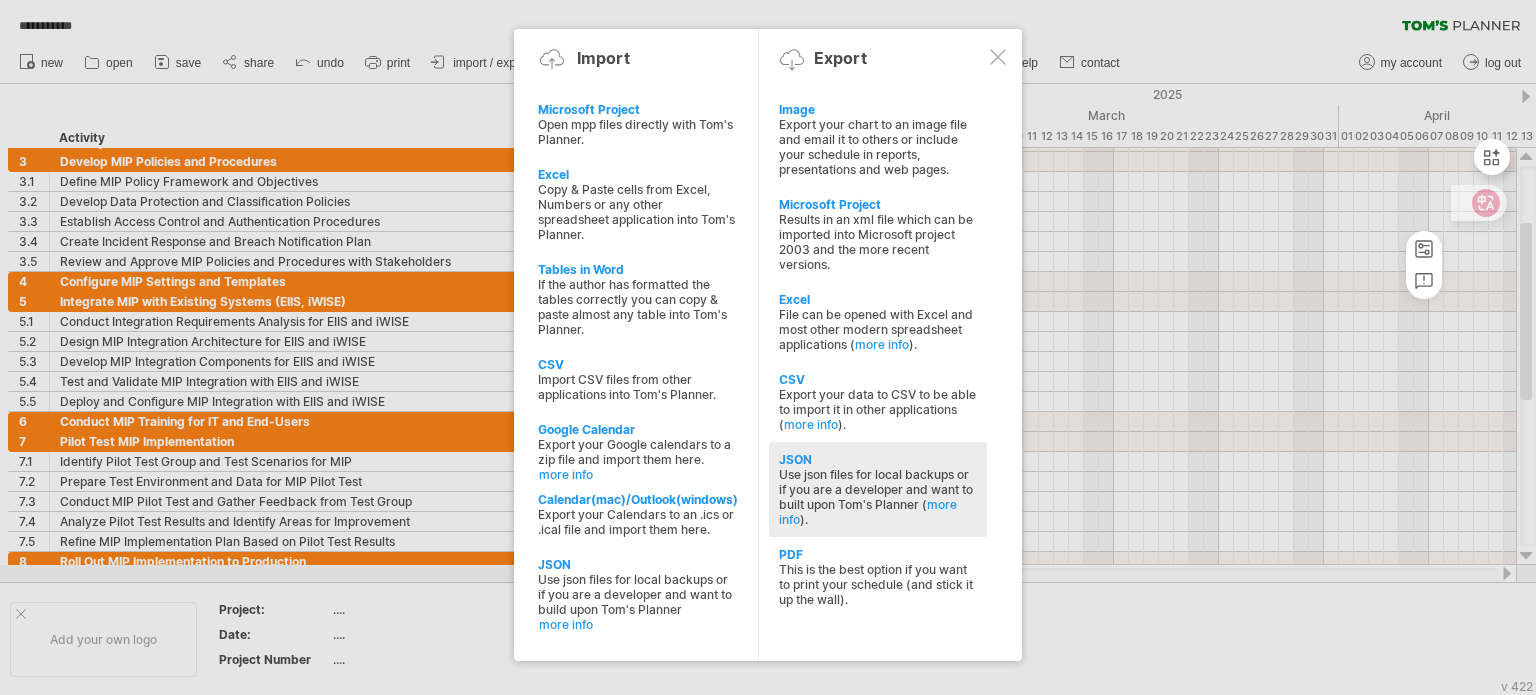 click on "JSON" at bounding box center (878, 459) 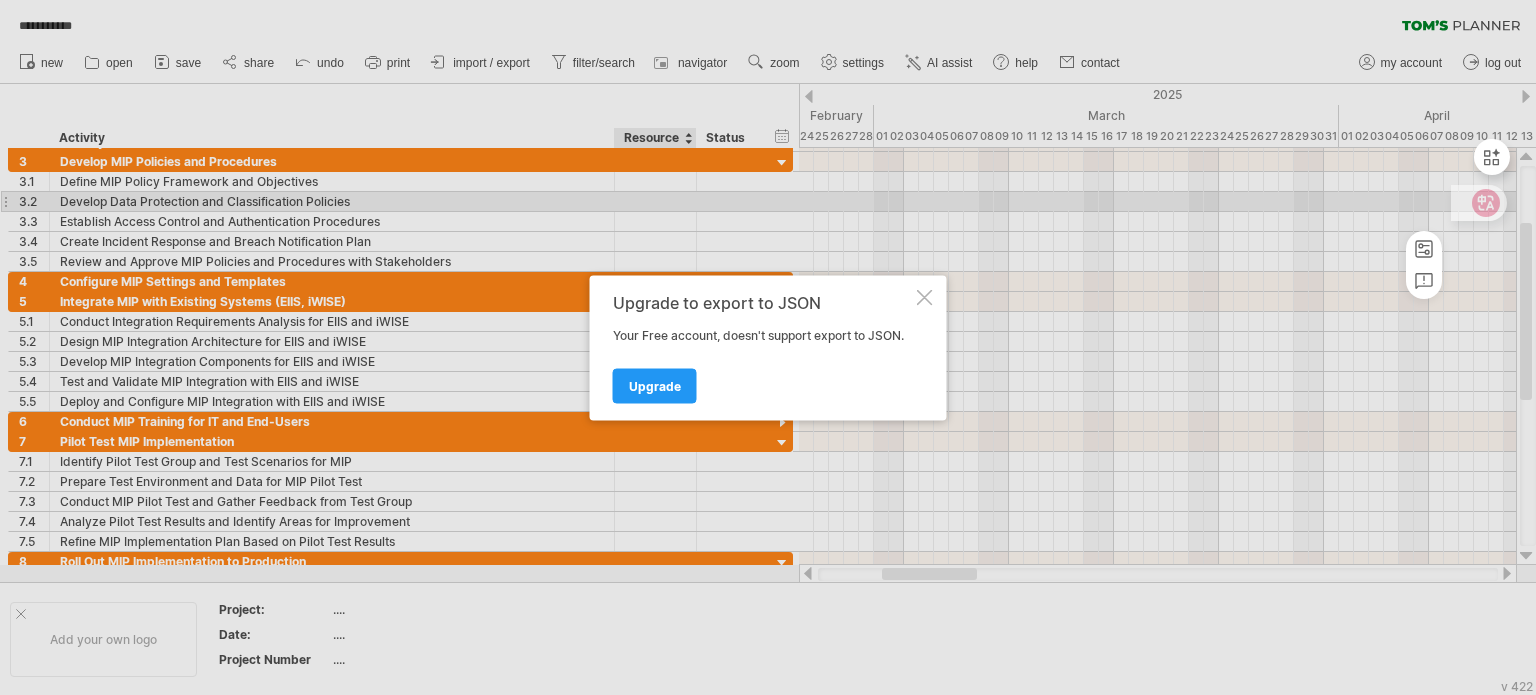 click at bounding box center [768, 347] 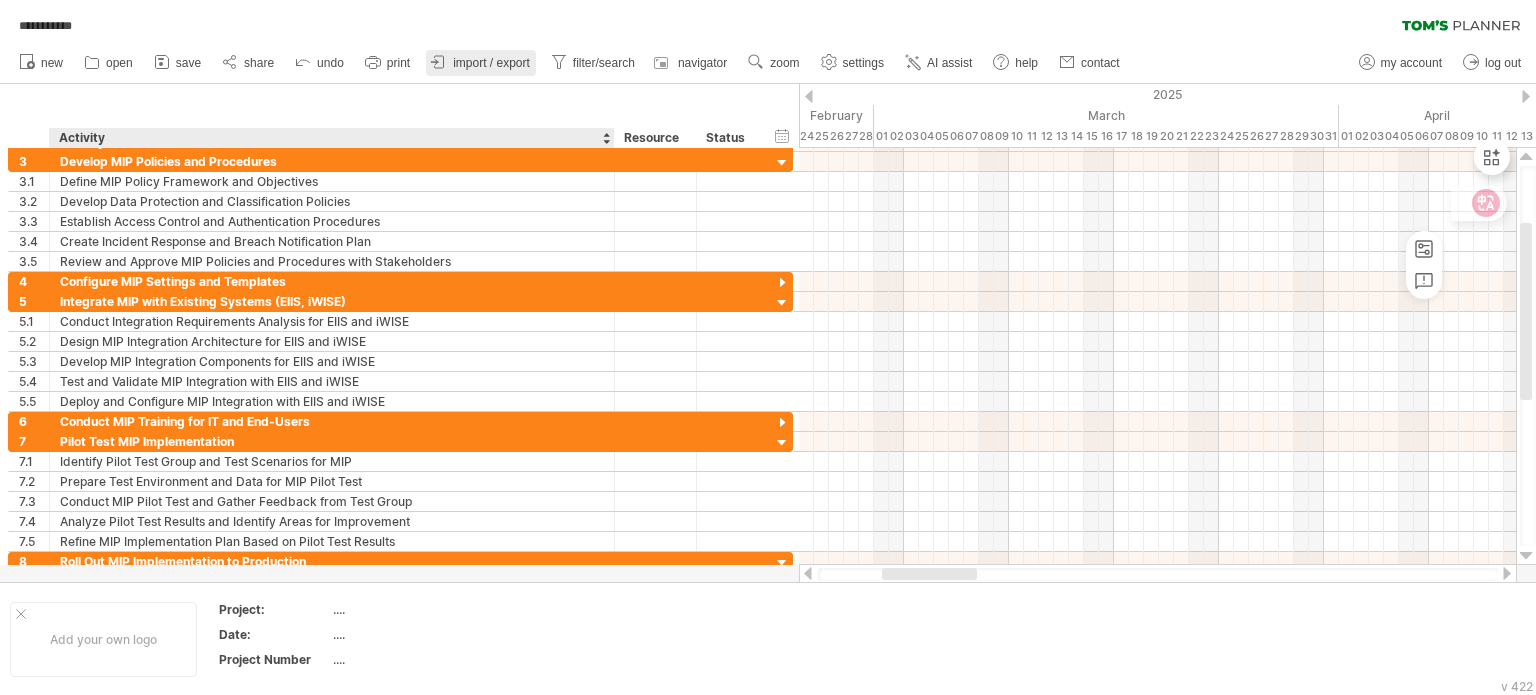 click on "import / export" at bounding box center [481, 63] 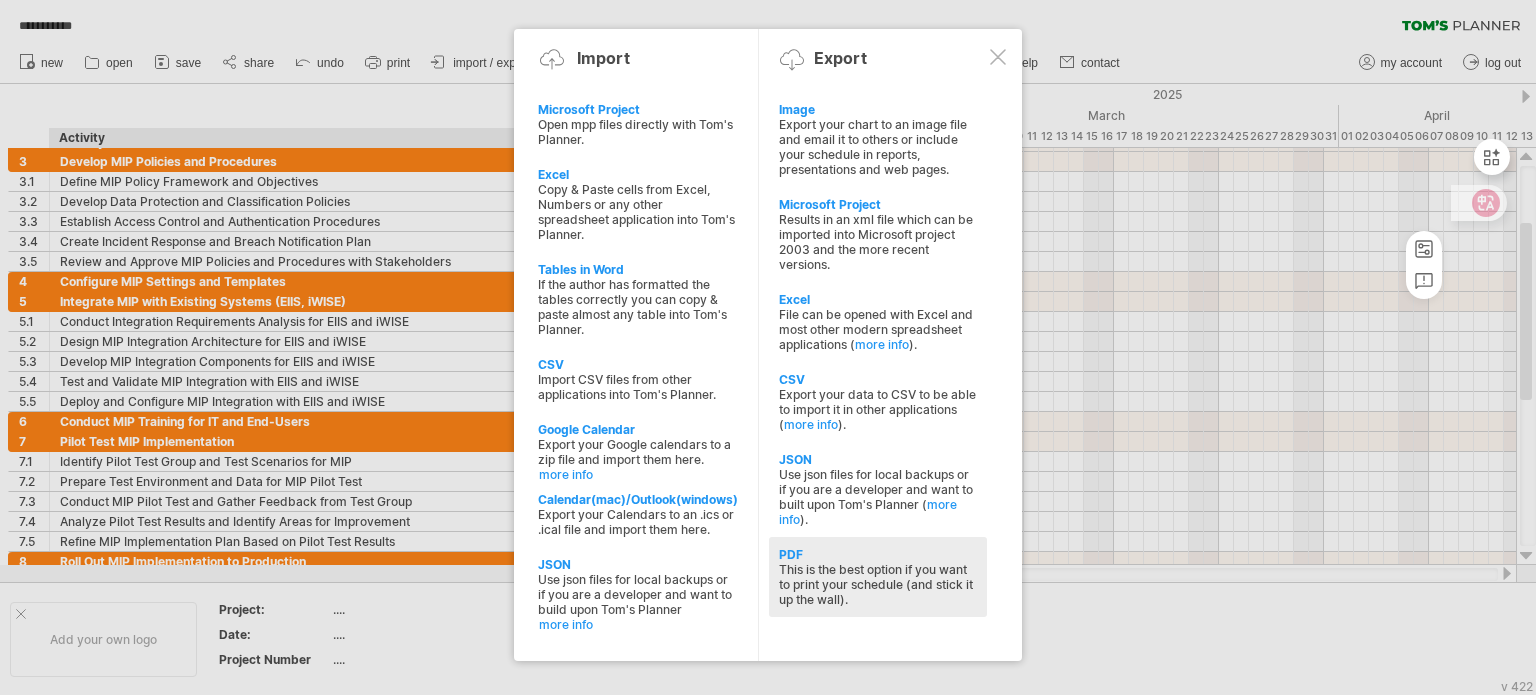 click on "PDF" at bounding box center (878, 554) 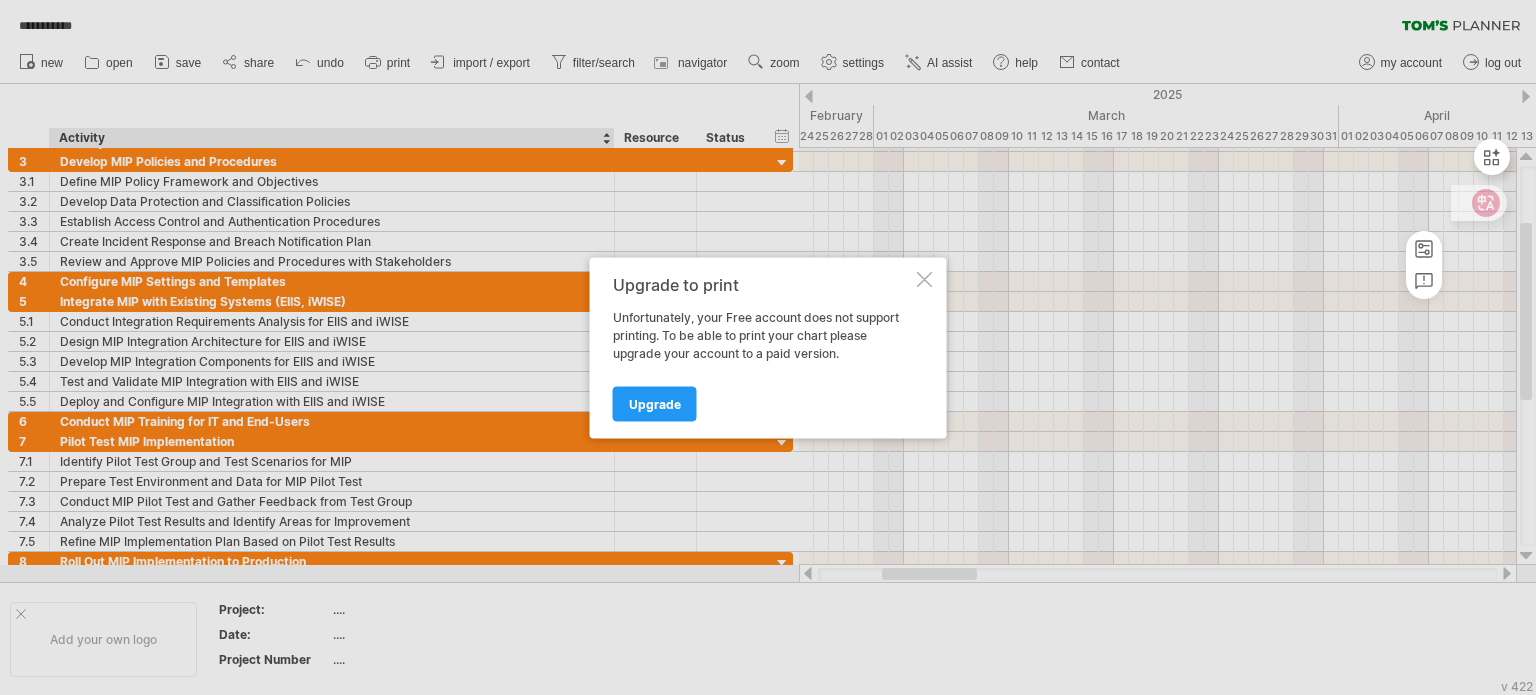 click at bounding box center (768, 347) 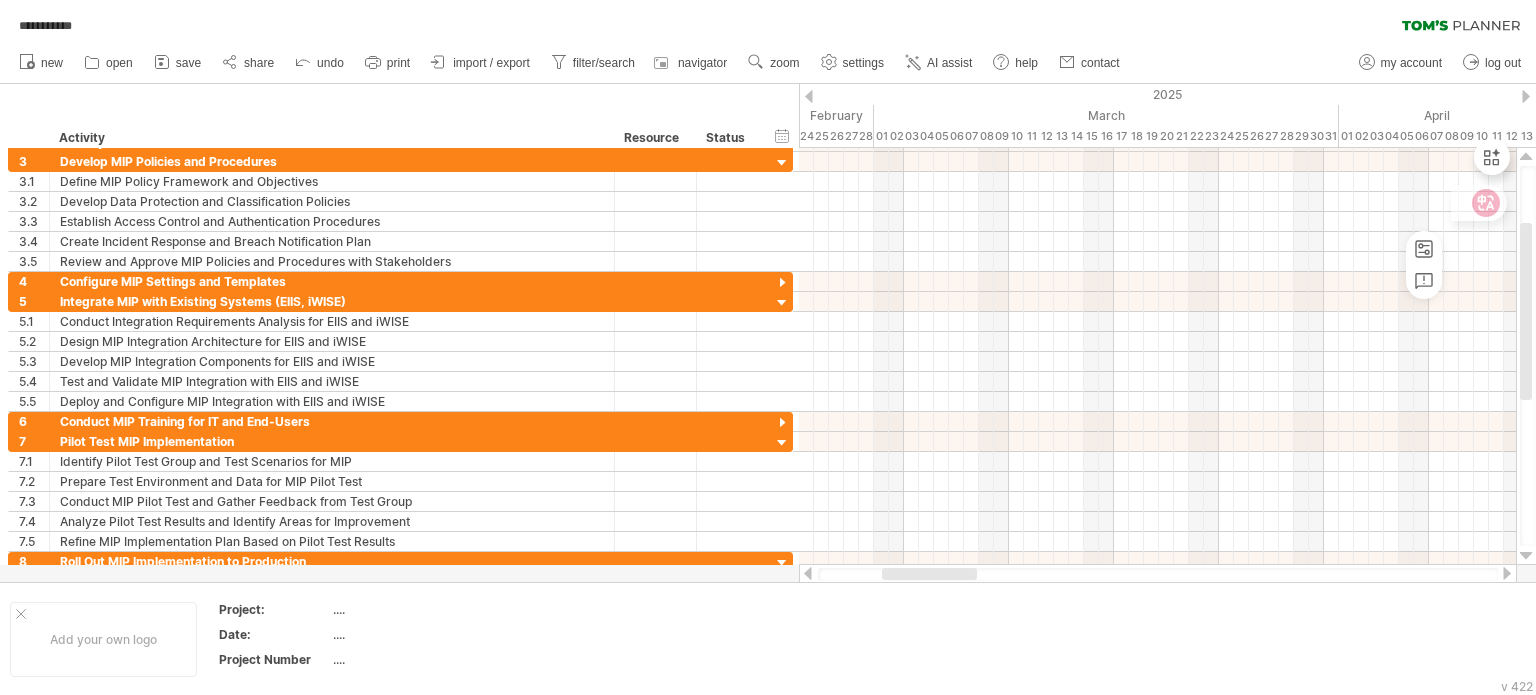 click on "new" at bounding box center [768, 63] 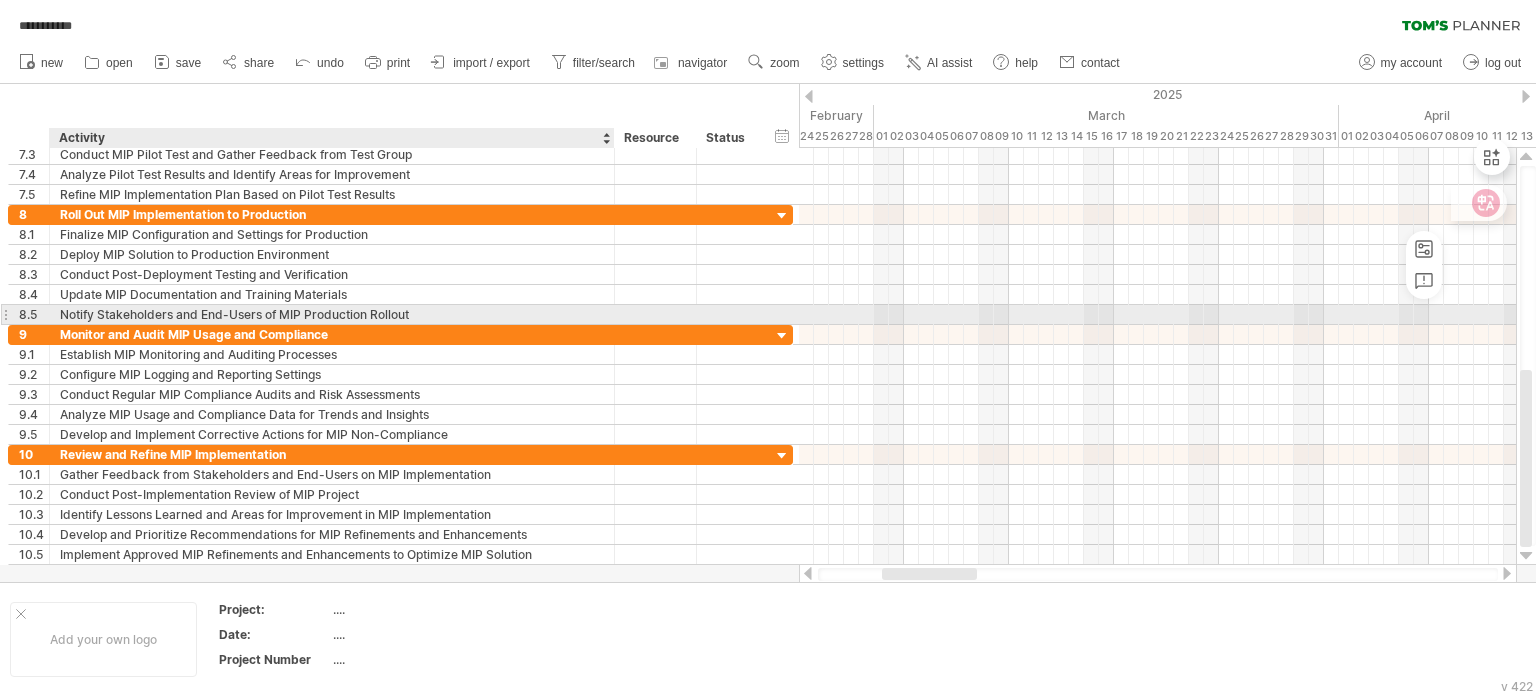 click on "Notify Stakeholders and End-Users of MIP Production Rollout" at bounding box center [332, 314] 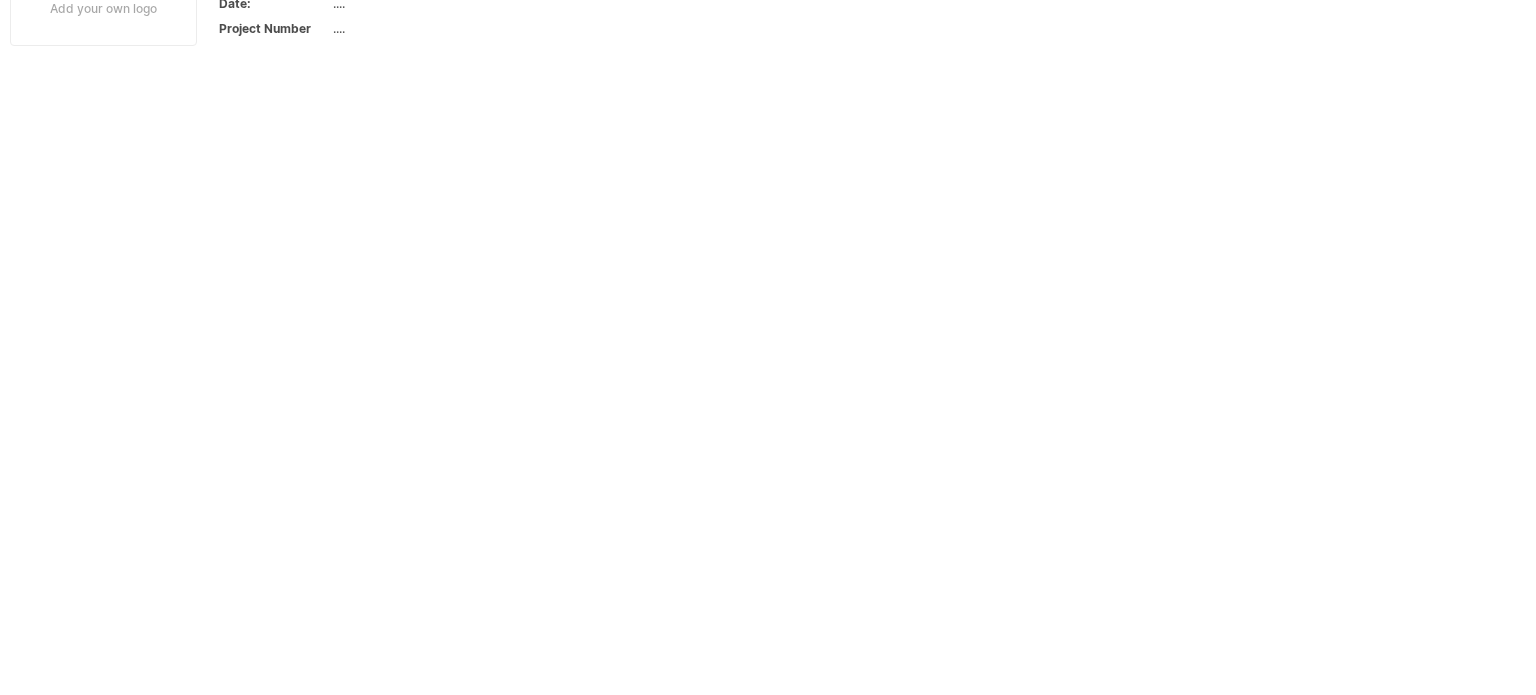 scroll, scrollTop: 0, scrollLeft: 0, axis: both 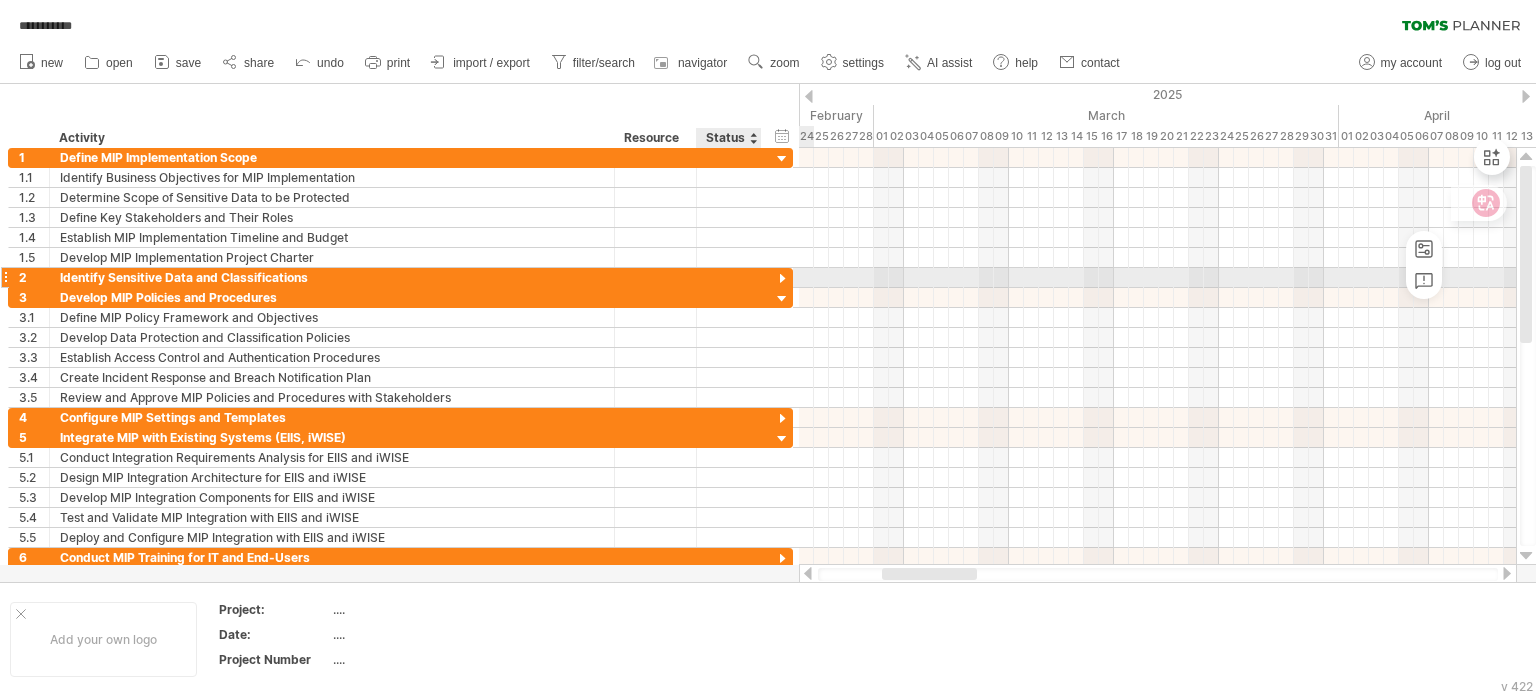click at bounding box center [782, 279] 